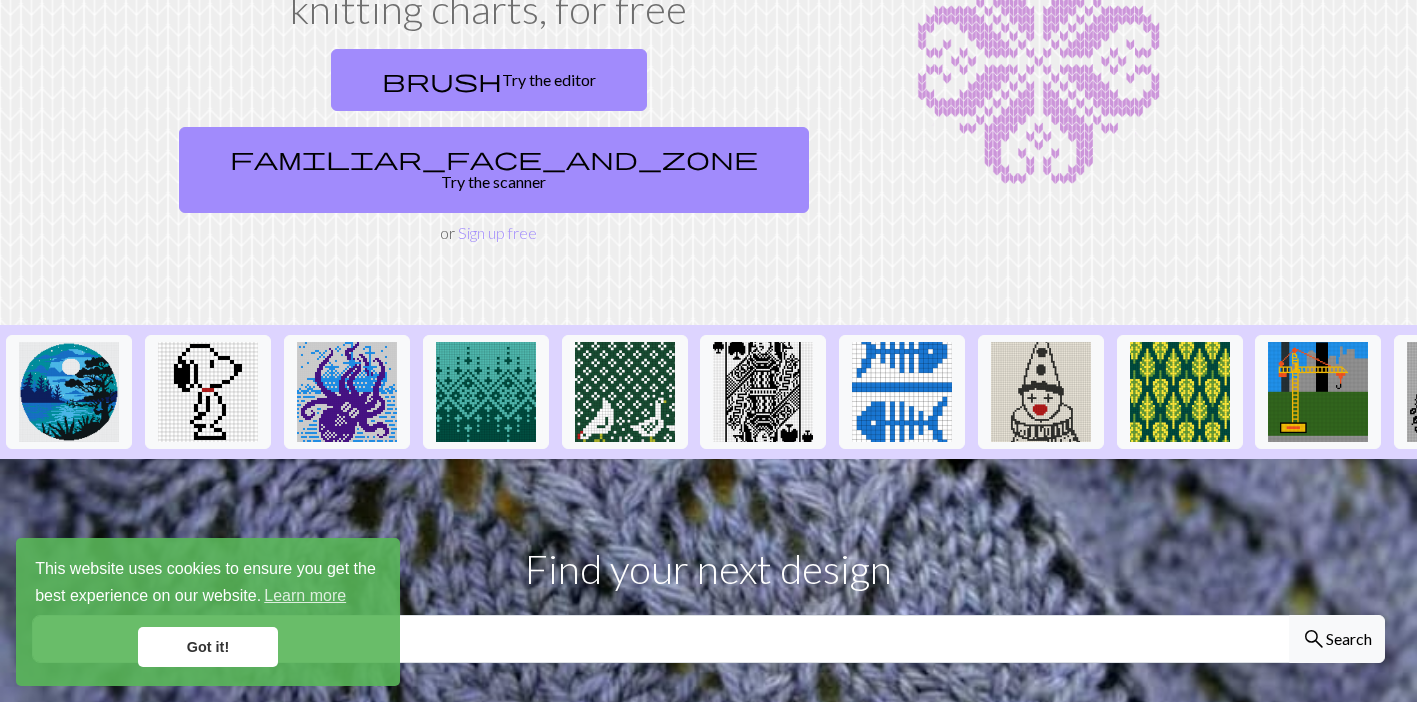 scroll, scrollTop: 27, scrollLeft: 0, axis: vertical 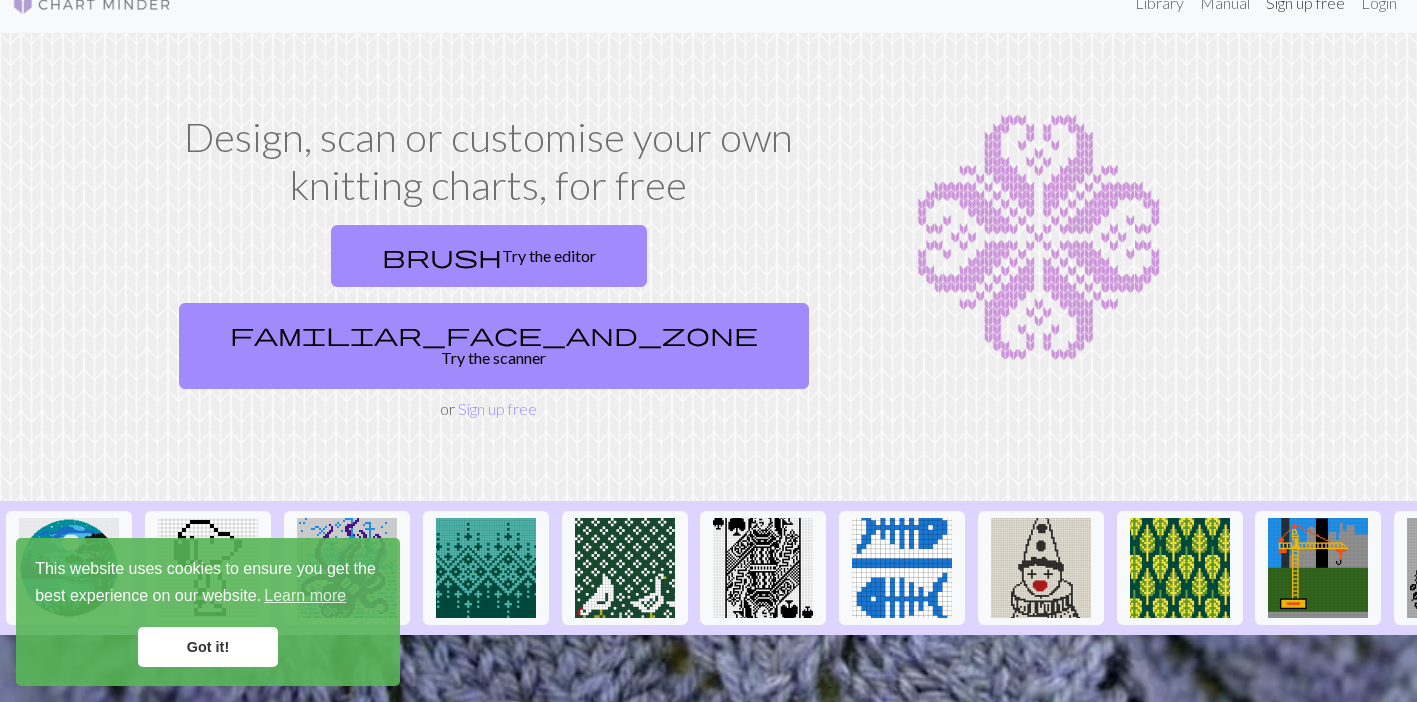 click on "Sign up free" at bounding box center [1305, 3] 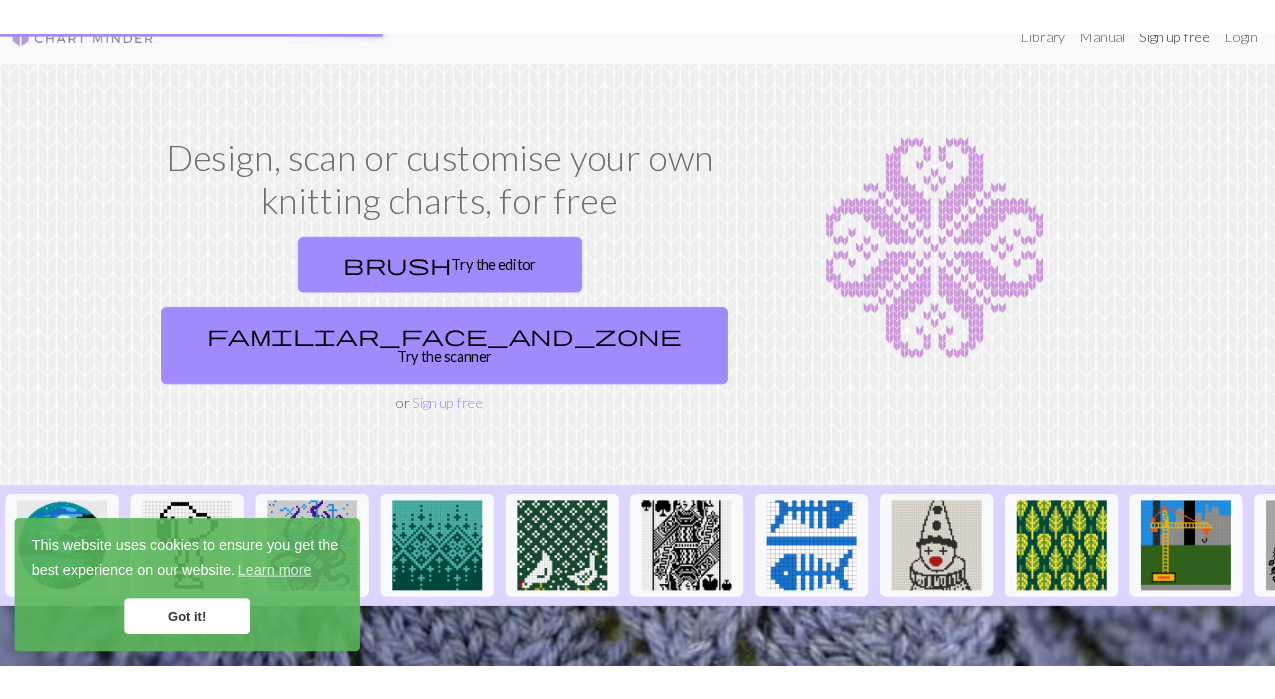 scroll, scrollTop: 0, scrollLeft: 0, axis: both 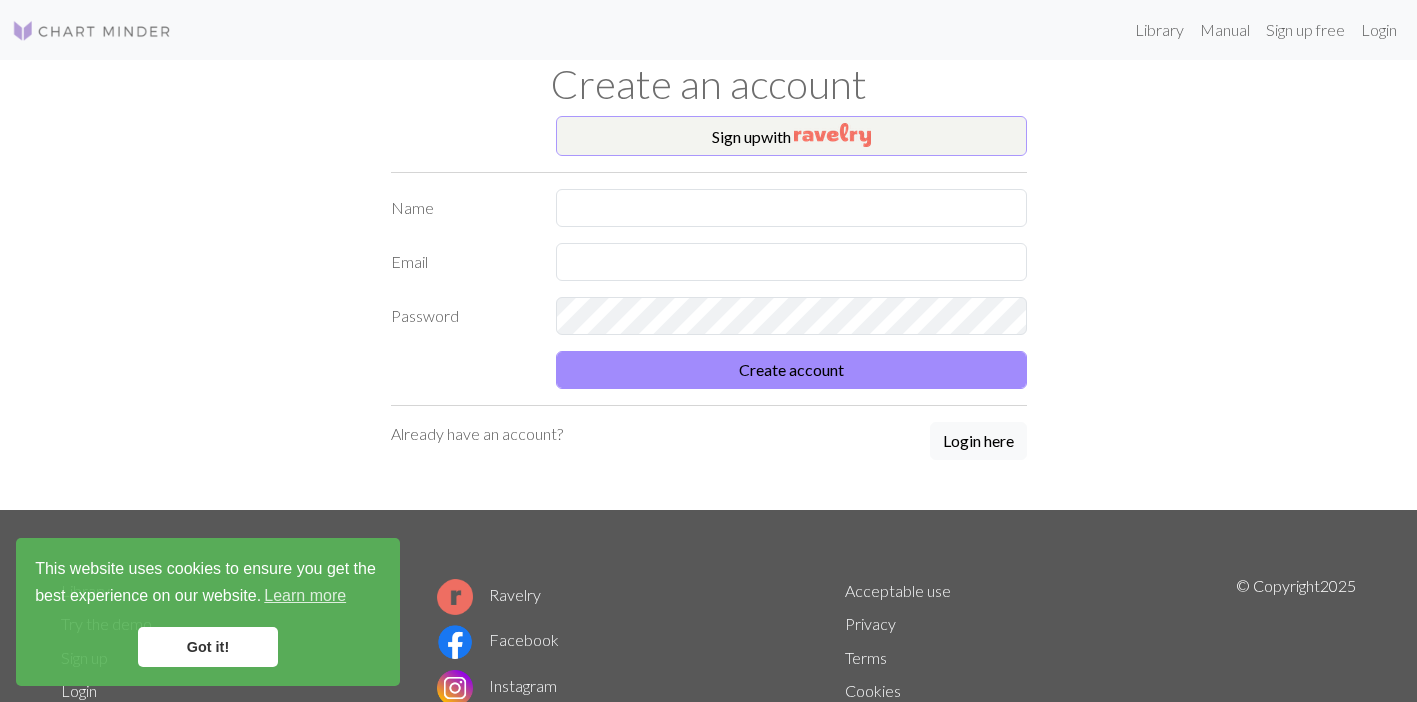 click at bounding box center [832, 135] 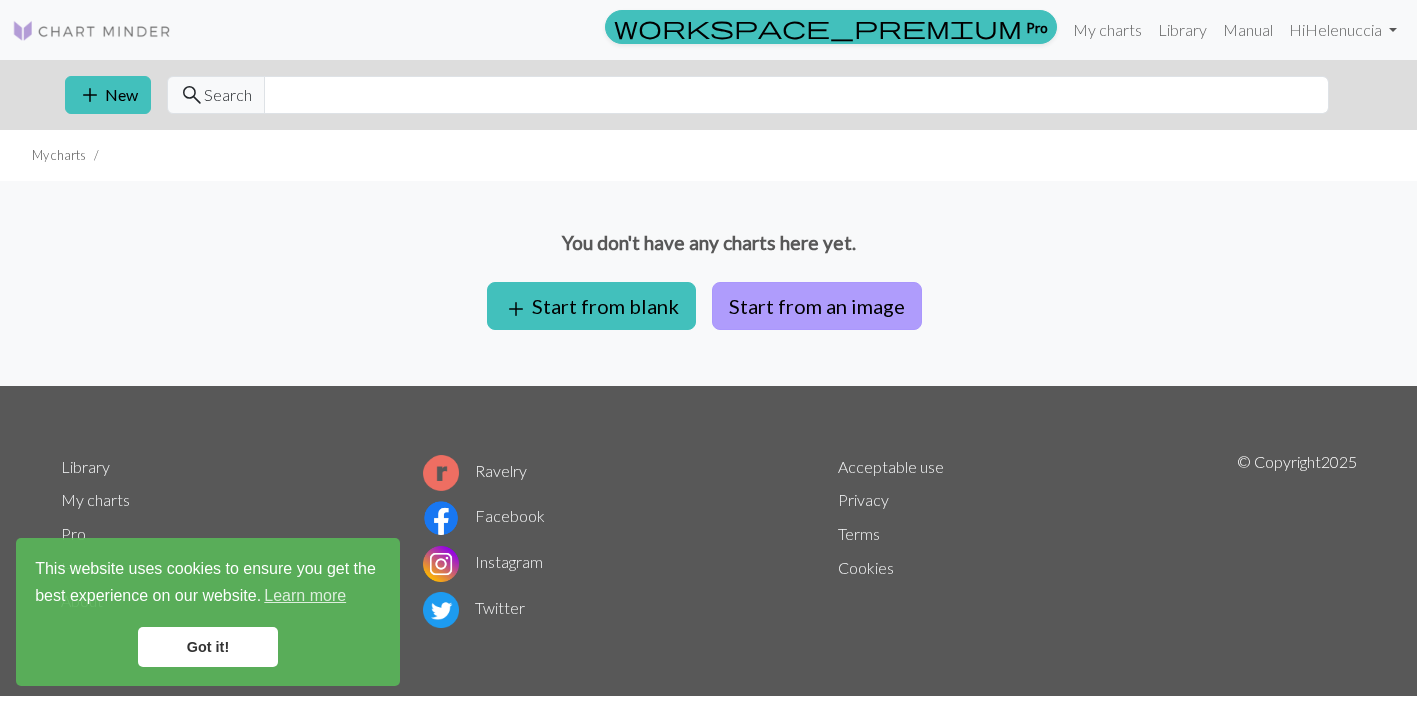 click on "Start from an image" at bounding box center [817, 306] 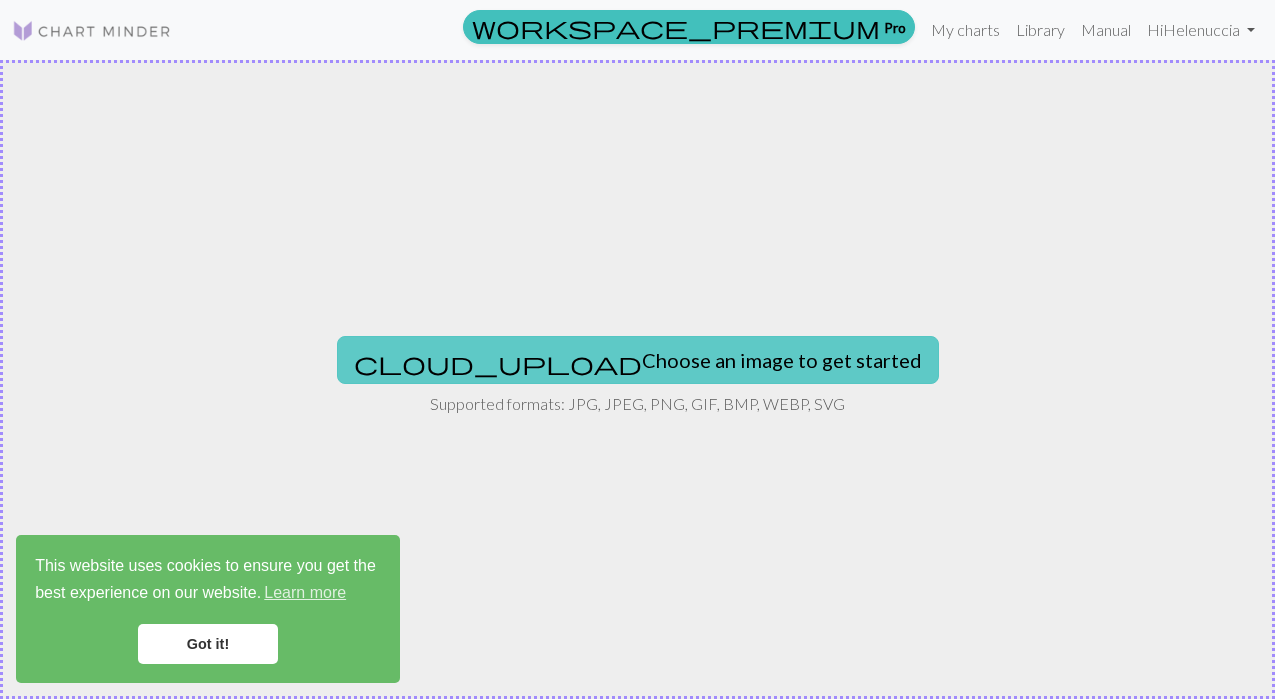 click on "cloud_upload  Choose an image to get started" at bounding box center (638, 360) 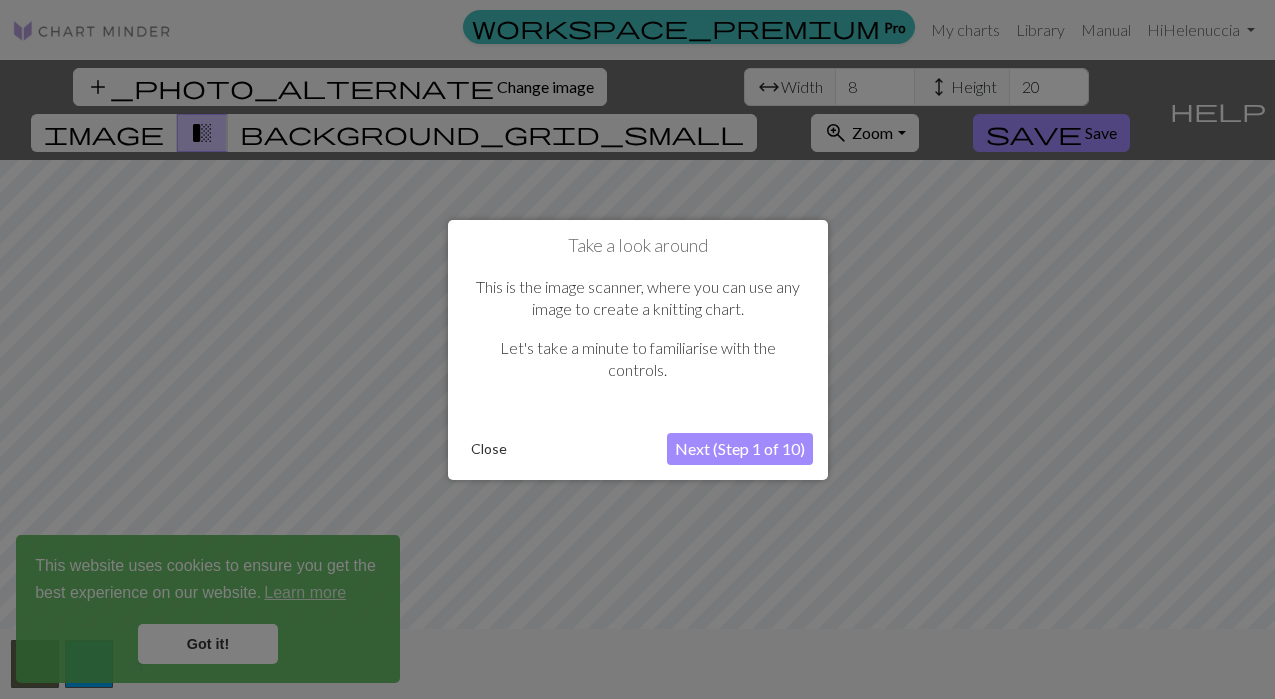click on "Next (Step 1 of 10)" at bounding box center [740, 449] 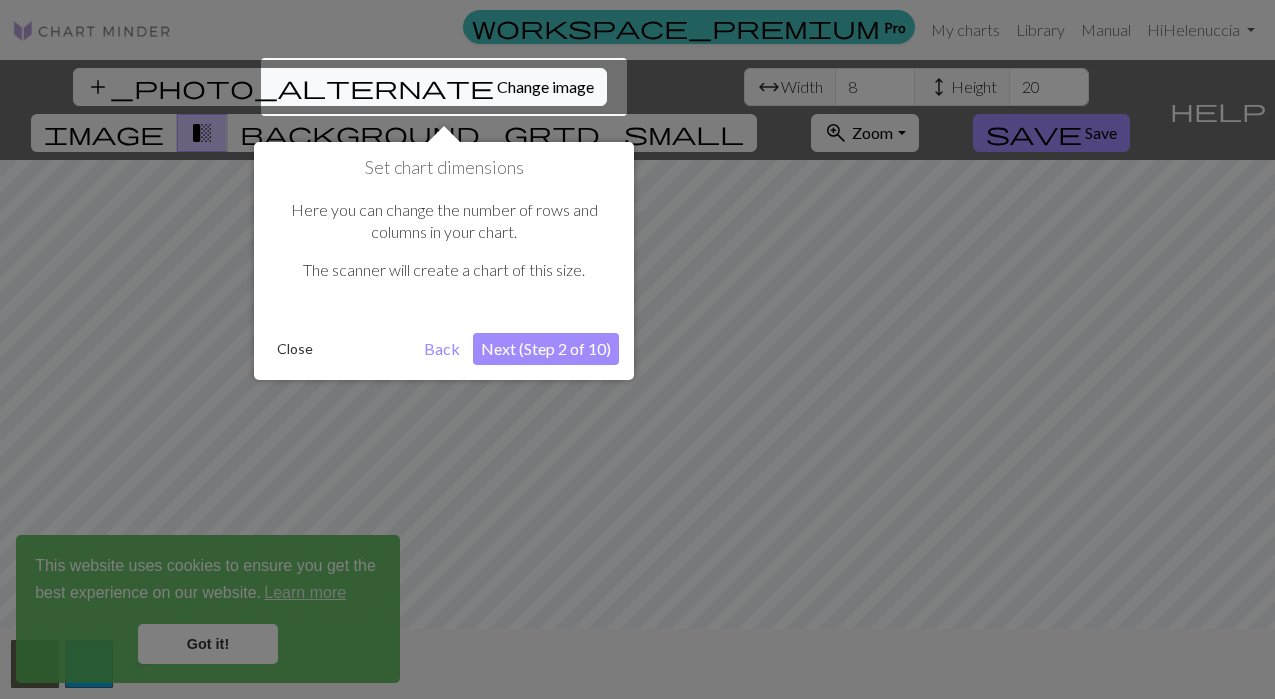 click at bounding box center [444, 87] 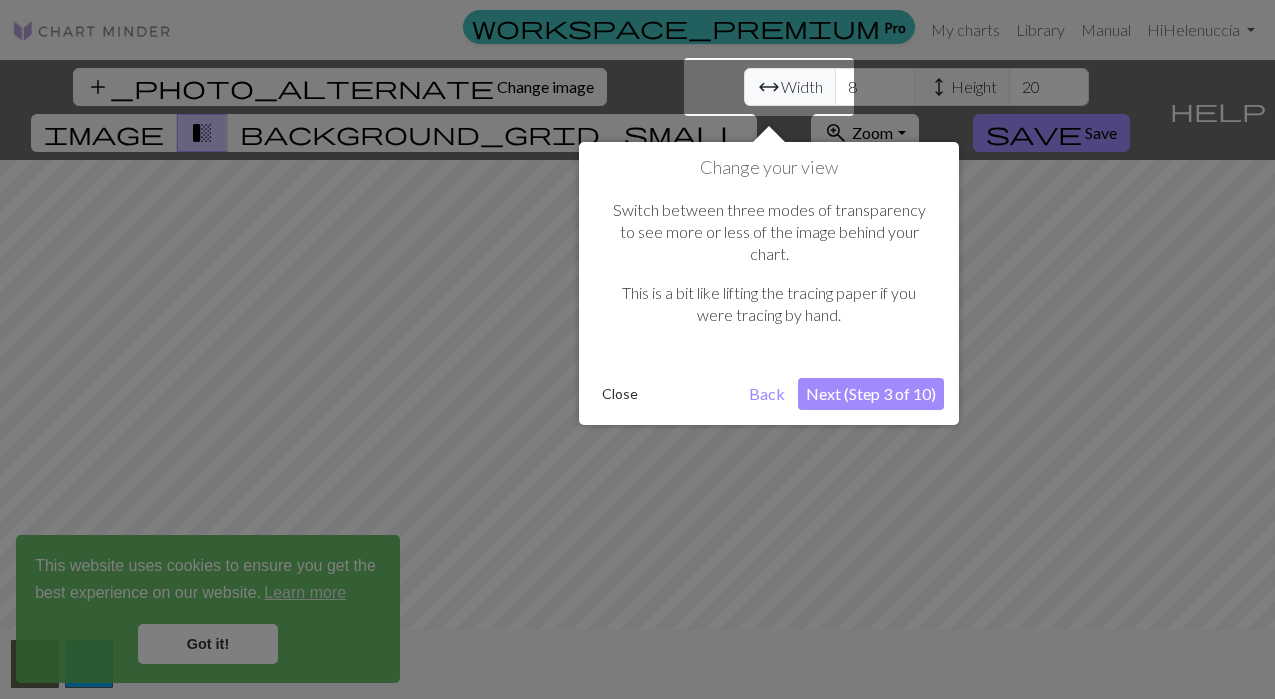 click on "Next (Step 3 of 10)" at bounding box center [871, 394] 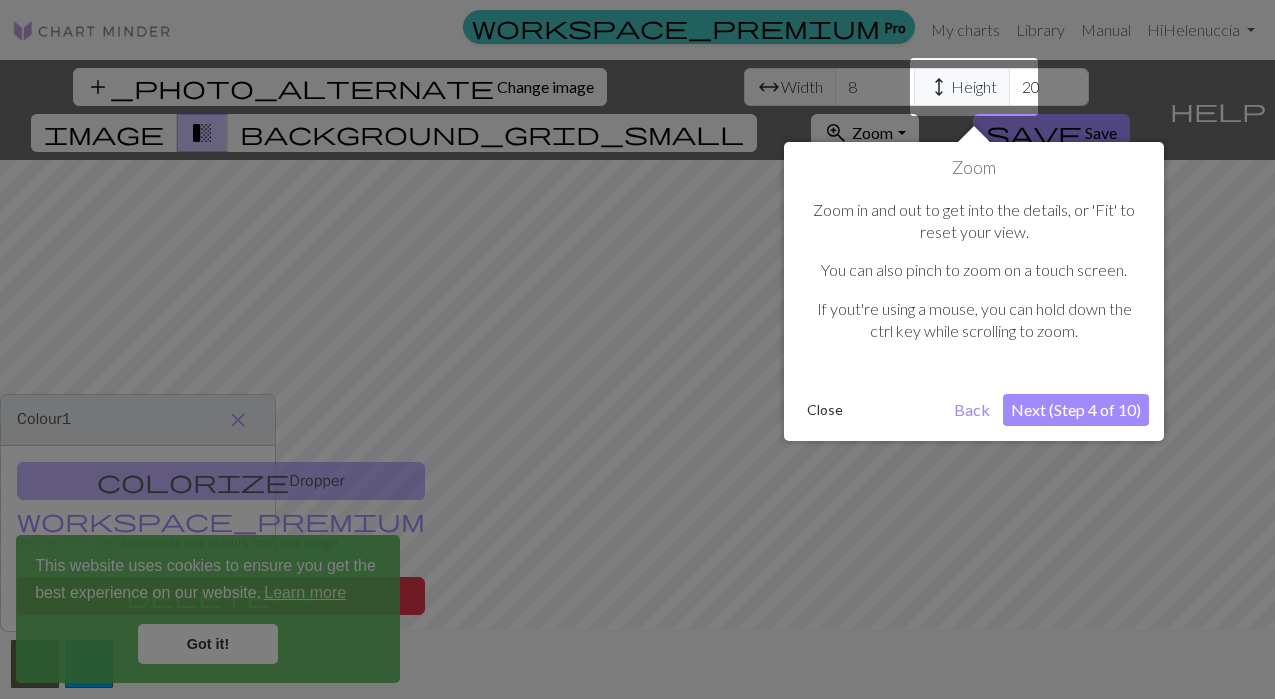 click on "Next (Step 4 of 10)" at bounding box center [1076, 410] 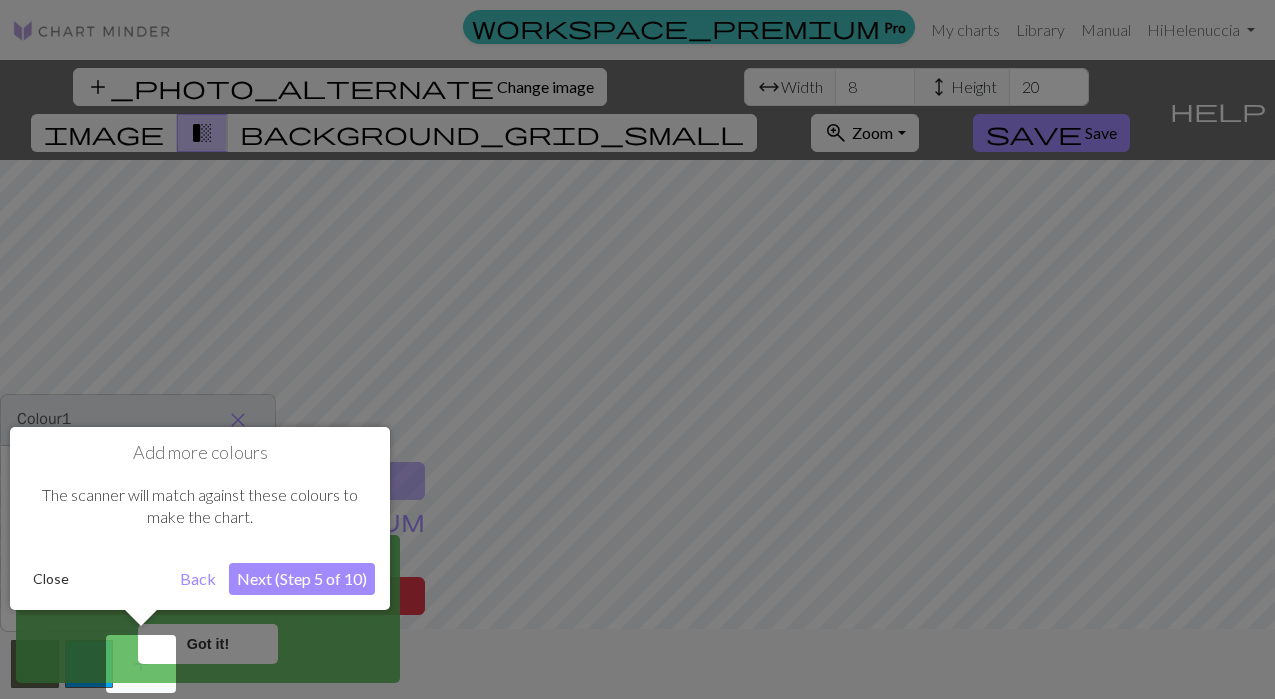 click on "Next (Step 5 of 10)" at bounding box center (302, 579) 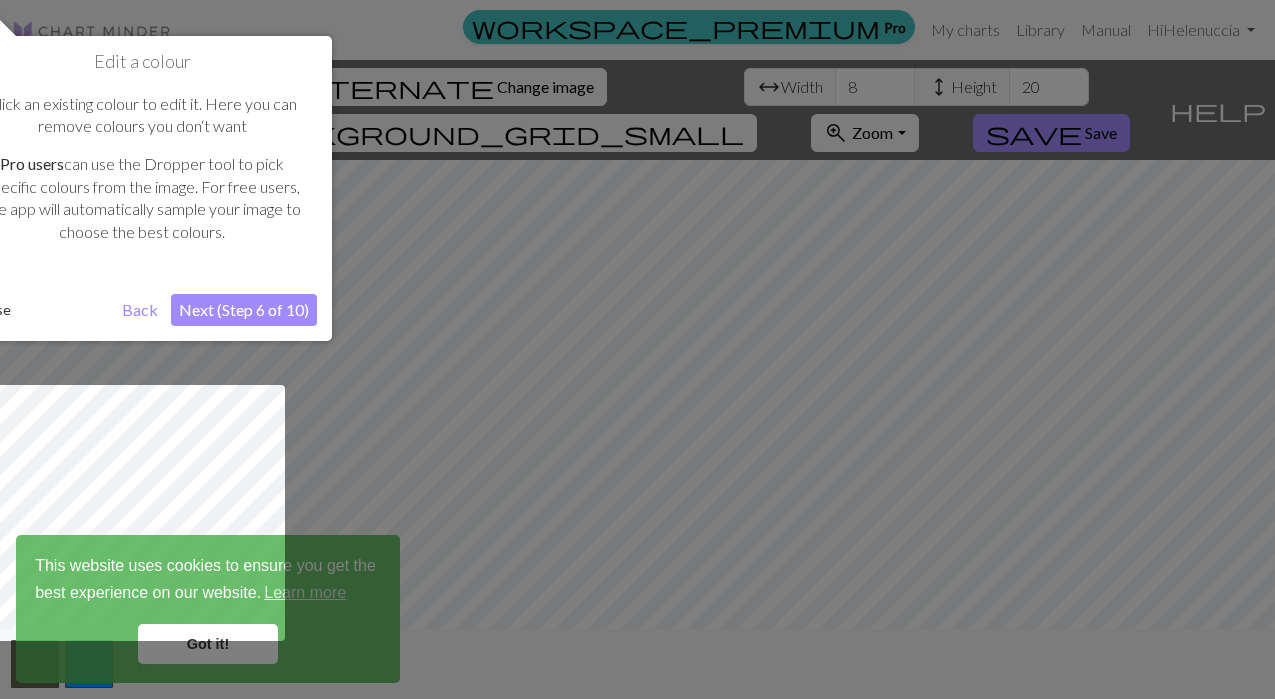click on "Next (Step 6 of 10)" at bounding box center [244, 310] 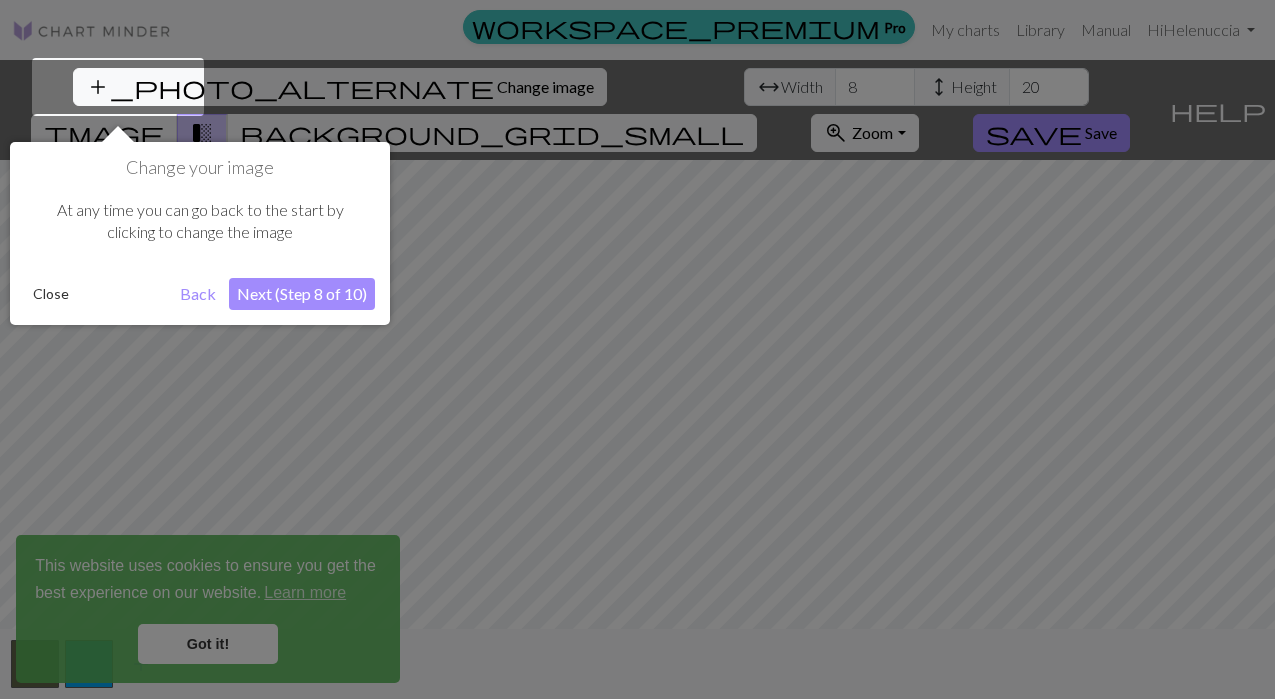 click on "Next (Step 8 of 10)" at bounding box center [302, 294] 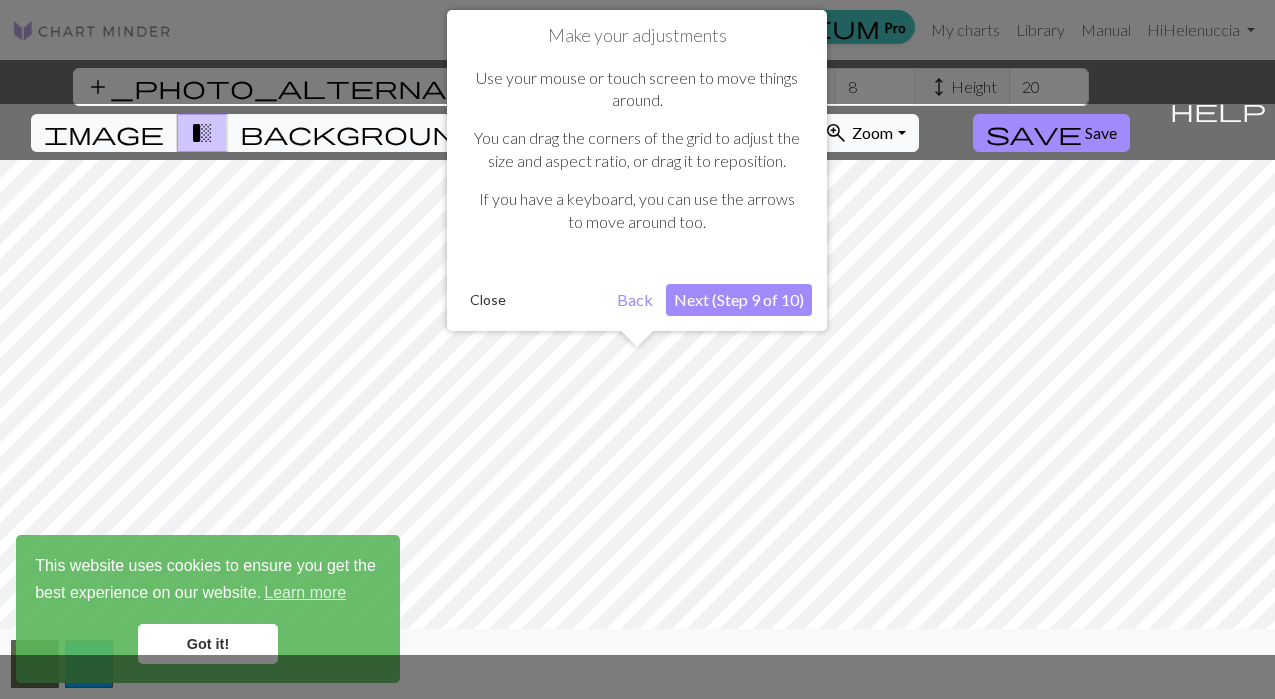 click on "Next (Step 9 of 10)" at bounding box center (739, 300) 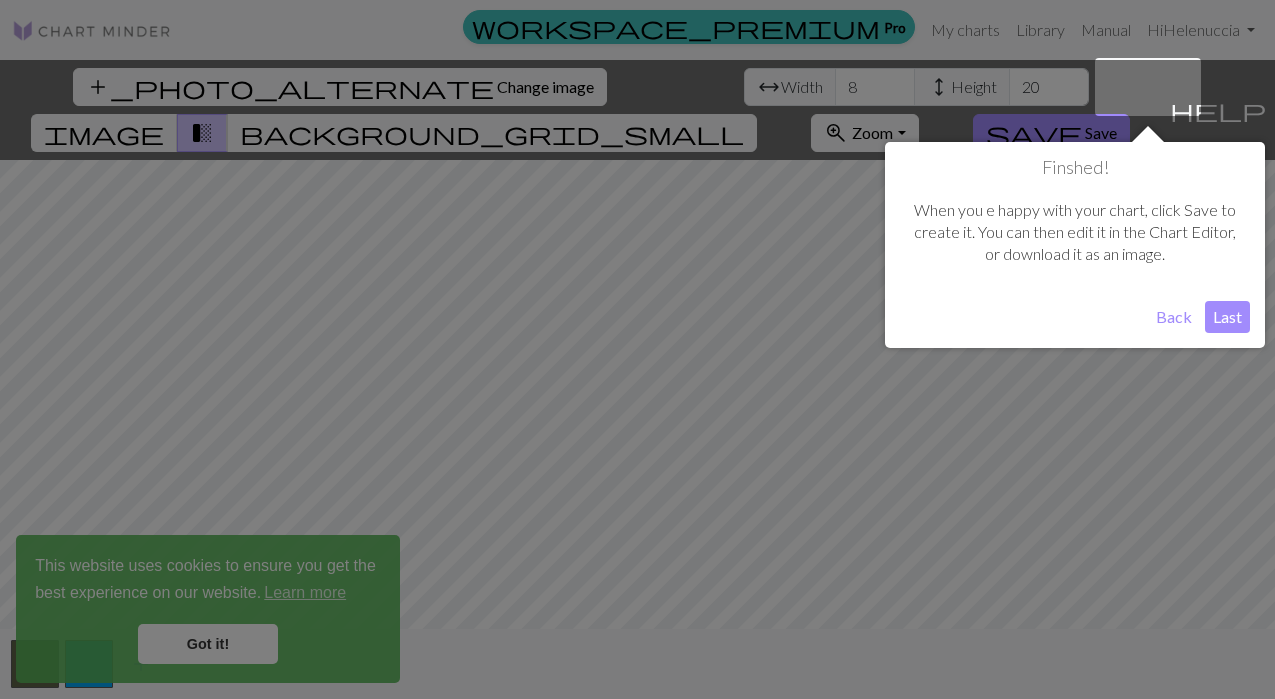 click on "Last" at bounding box center [1227, 317] 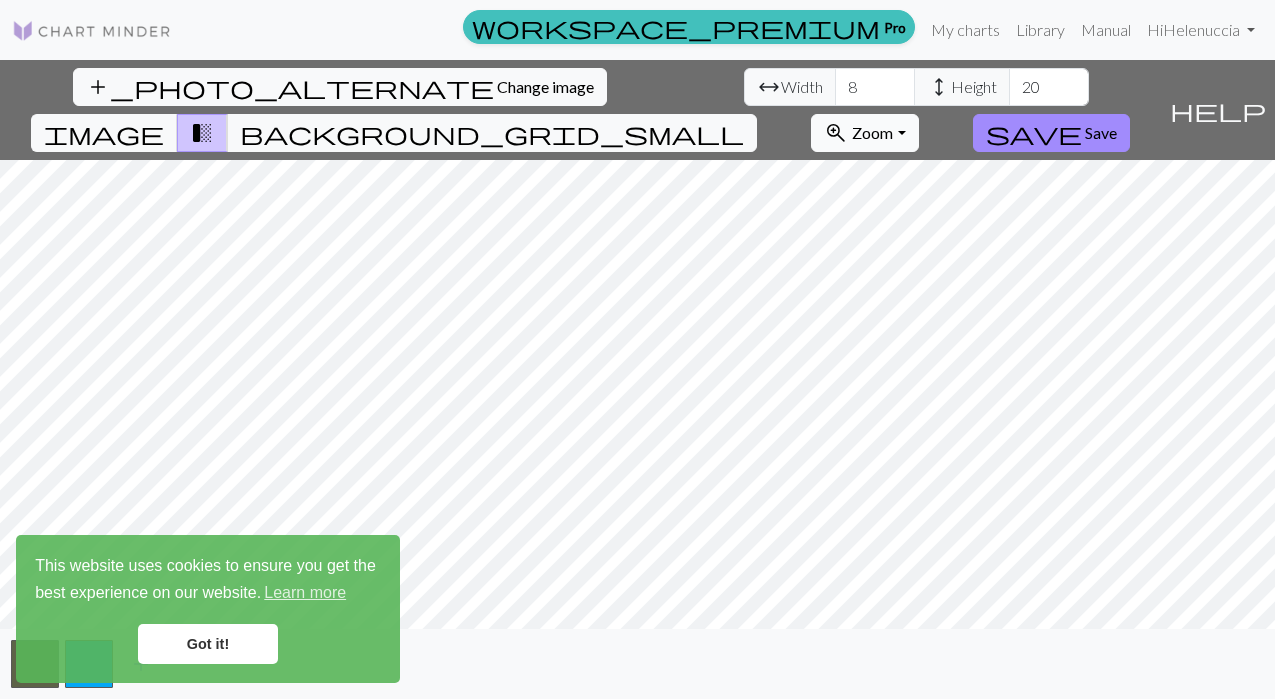 click on "Zoom" at bounding box center (872, 132) 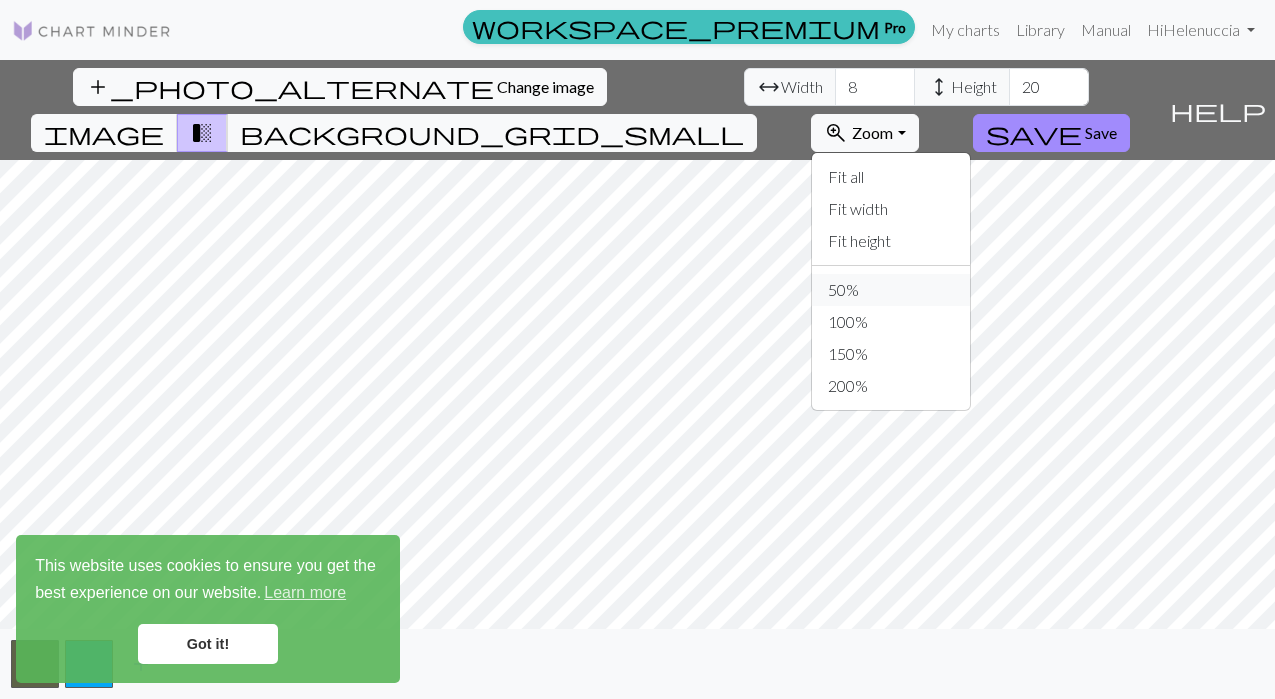 click on "50%" at bounding box center [891, 290] 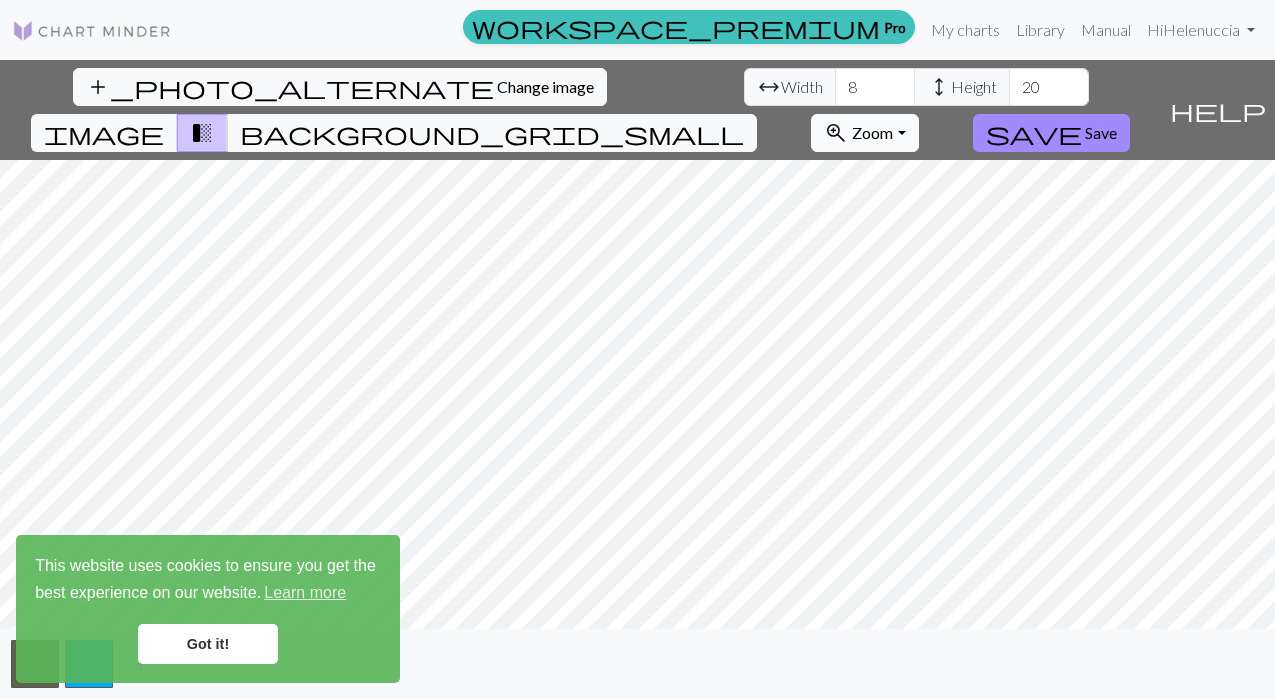 click on "zoom_in Zoom Zoom" at bounding box center [864, 133] 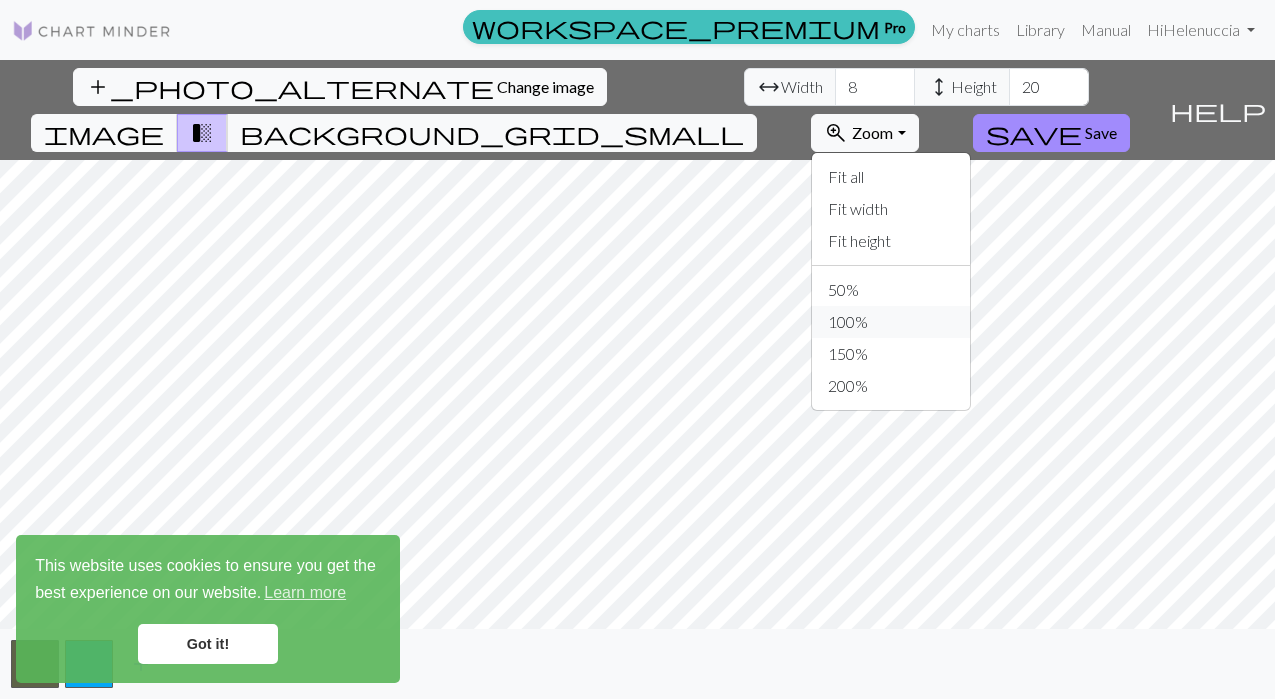 click on "100%" at bounding box center (891, 322) 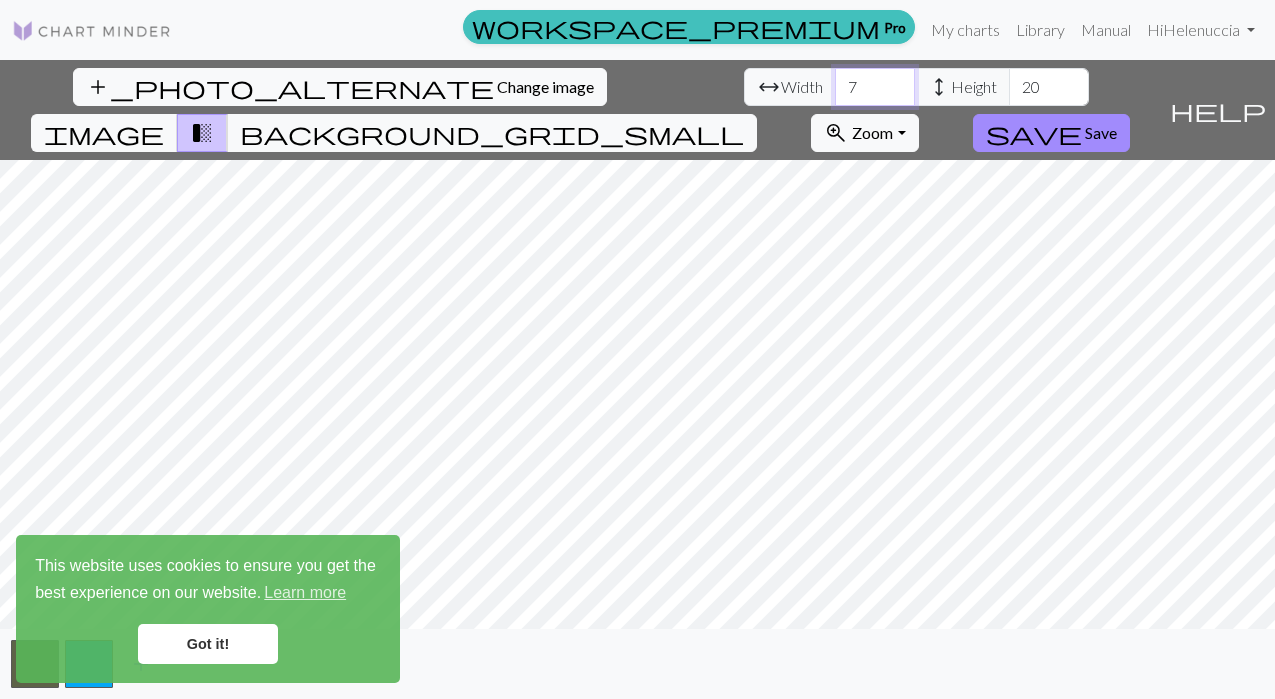 click on "7" at bounding box center [875, 87] 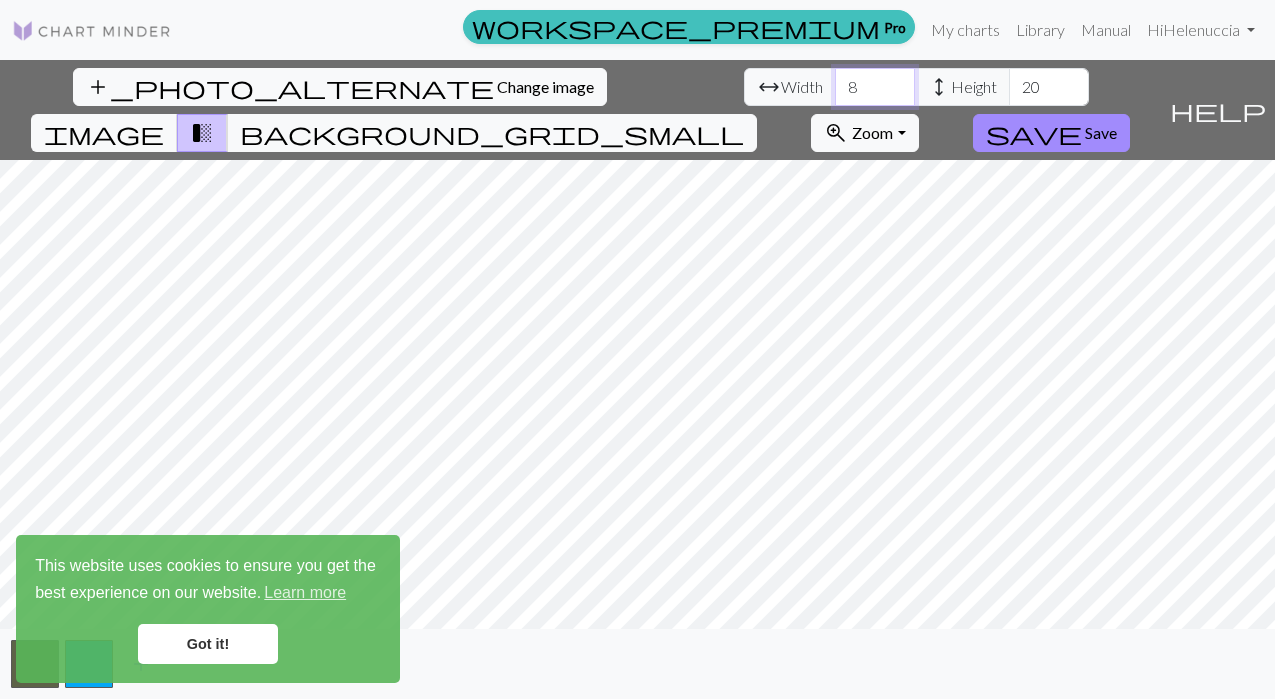 click on "8" at bounding box center [875, 87] 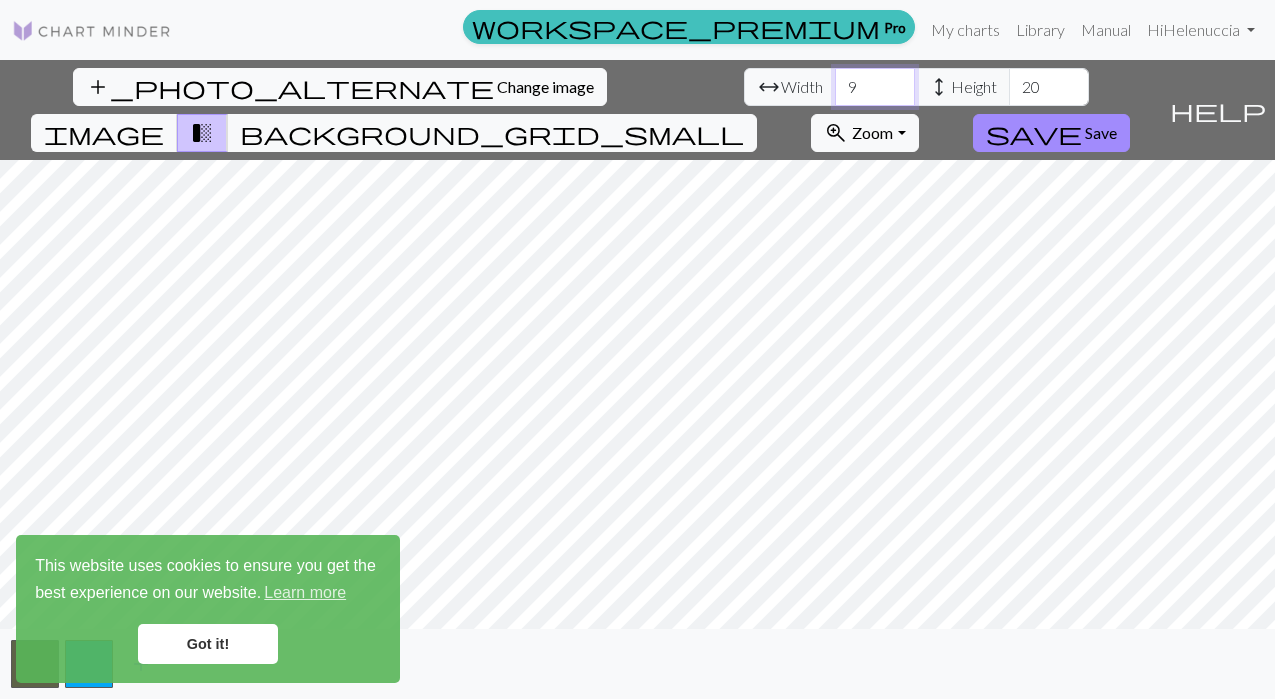 click on "9" at bounding box center (875, 87) 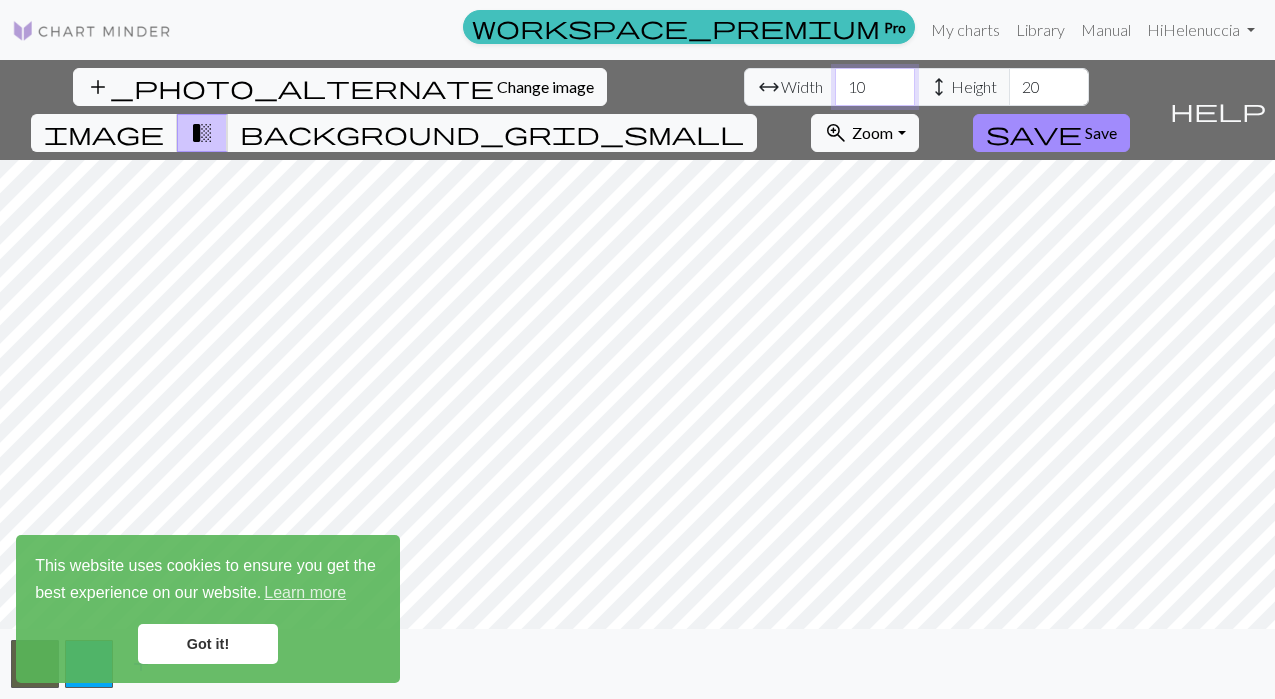 click on "10" at bounding box center (875, 87) 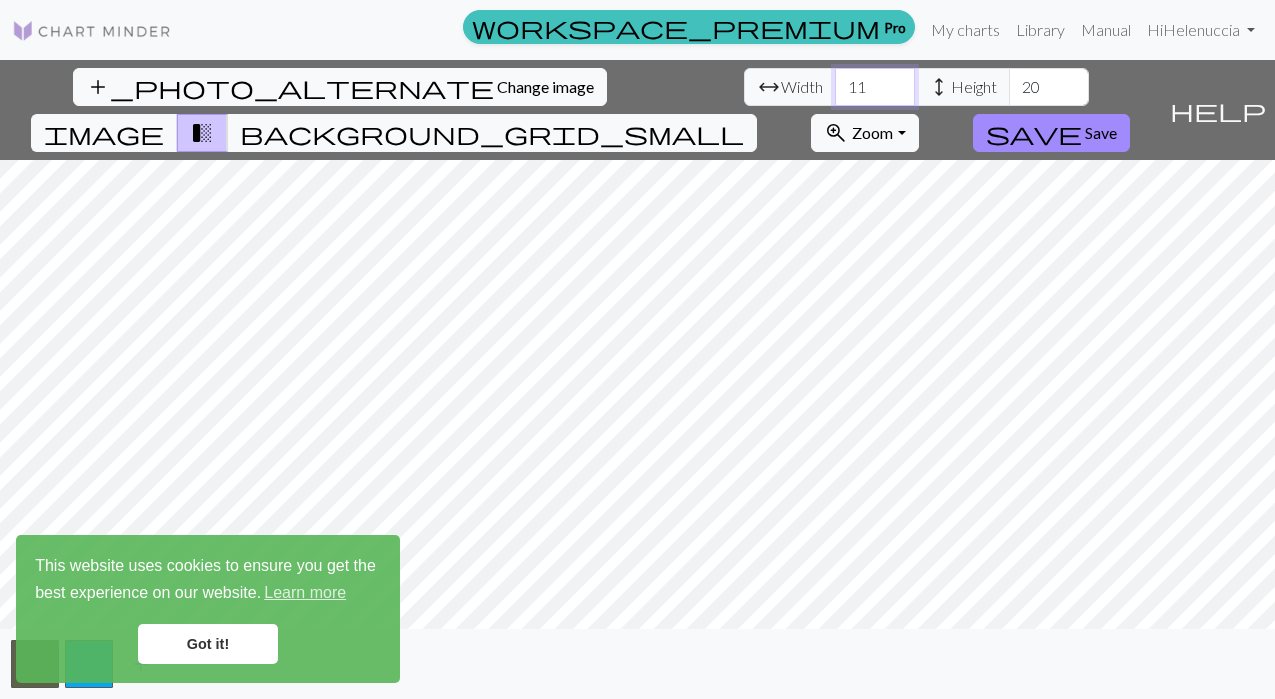 click on "11" at bounding box center (875, 87) 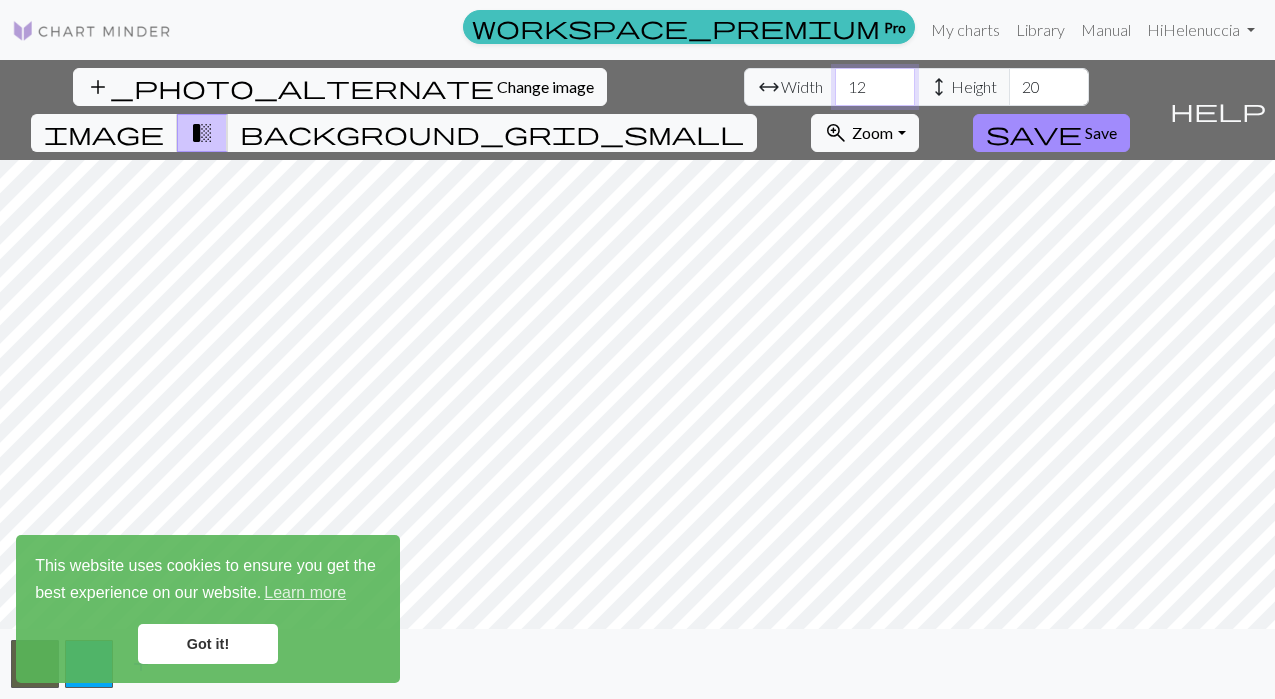 click on "12" at bounding box center (875, 87) 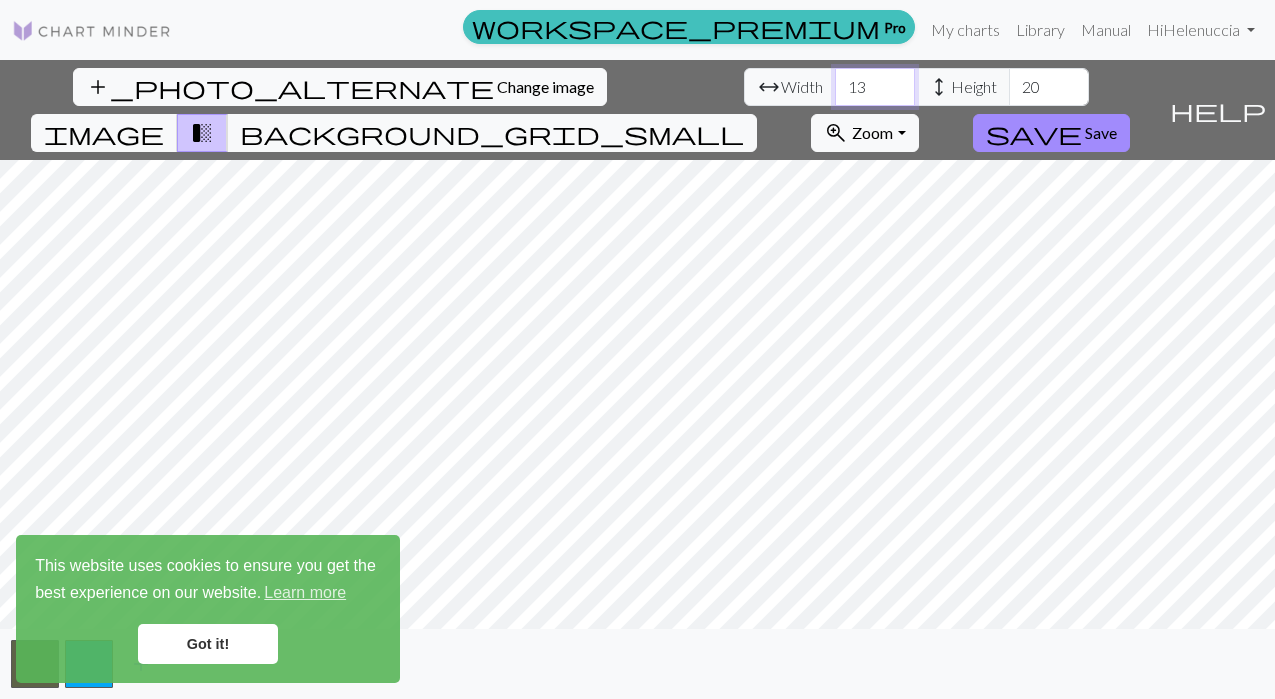 click on "13" at bounding box center (875, 87) 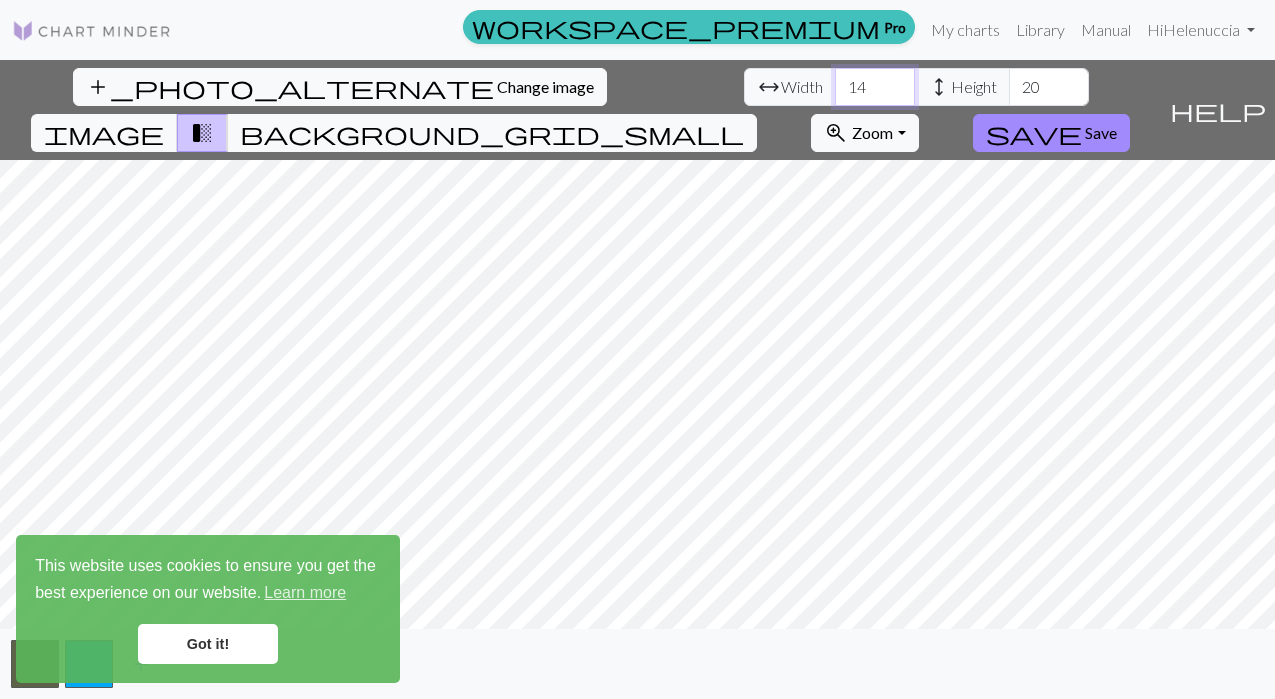 click on "14" at bounding box center (875, 87) 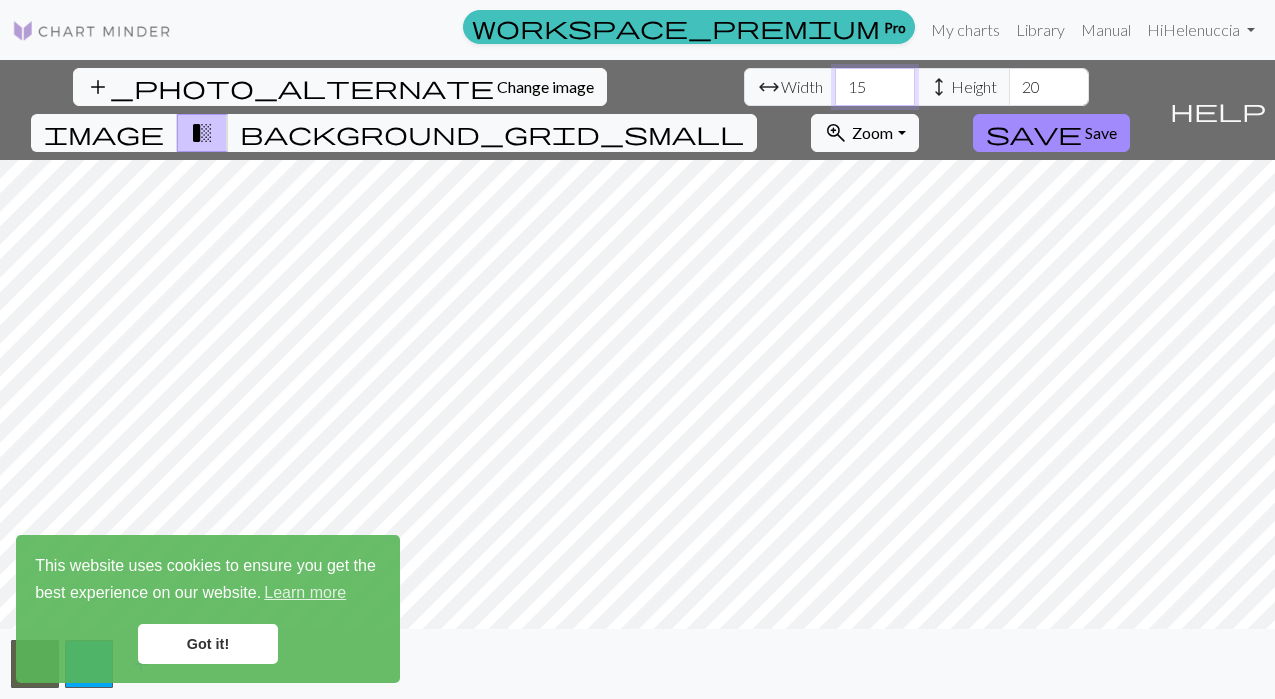 click on "15" at bounding box center (875, 87) 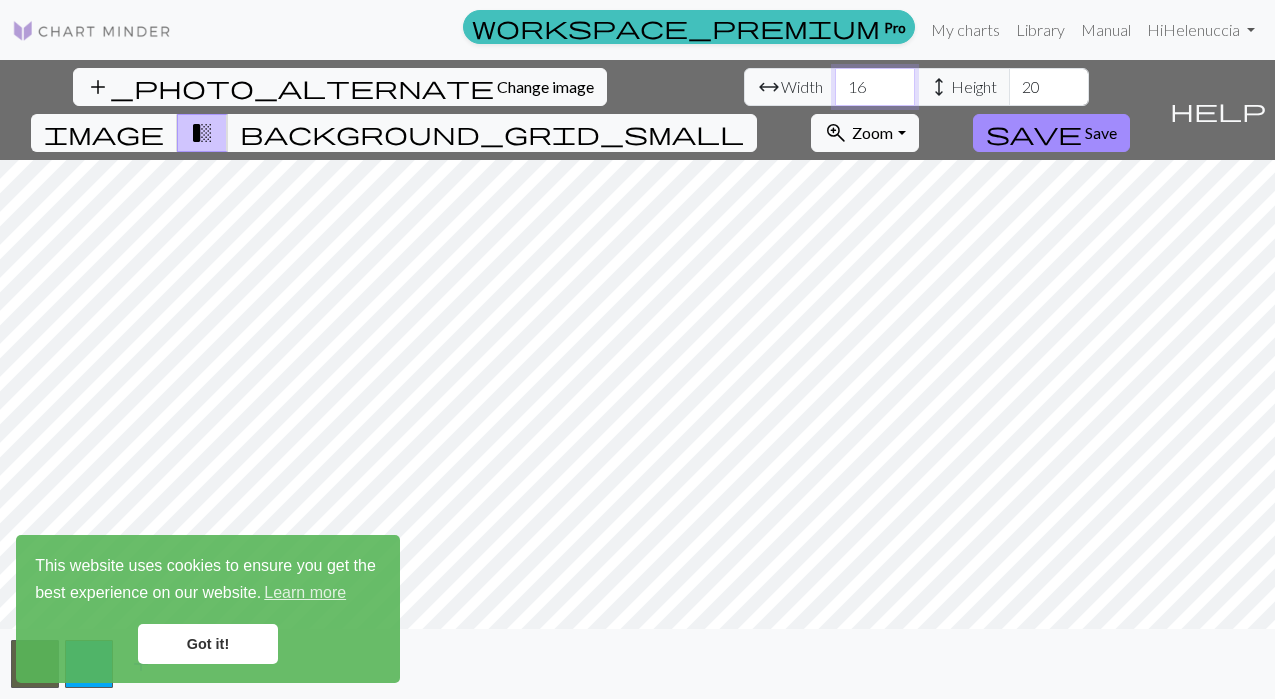 click on "16" at bounding box center [875, 87] 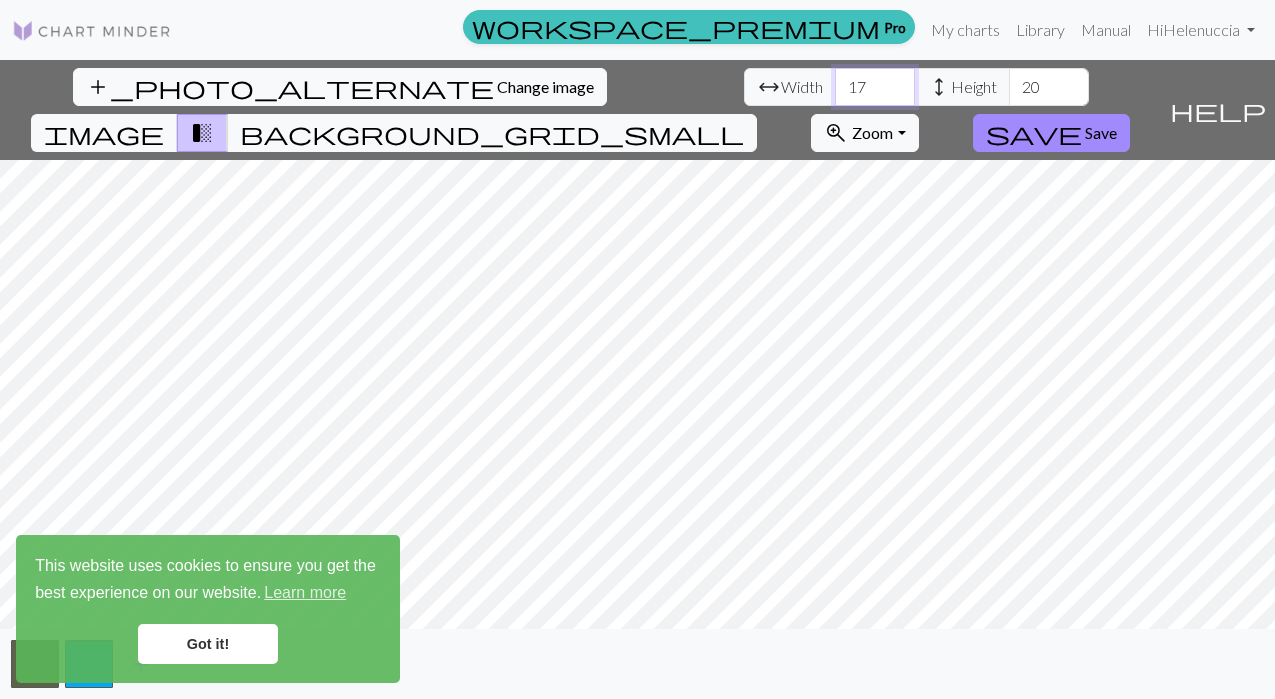 click on "17" at bounding box center (875, 87) 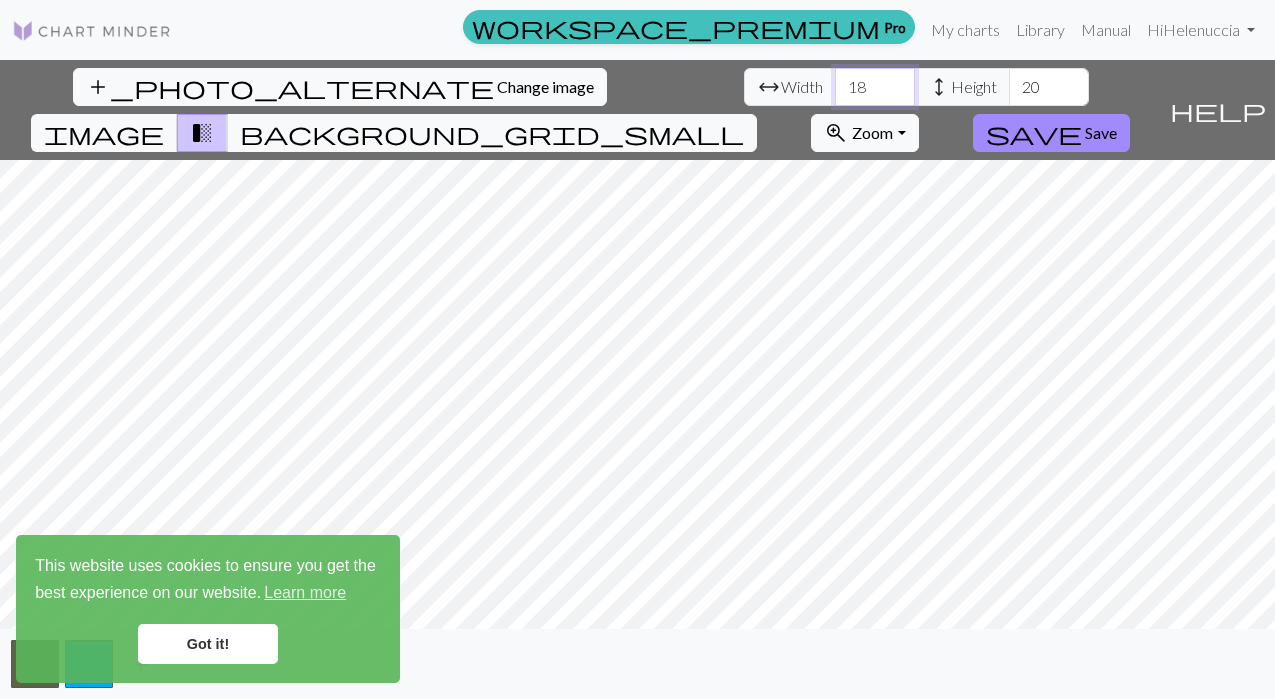 click on "18" at bounding box center (875, 87) 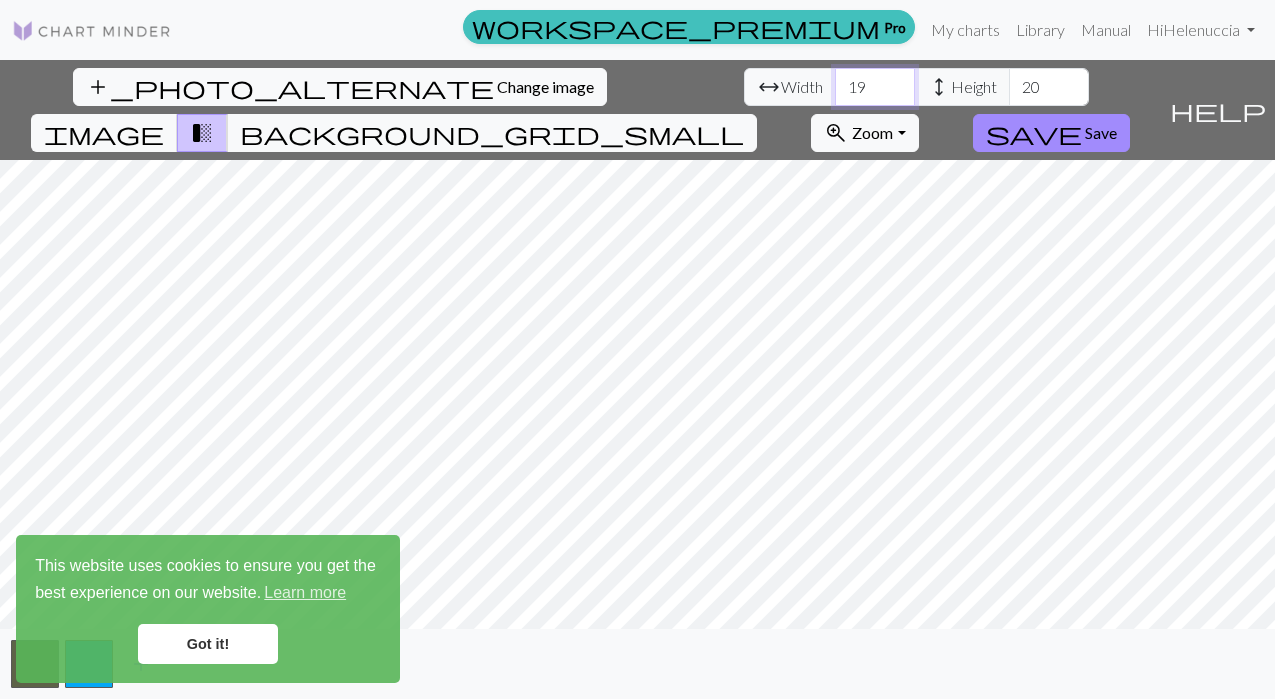 click on "19" at bounding box center (875, 87) 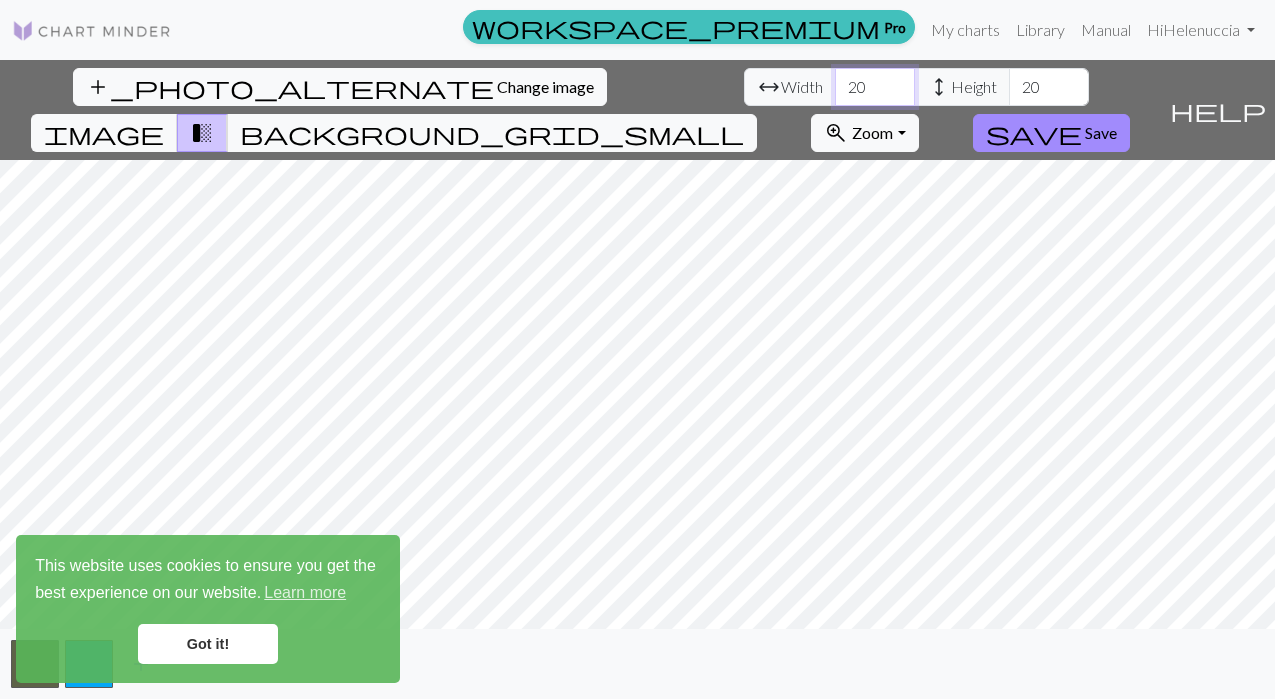 click on "20" at bounding box center [875, 87] 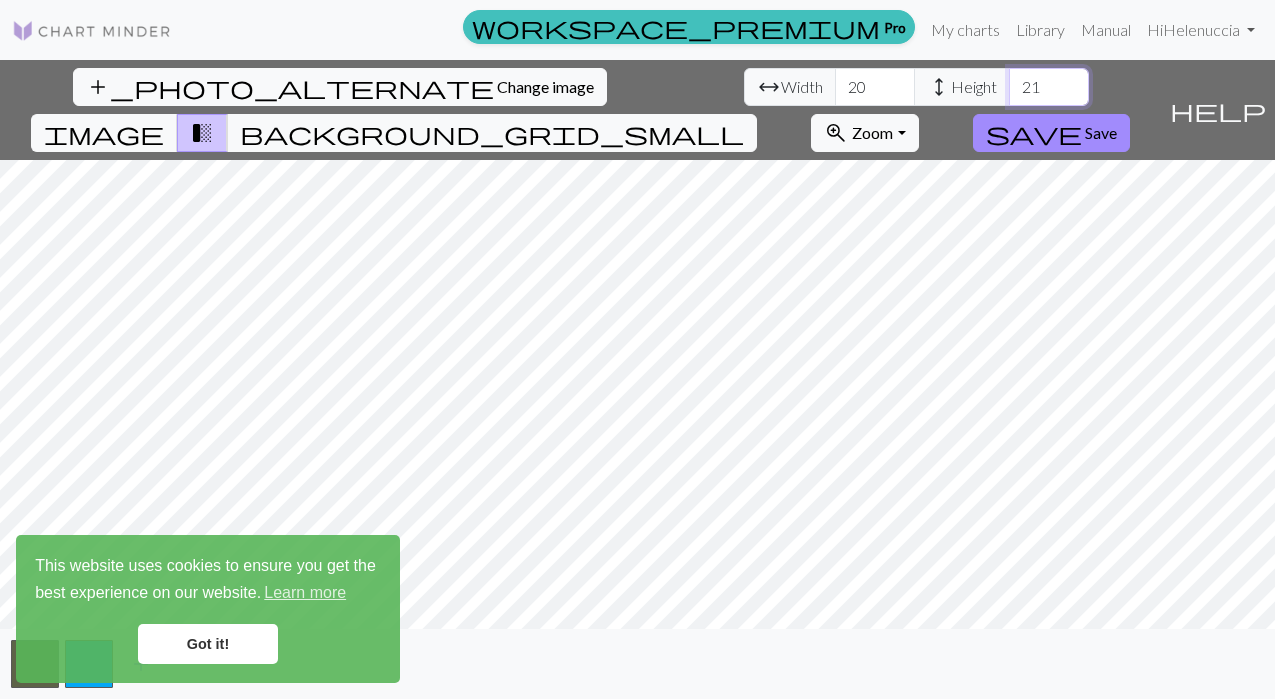 click on "21" at bounding box center (1049, 87) 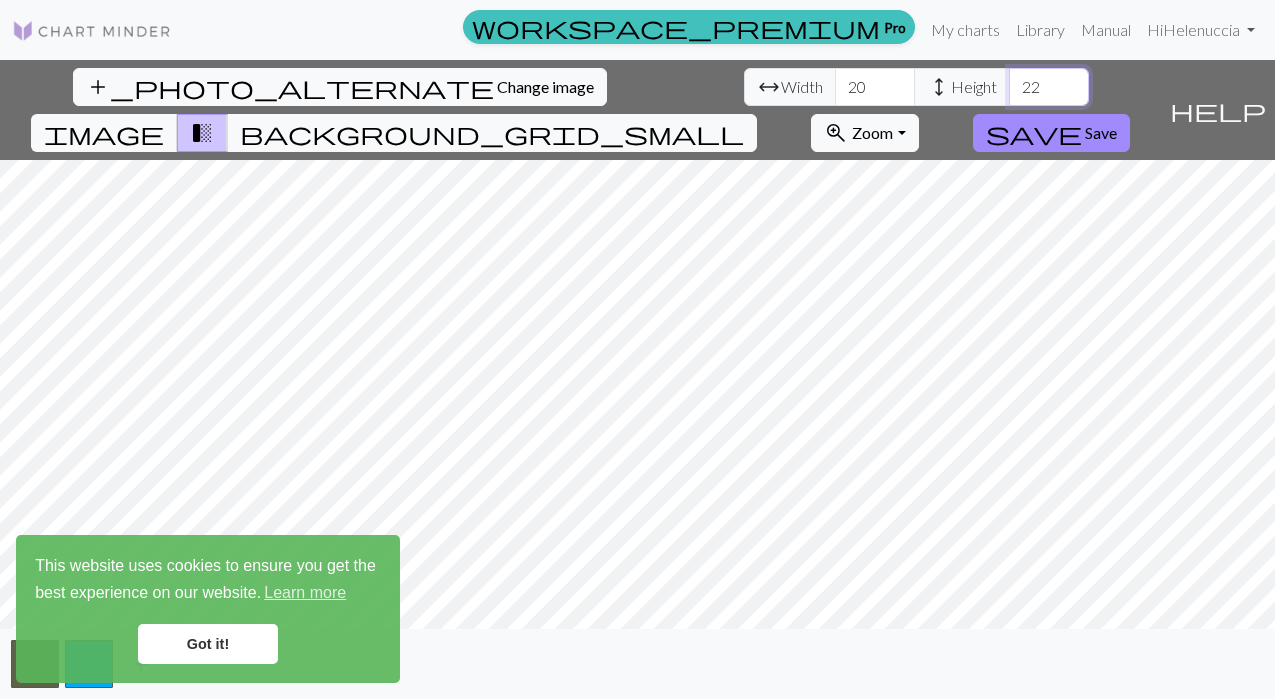 click on "22" at bounding box center [1049, 87] 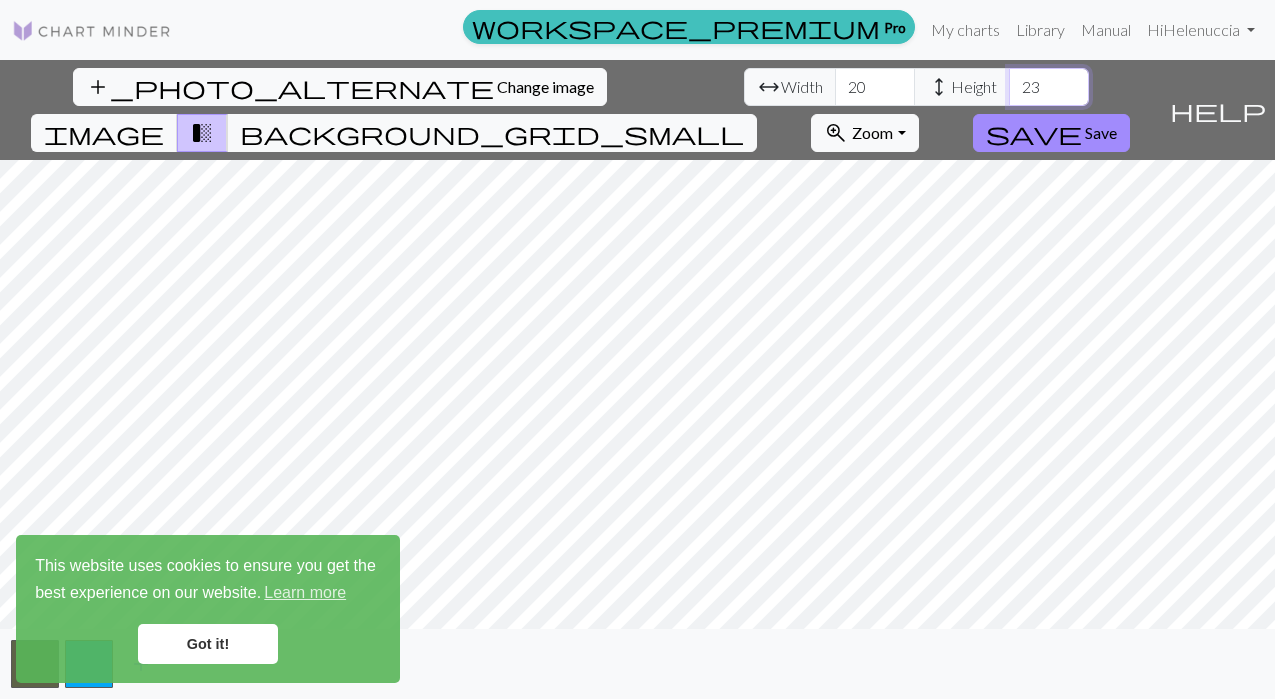 click on "23" at bounding box center [1049, 87] 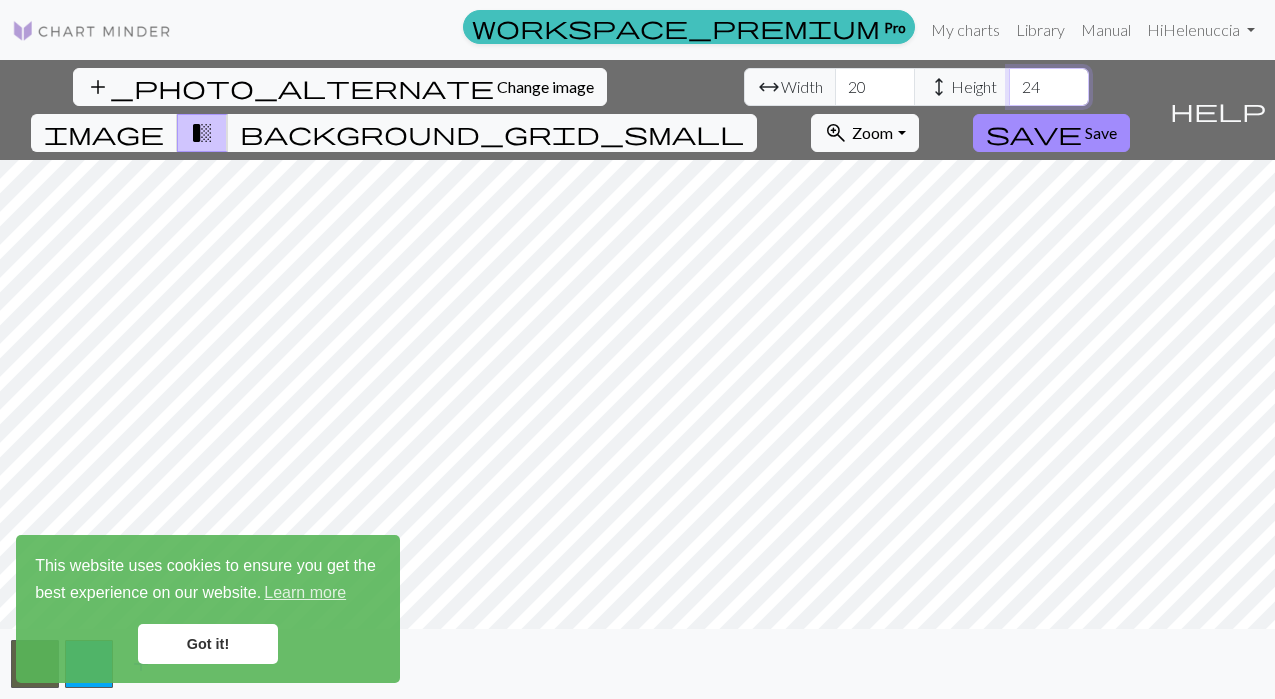 click on "24" at bounding box center [1049, 87] 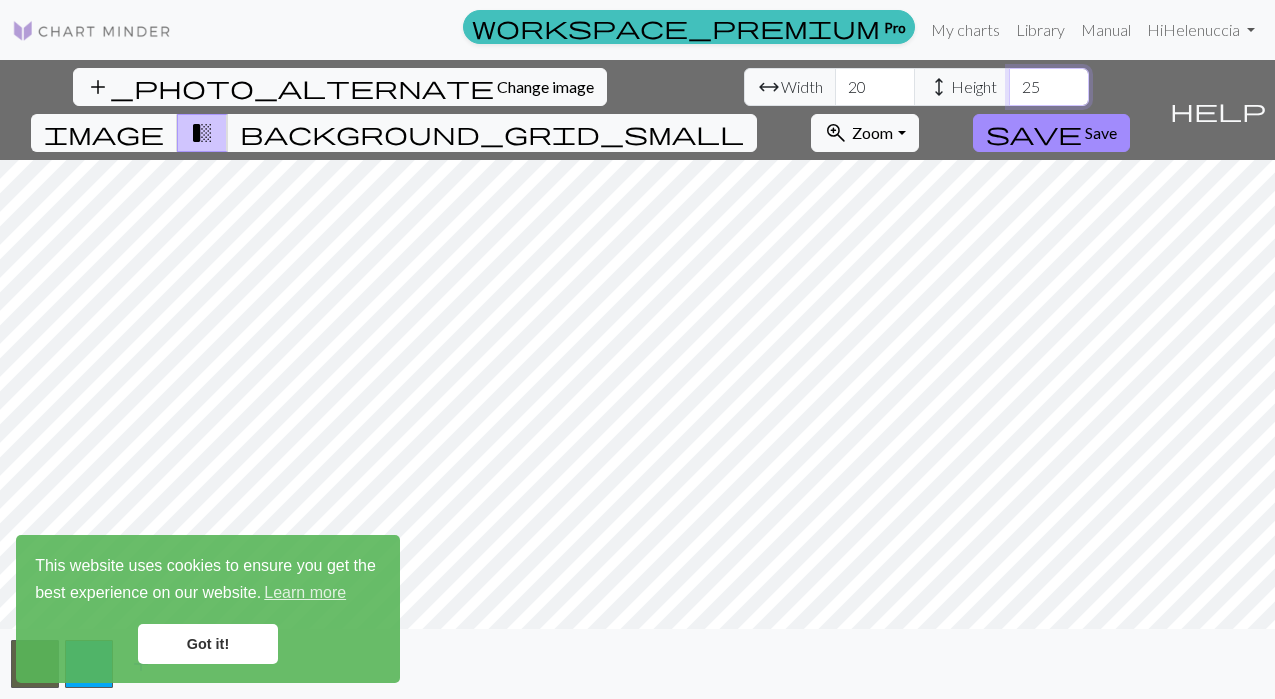 click on "25" at bounding box center [1049, 87] 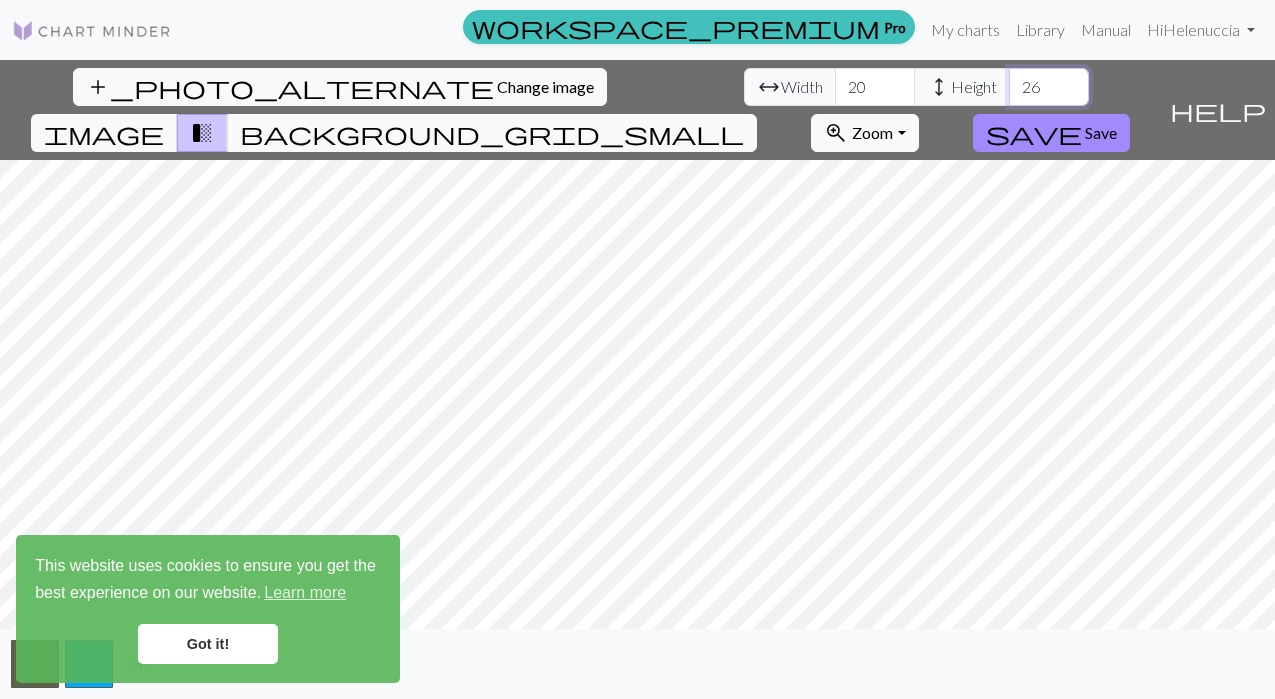 click on "26" at bounding box center (1049, 87) 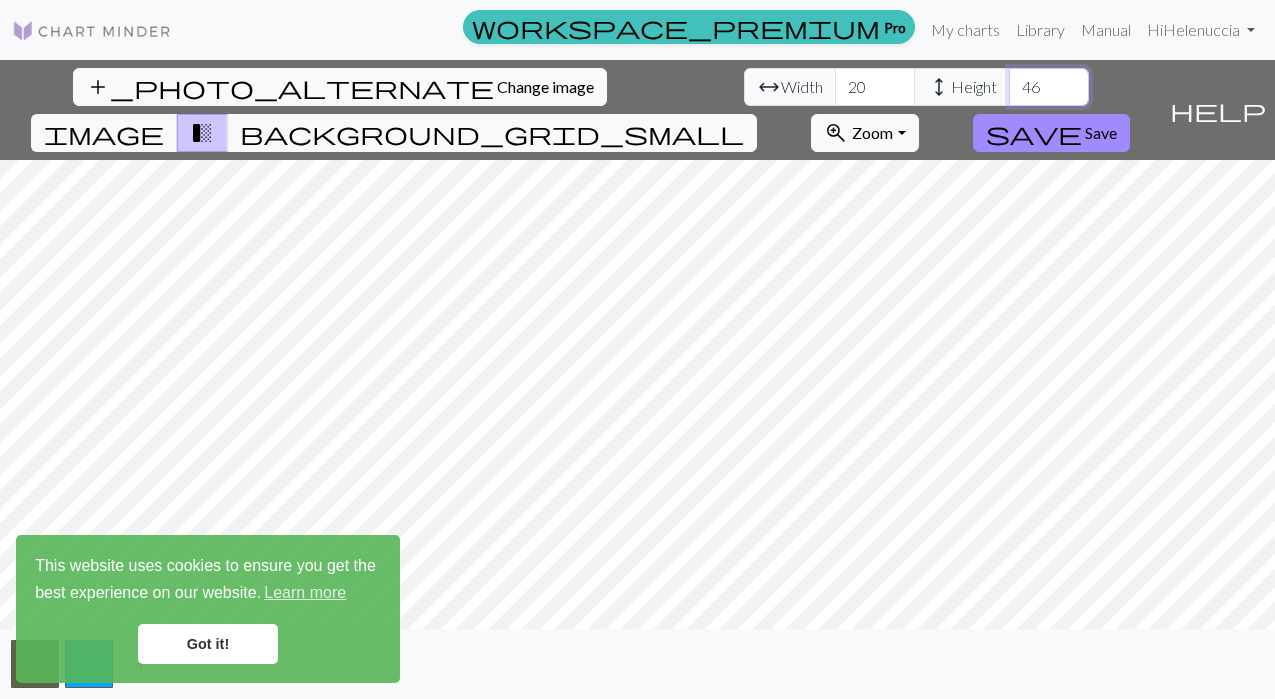 click on "46" at bounding box center (1049, 87) 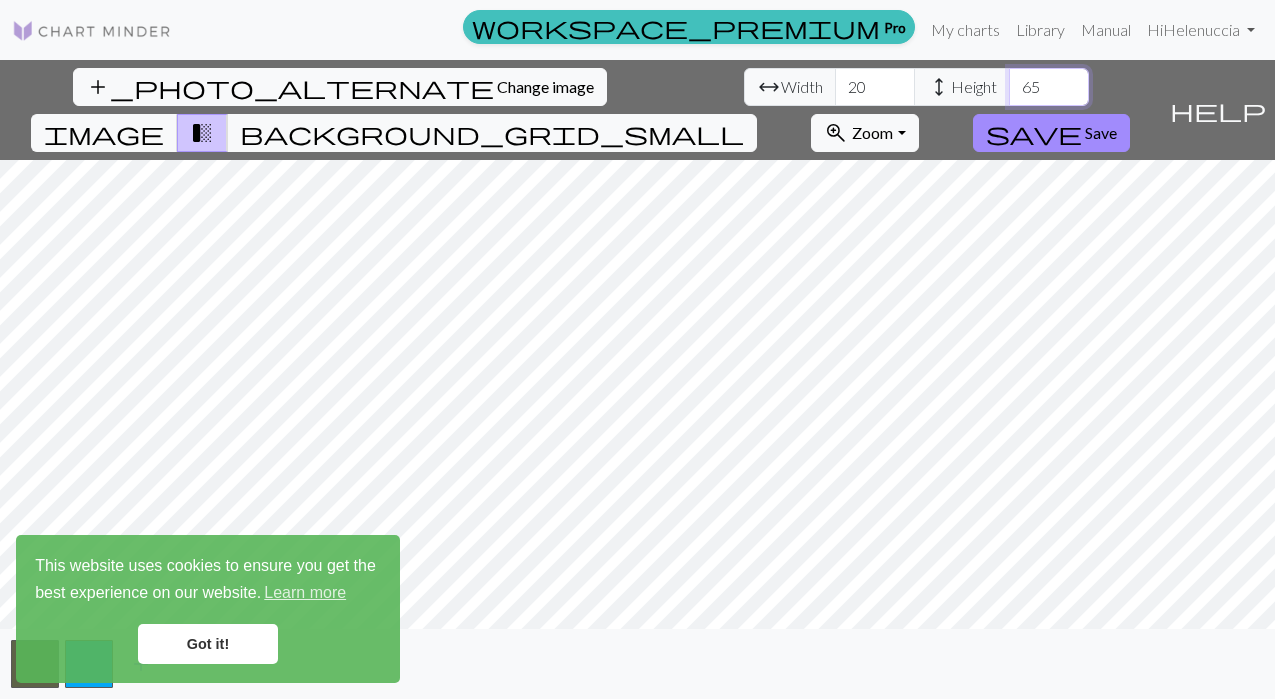 click on "65" at bounding box center [1049, 87] 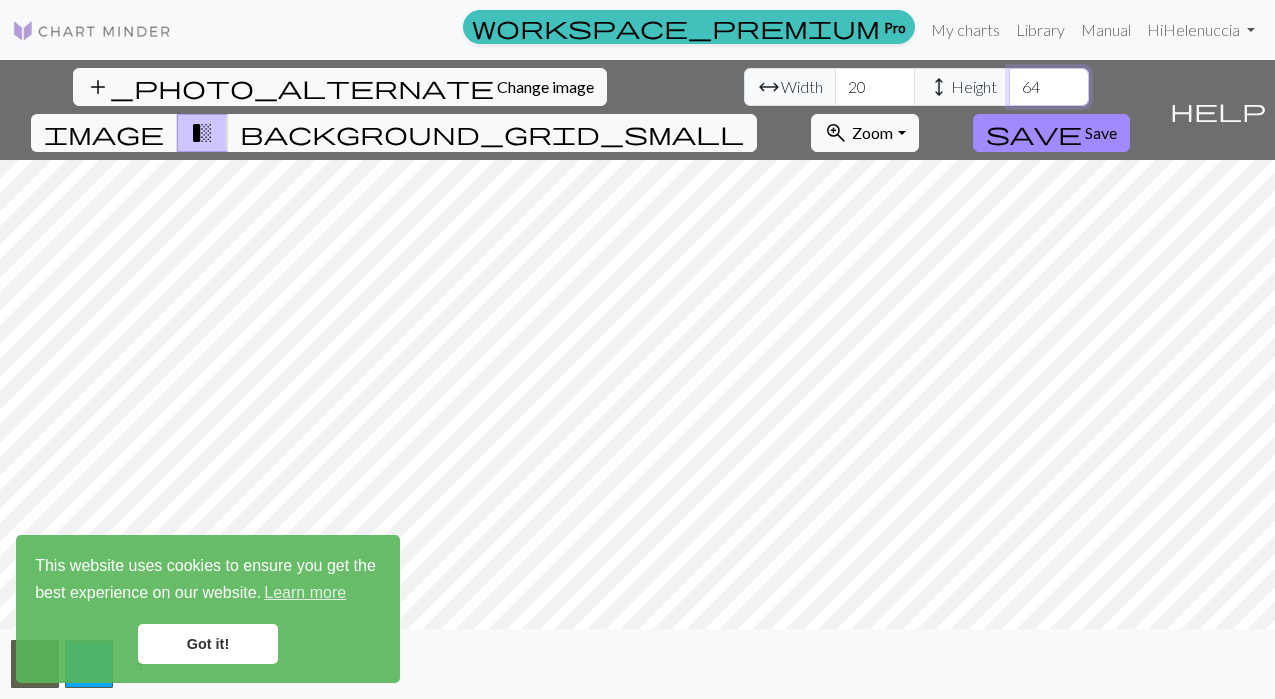 click on "64" at bounding box center [1049, 87] 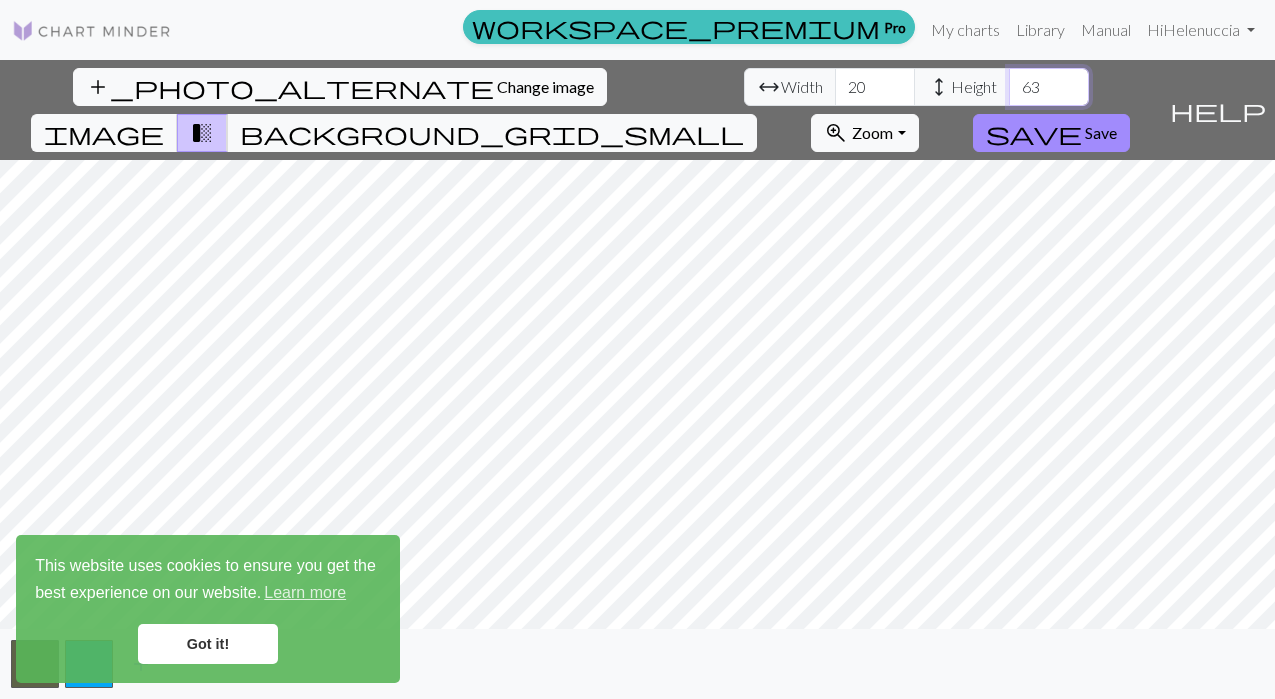 click on "63" at bounding box center (1049, 87) 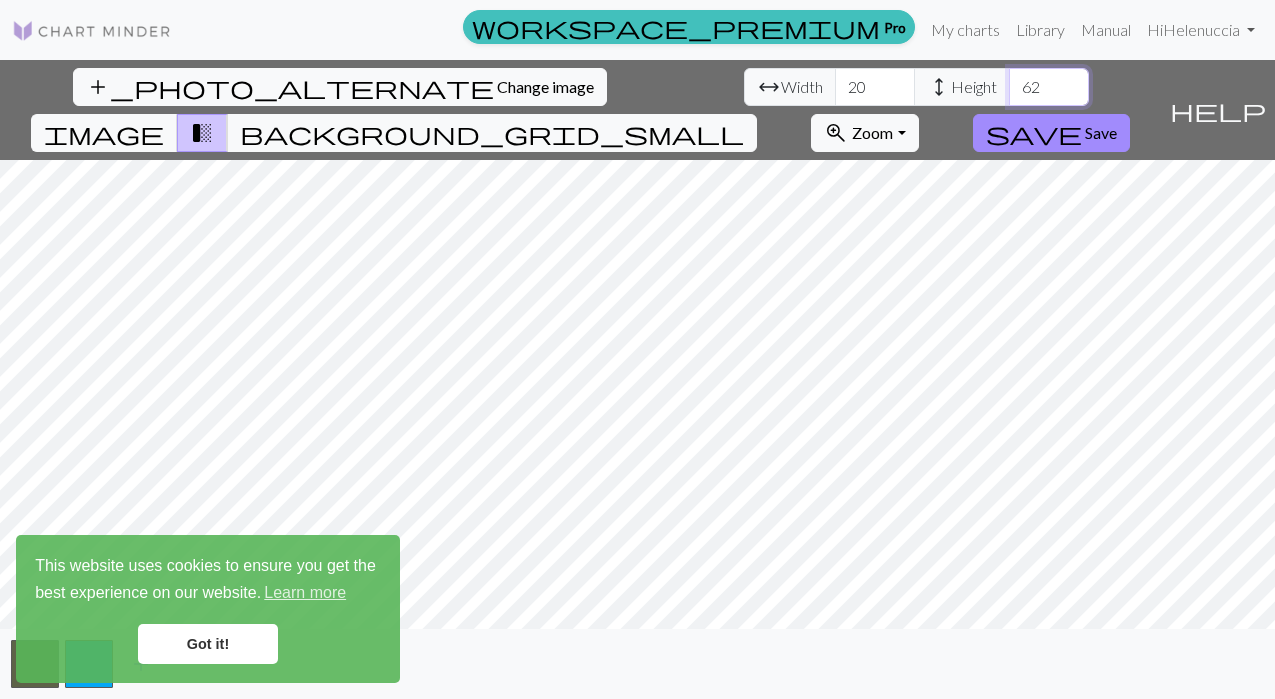 click on "62" at bounding box center [1049, 87] 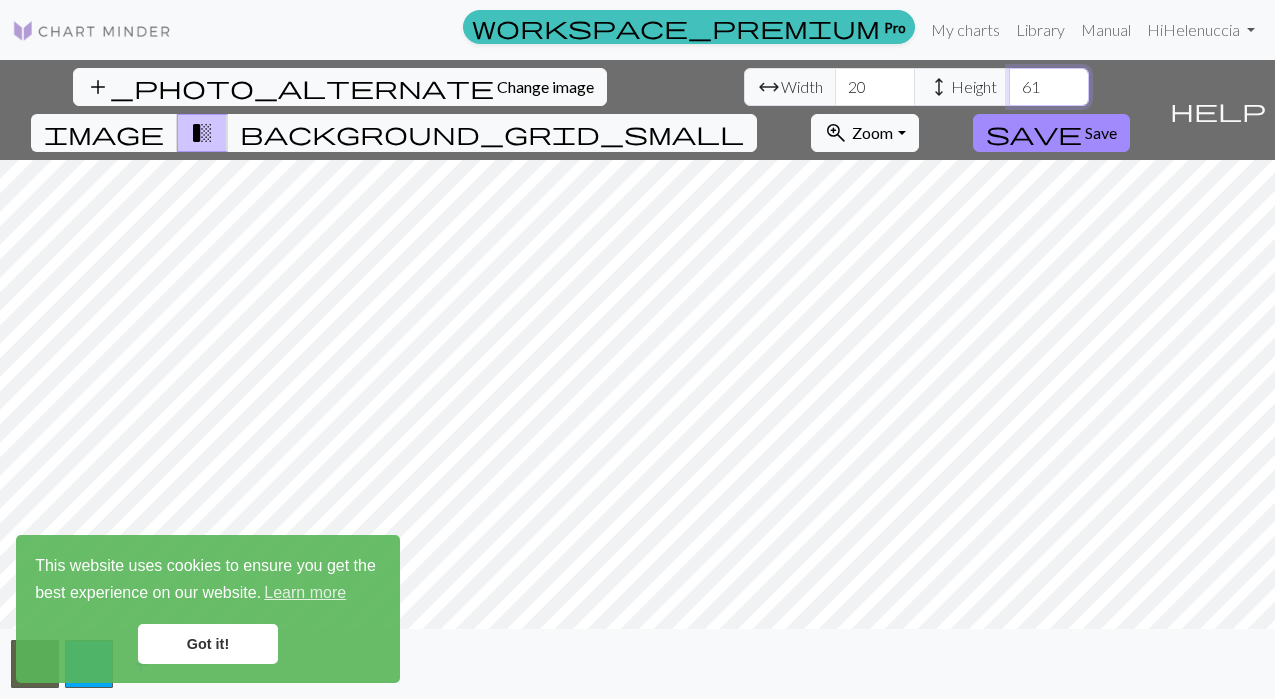 click on "61" at bounding box center (1049, 87) 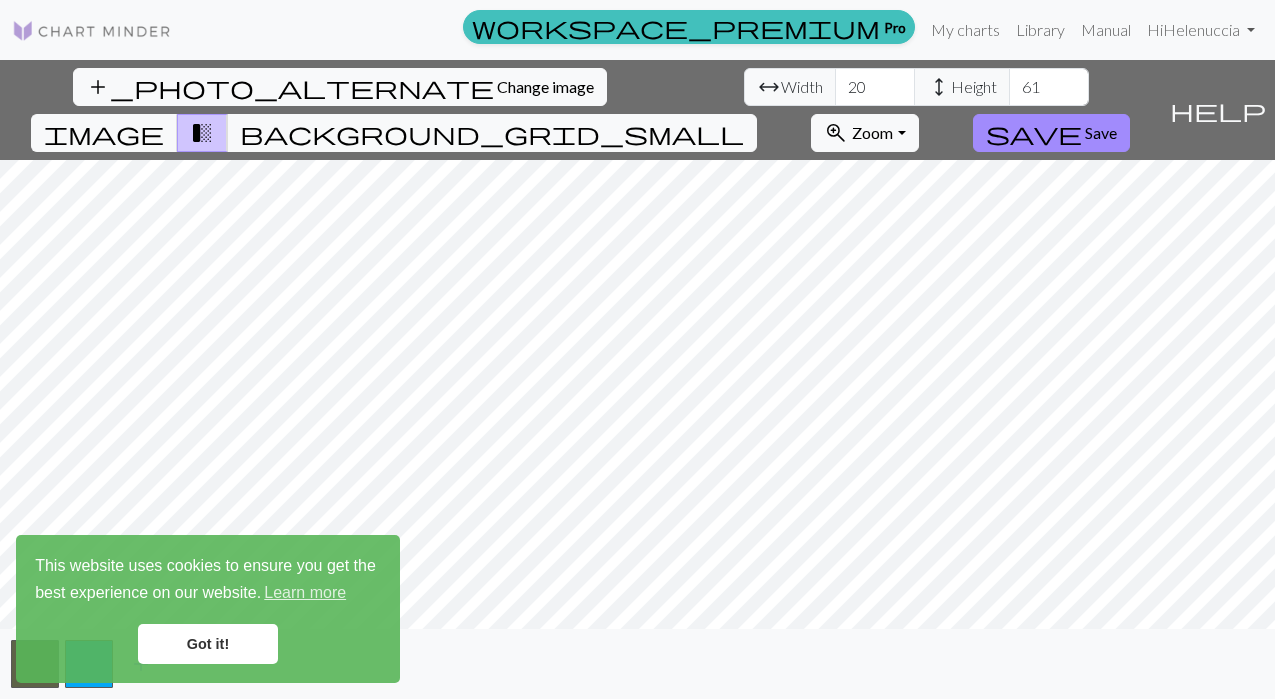 click on "add_photo_alternate   Change image arrow_range   Width 20 height   Height 61 image transition_fade background_grid_small zoom_in Zoom Zoom Fit all Fit width Fit height 50% 100% 150% 200% save   Save help Show me around add" at bounding box center [637, 379] 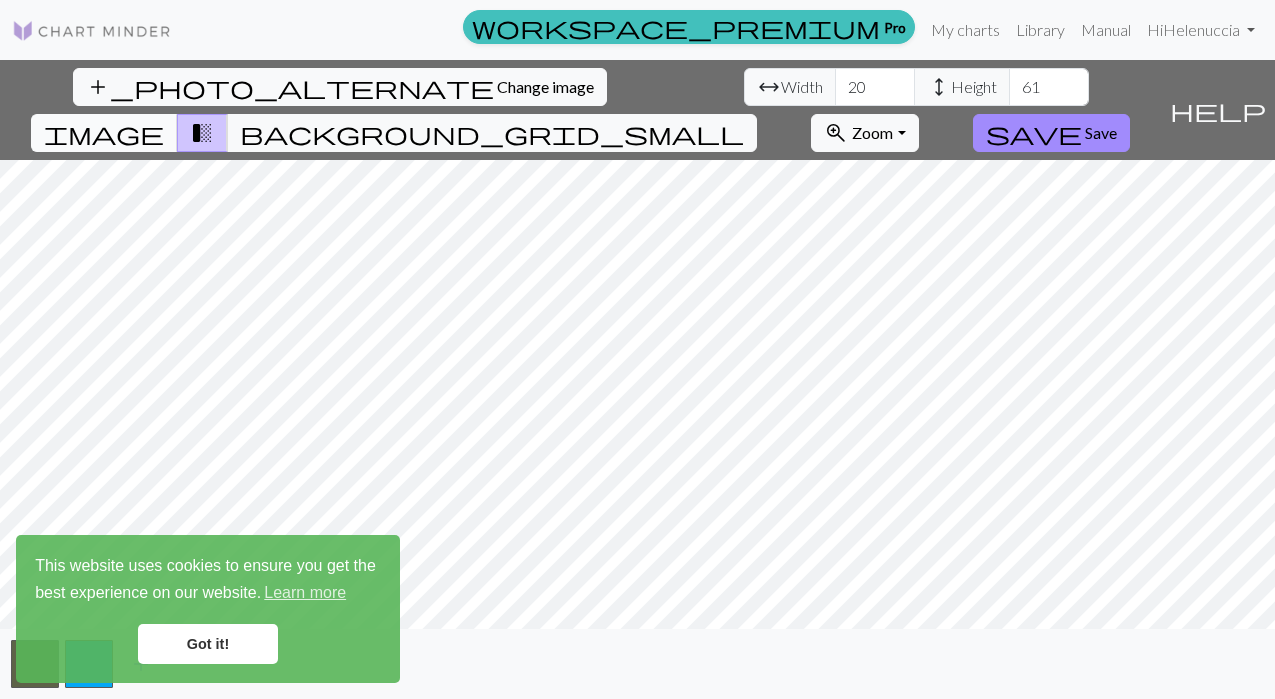 click on "image" at bounding box center (104, 133) 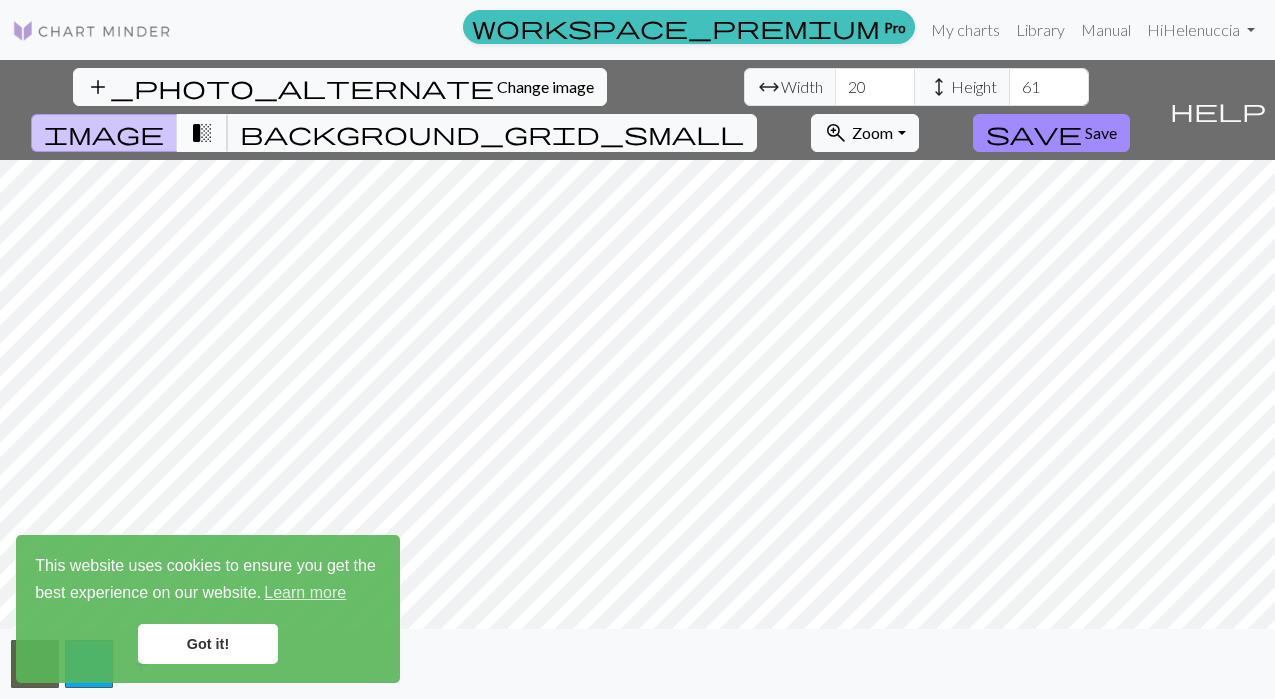 click on "transition_fade" at bounding box center (202, 133) 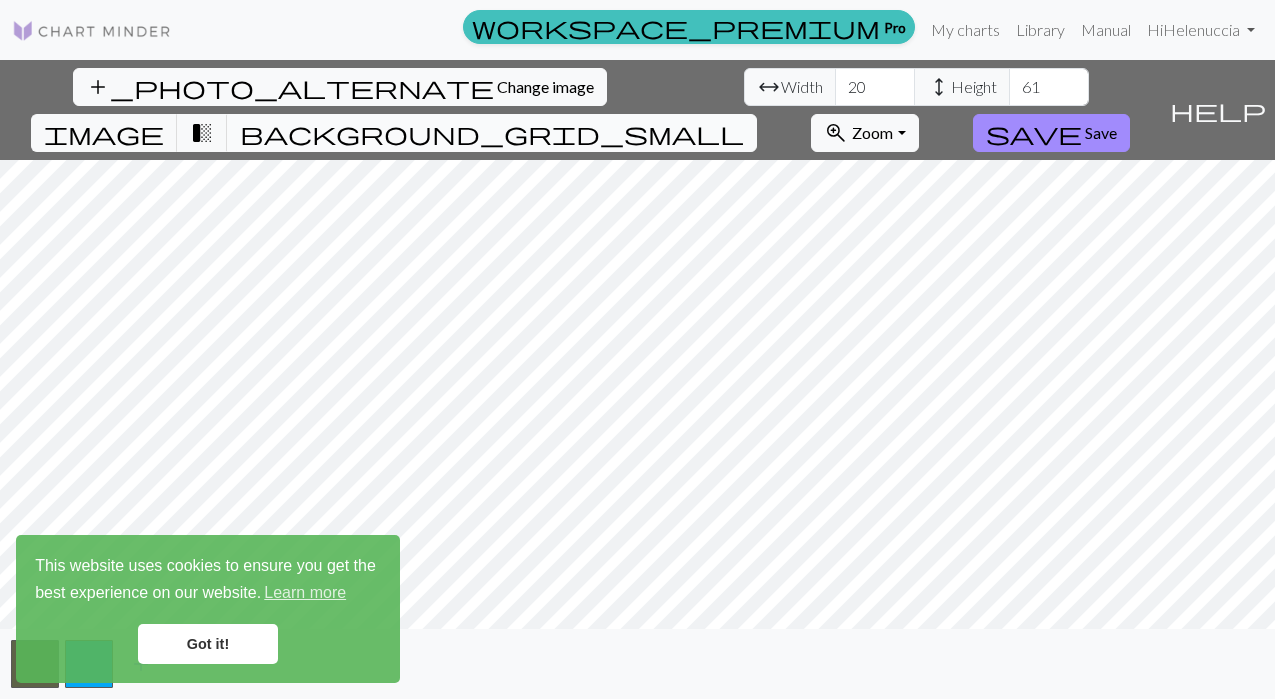 click on "background_grid_small" at bounding box center (492, 133) 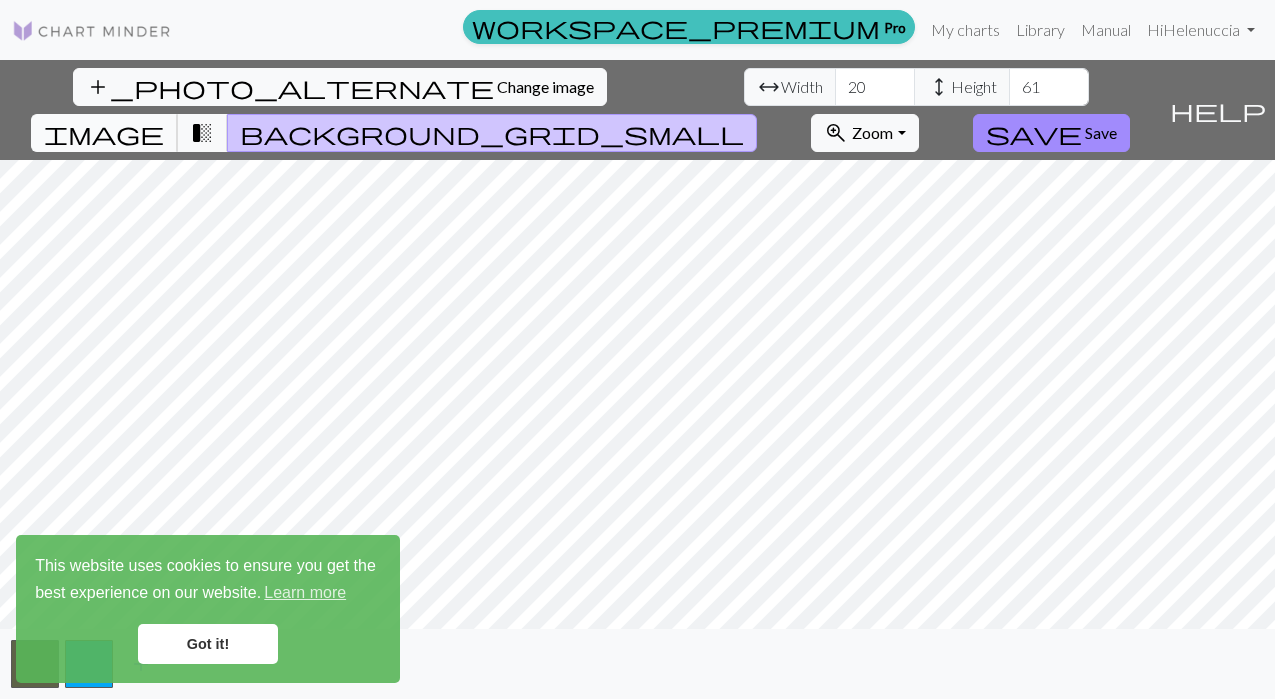 click on "image" at bounding box center (104, 133) 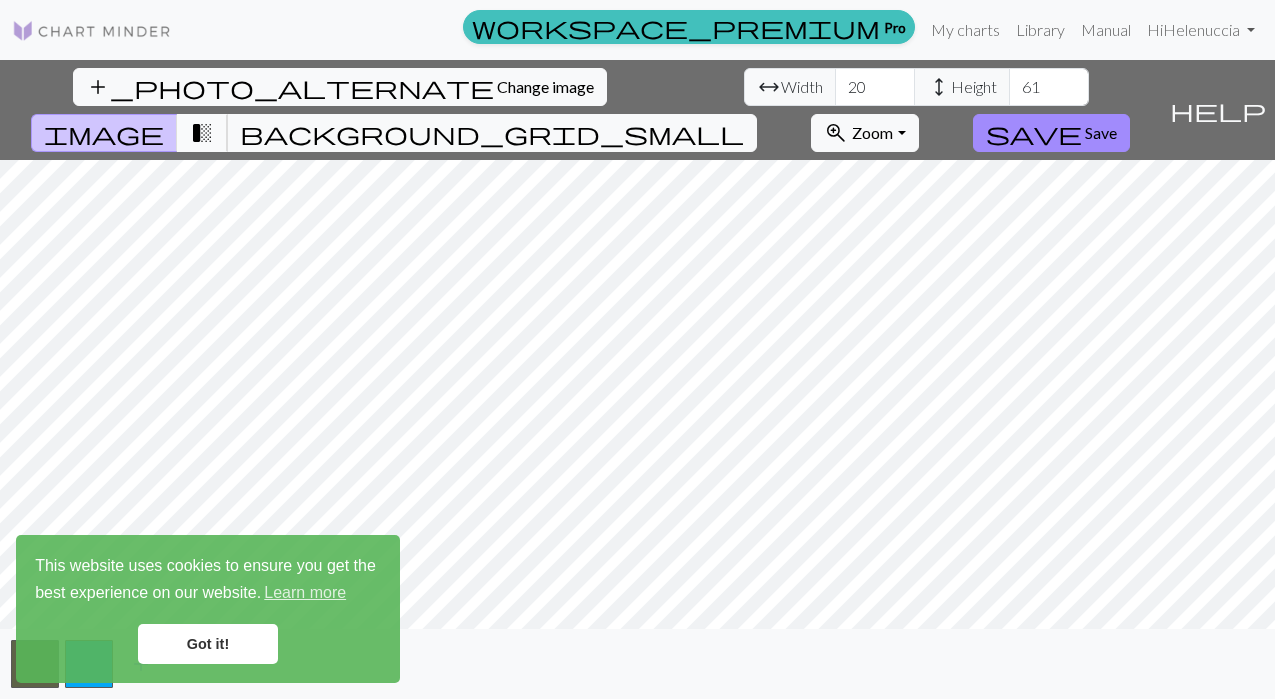 click on "transition_fade" at bounding box center (202, 133) 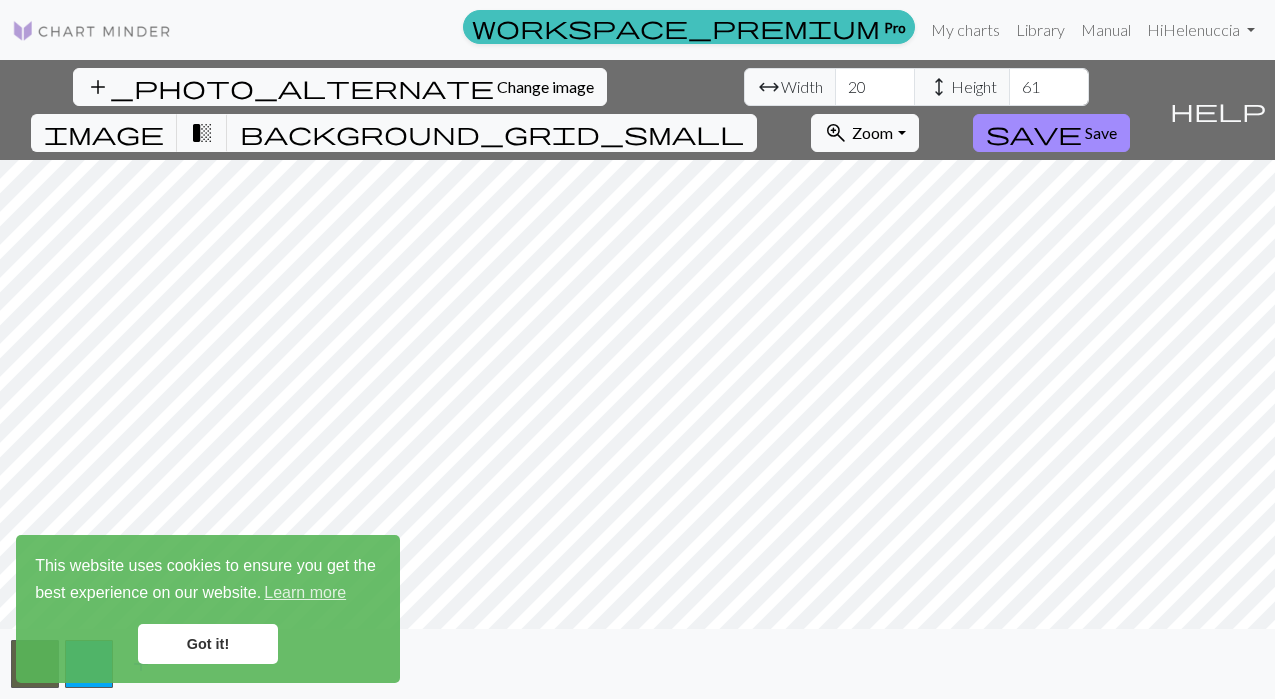 click on "Got it!" at bounding box center (208, 644) 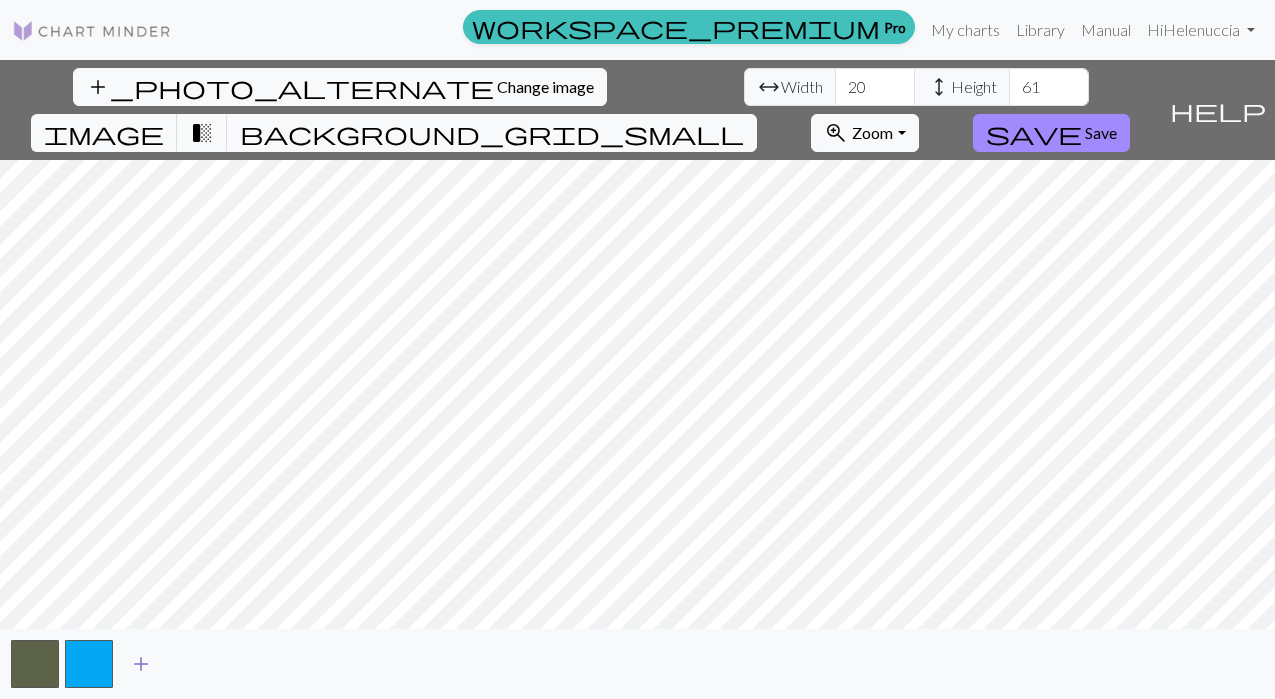 click on "add" at bounding box center [141, 664] 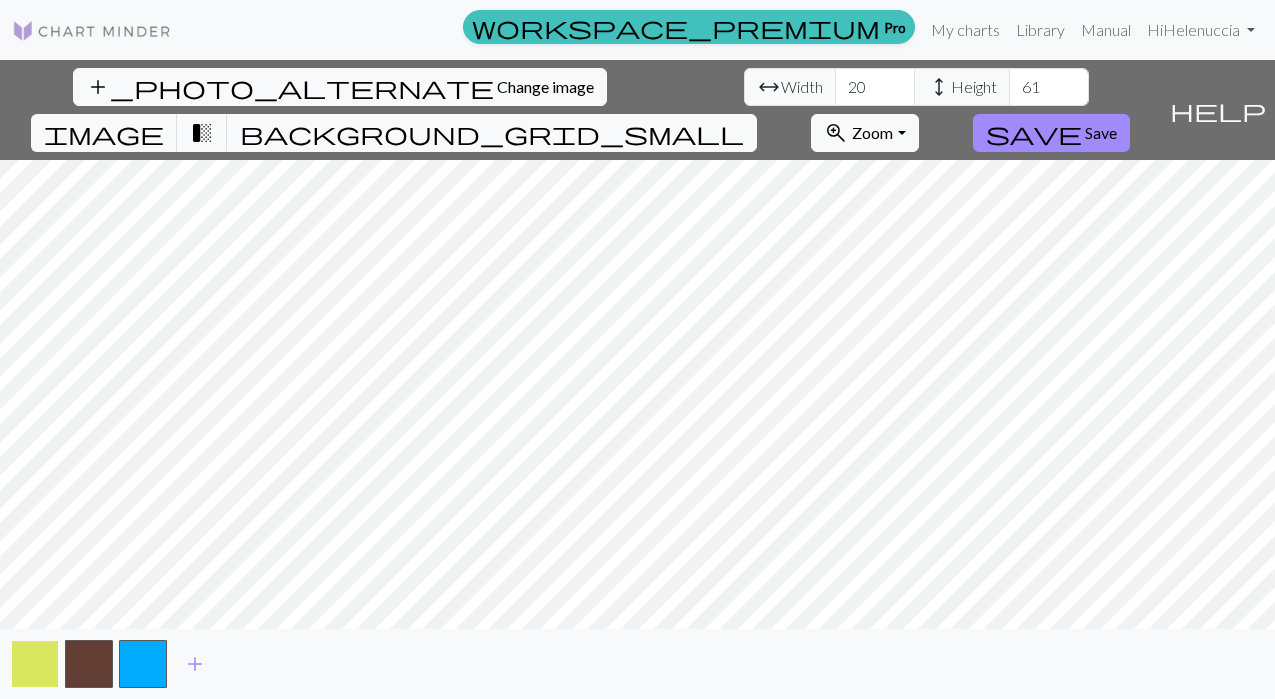 click at bounding box center [35, 664] 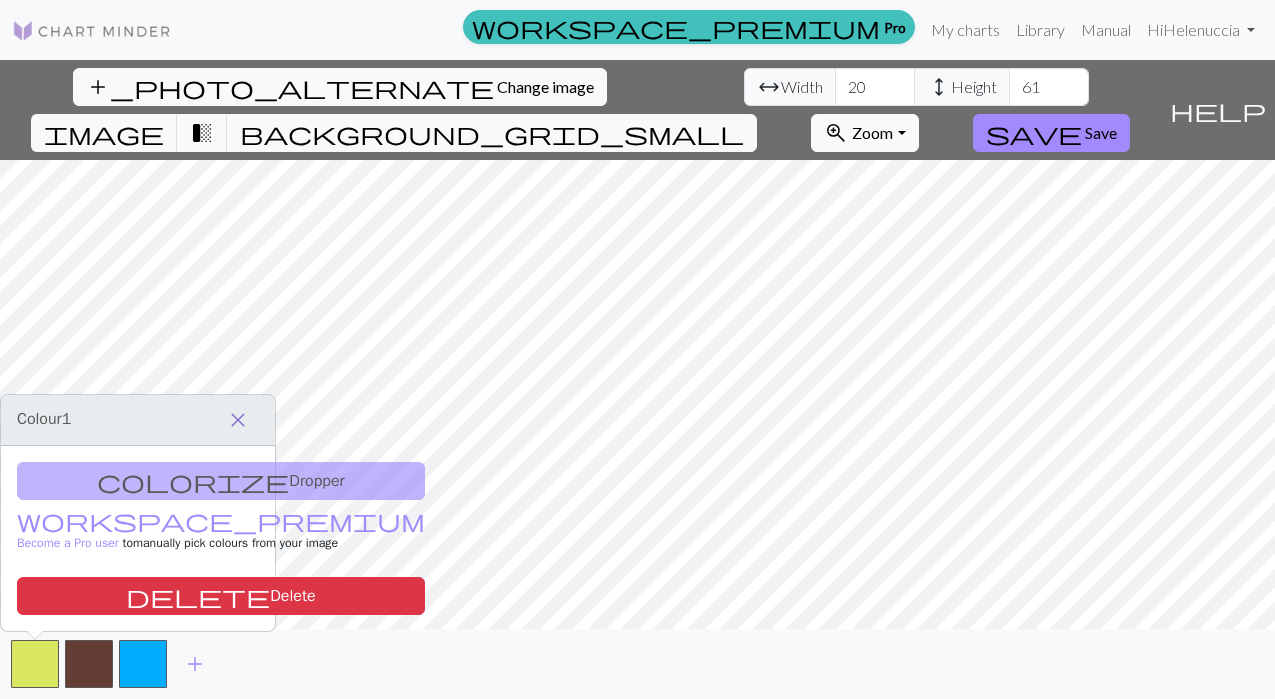 click on "close" at bounding box center (238, 420) 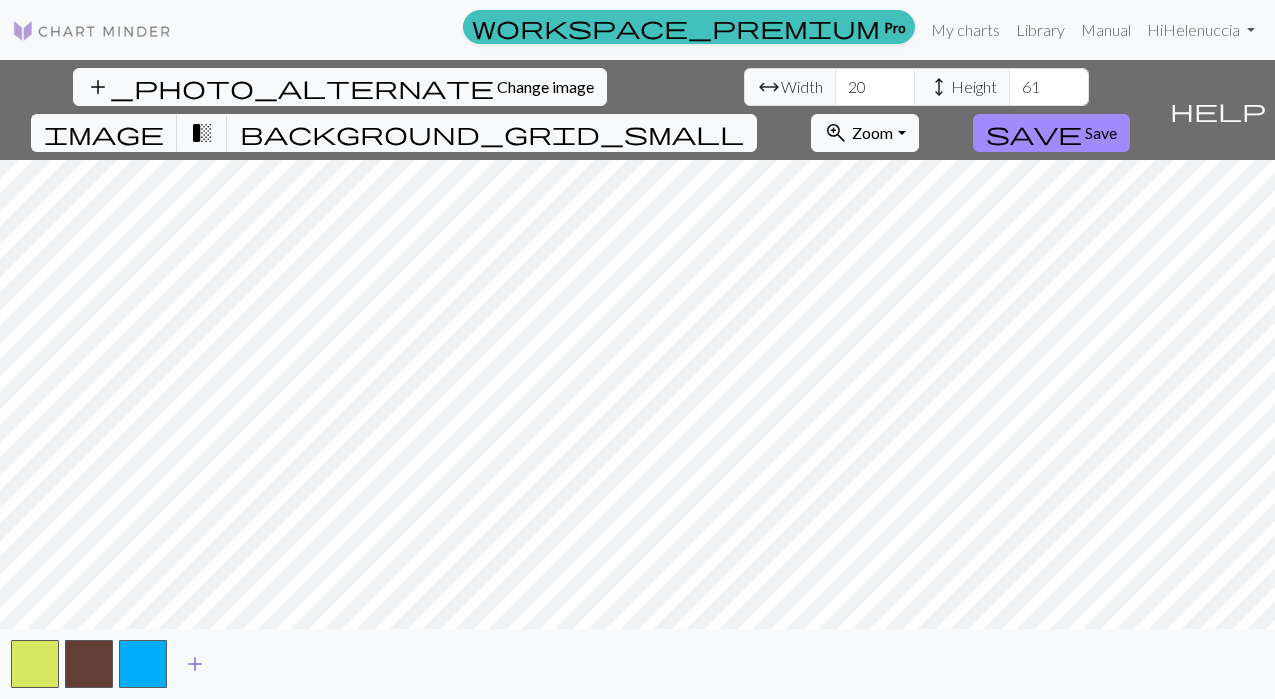 click on "add" at bounding box center [195, 664] 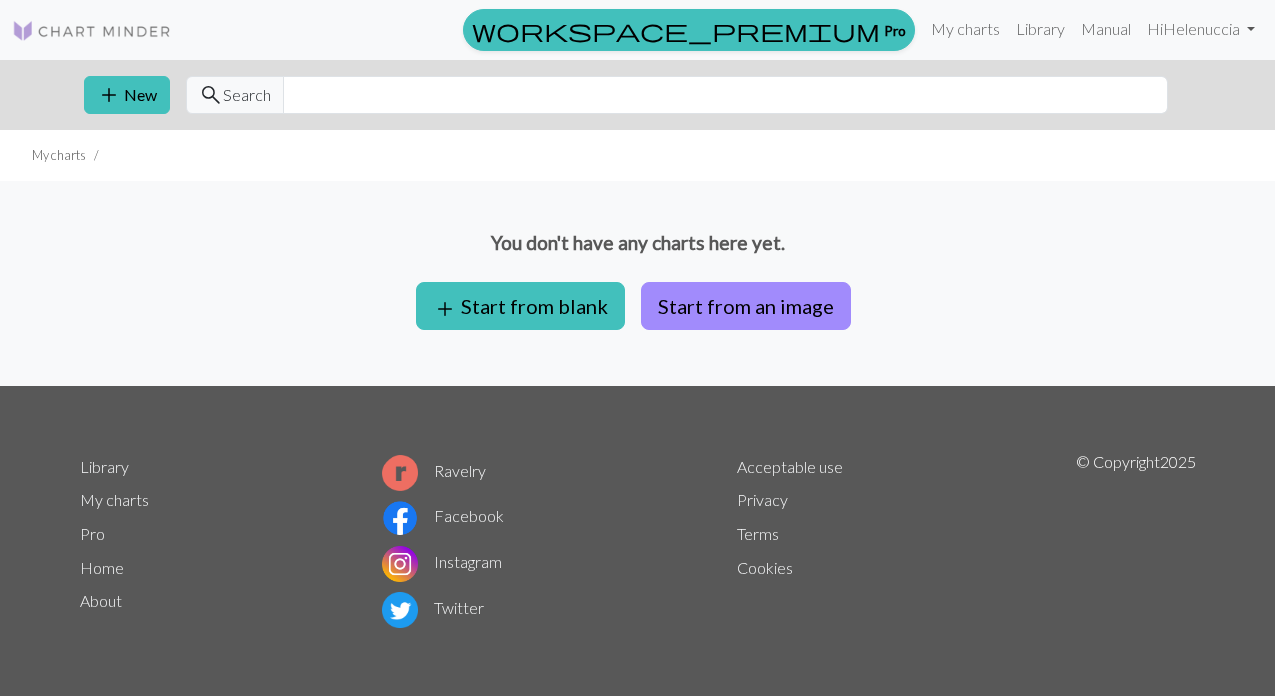 scroll, scrollTop: 0, scrollLeft: 0, axis: both 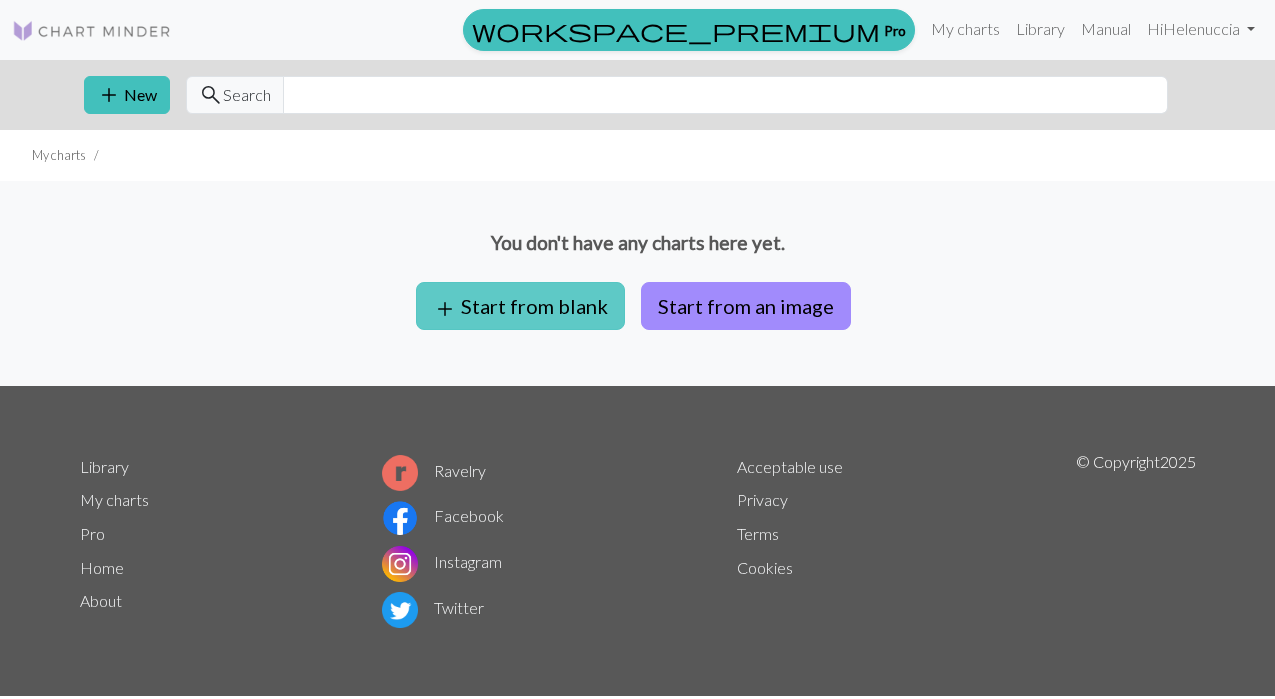 click on "add   Start from blank" at bounding box center (520, 306) 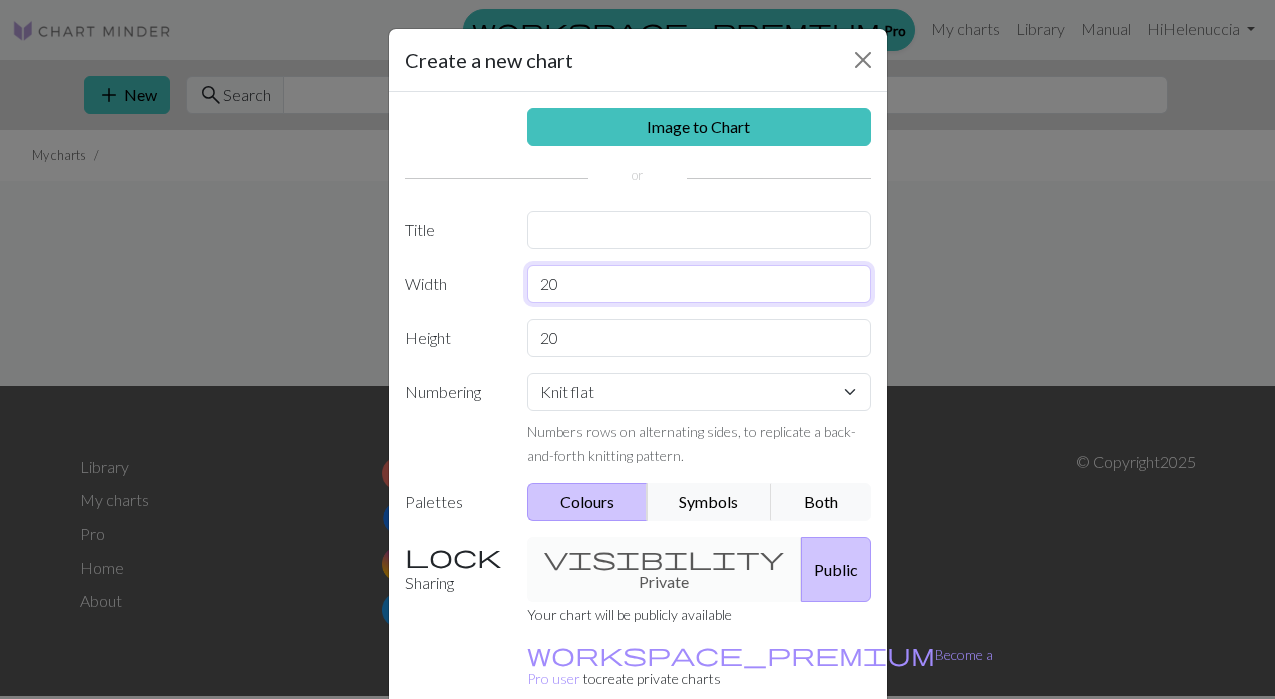 drag, startPoint x: 585, startPoint y: 284, endPoint x: 519, endPoint y: 283, distance: 66.007576 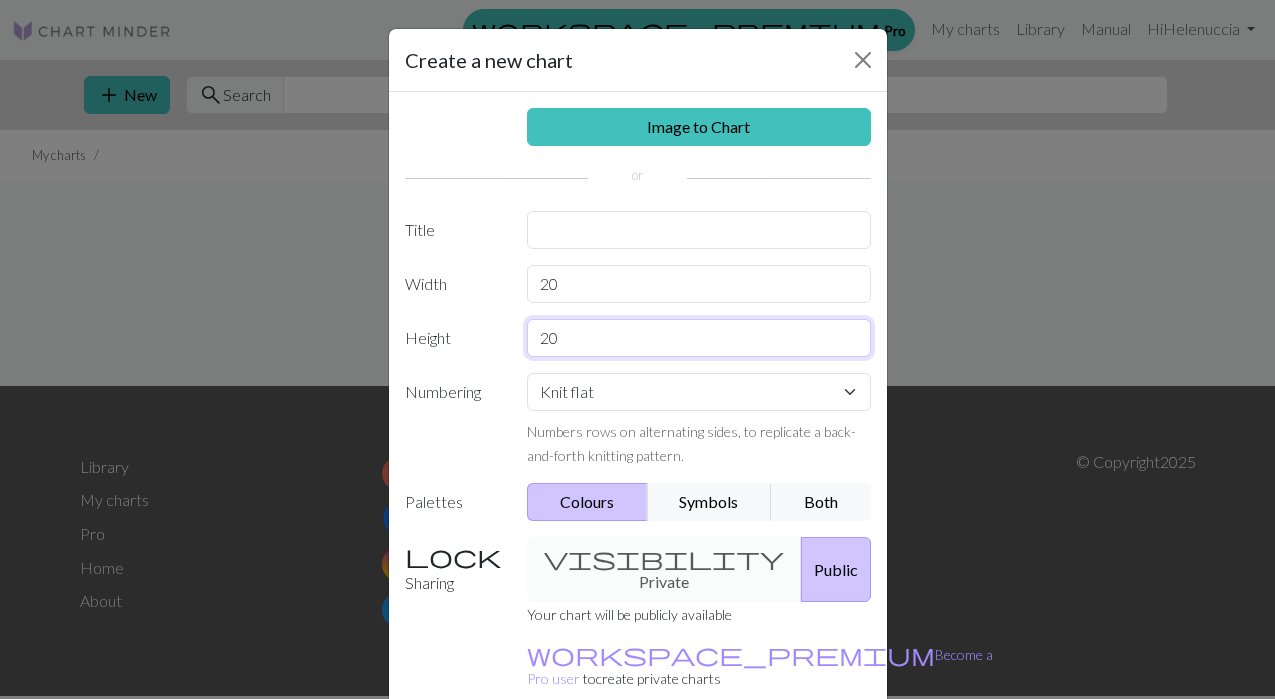 drag, startPoint x: 564, startPoint y: 338, endPoint x: 525, endPoint y: 338, distance: 39 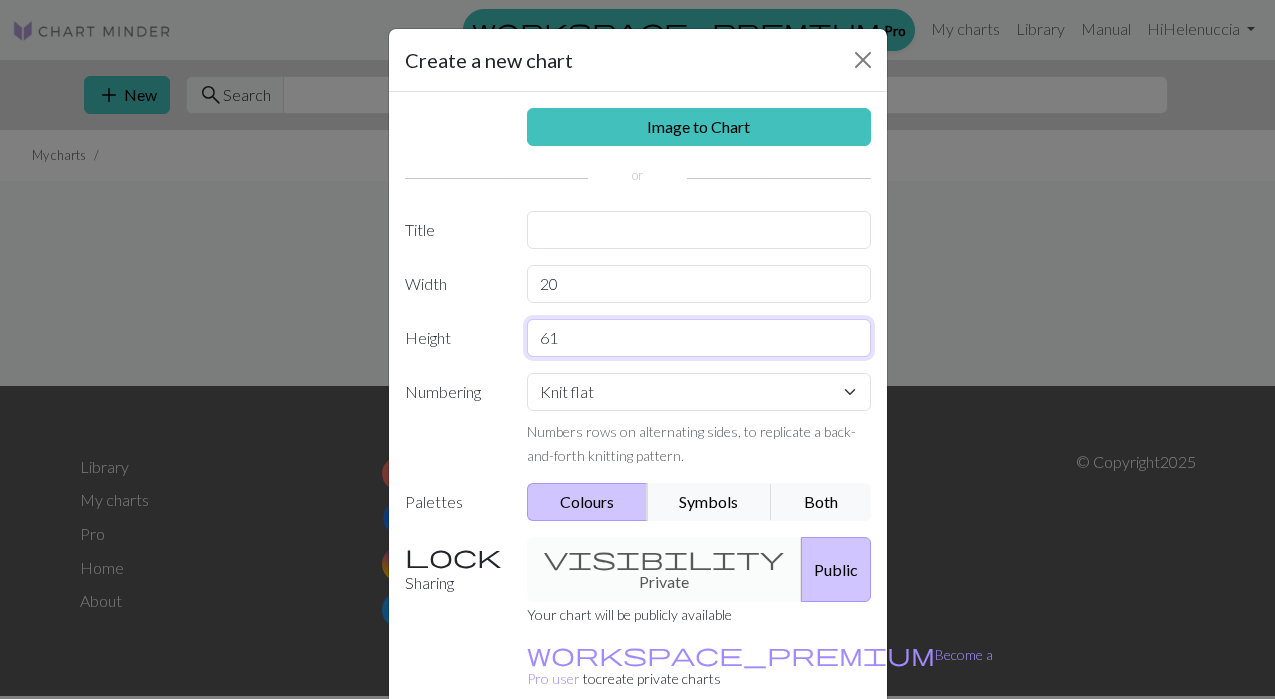 type on "61" 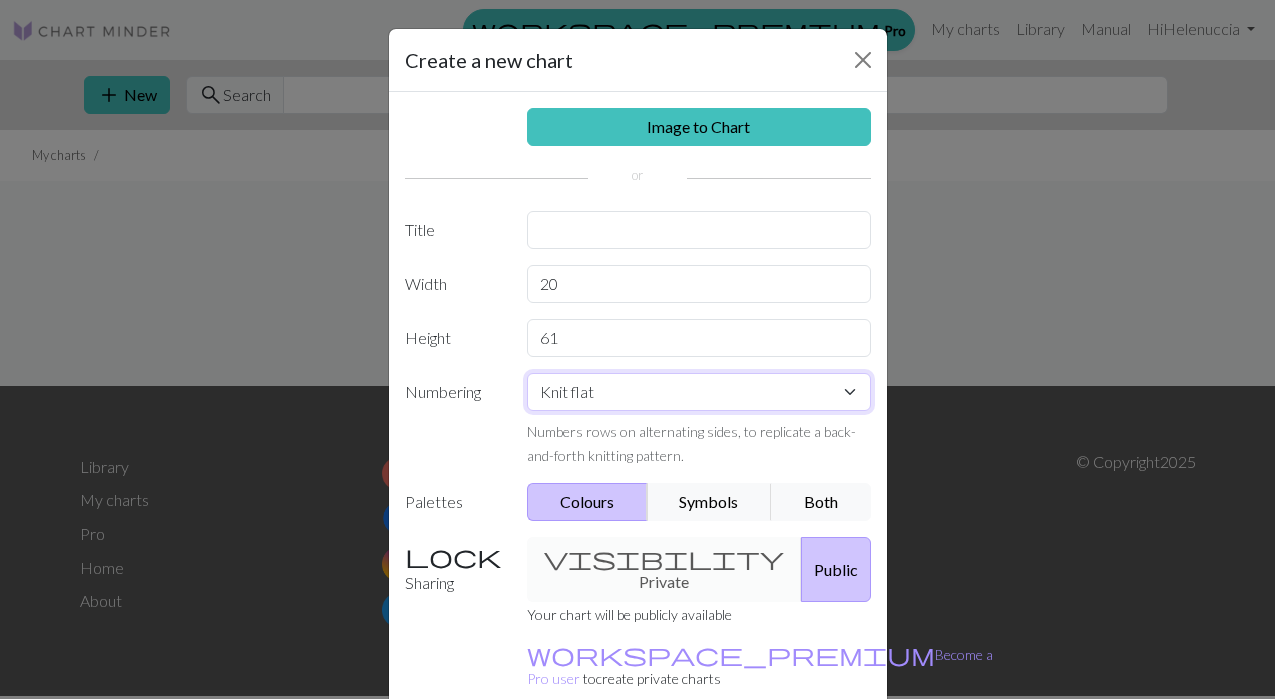 select on "round" 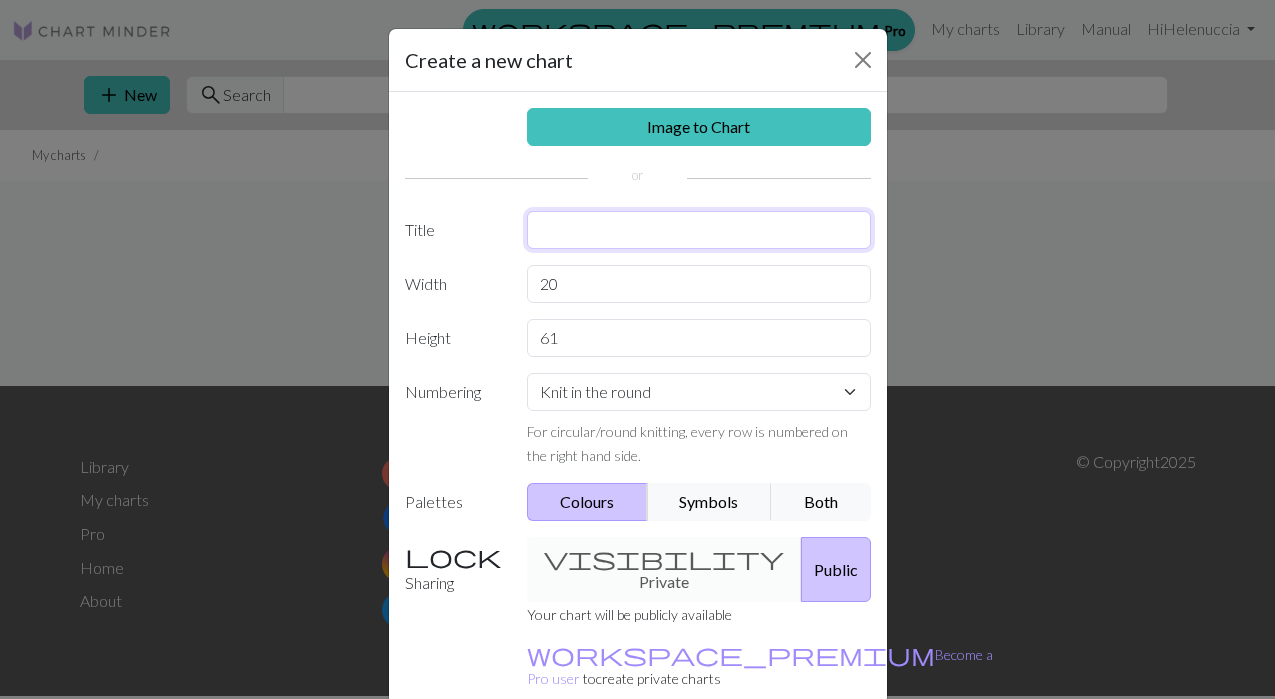 click at bounding box center [699, 230] 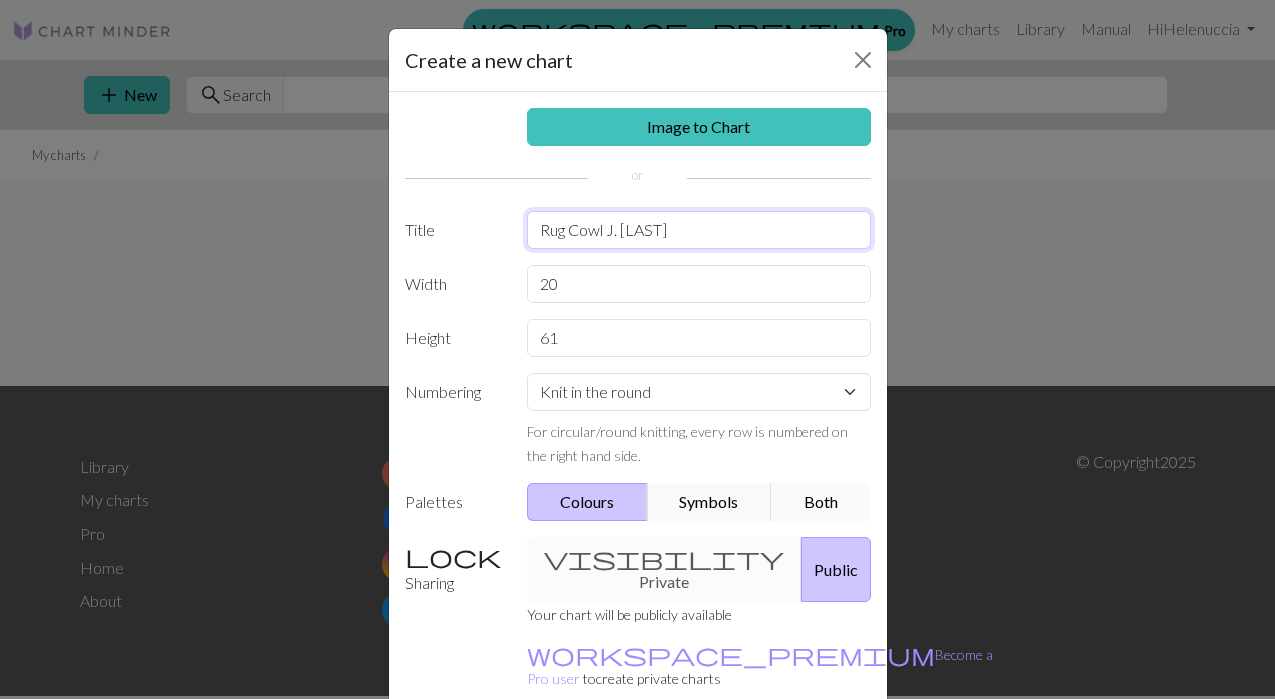type on "Rug Cowl J. [LAST]" 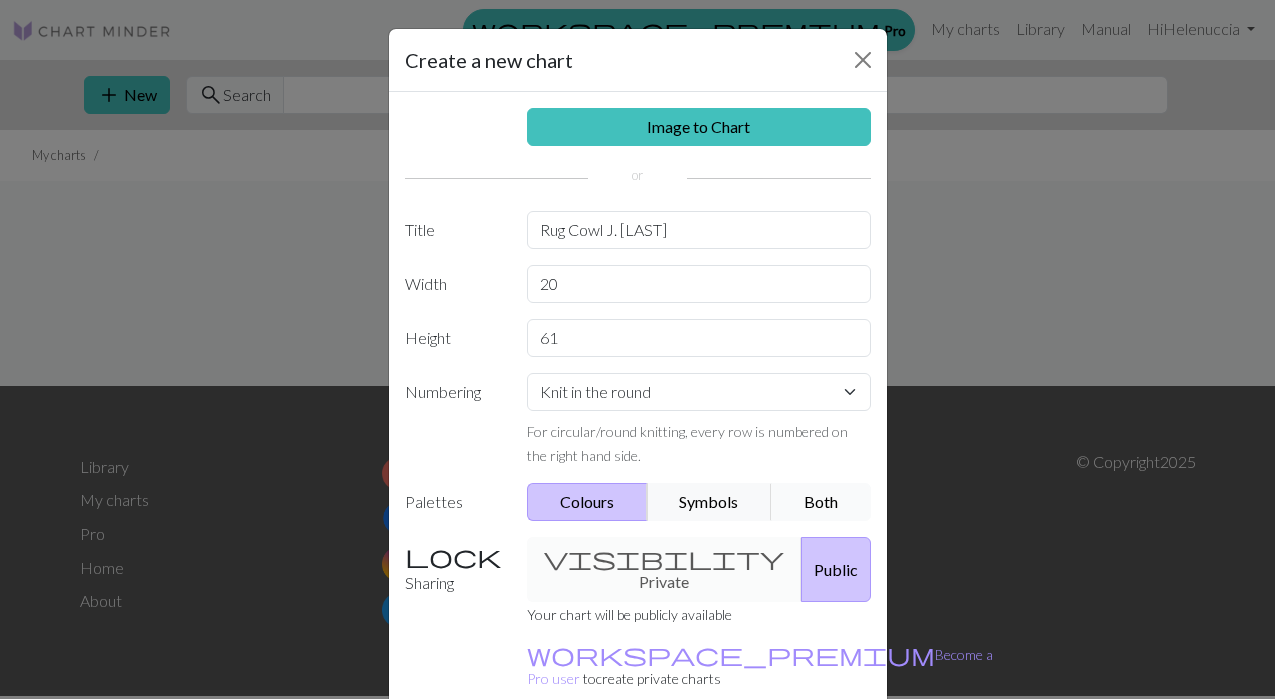 click on "Both" at bounding box center (821, 502) 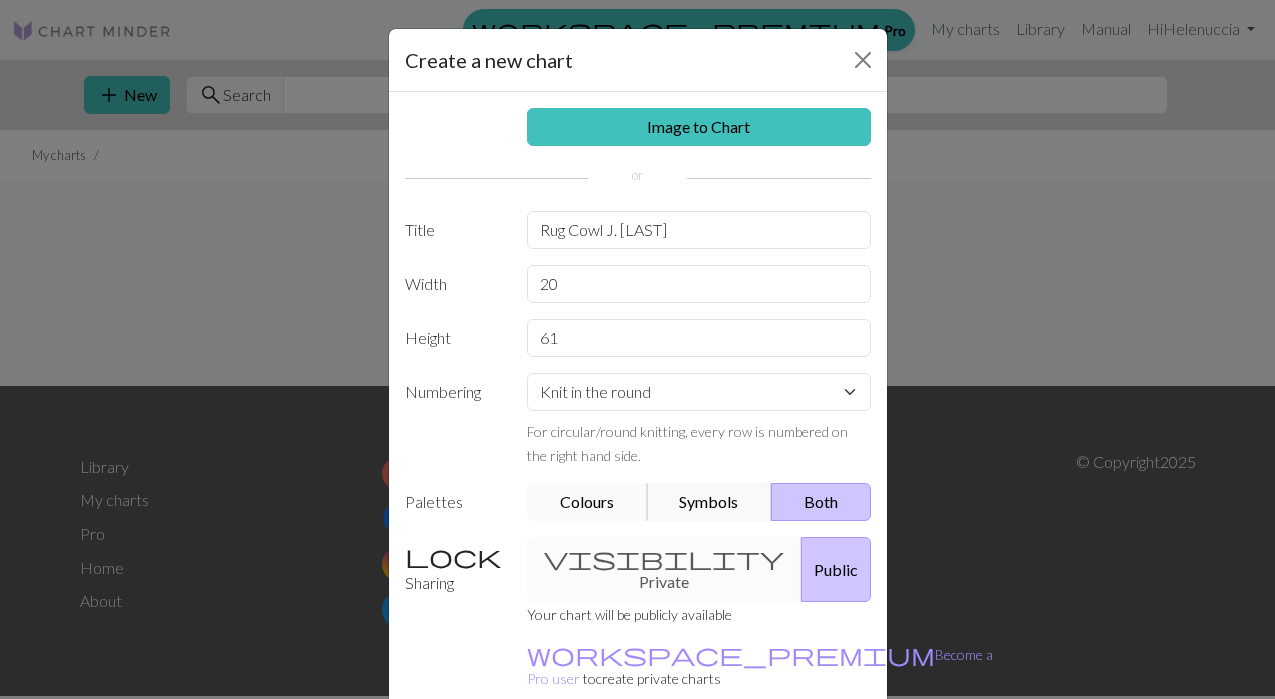 click on "Colours" at bounding box center [587, 502] 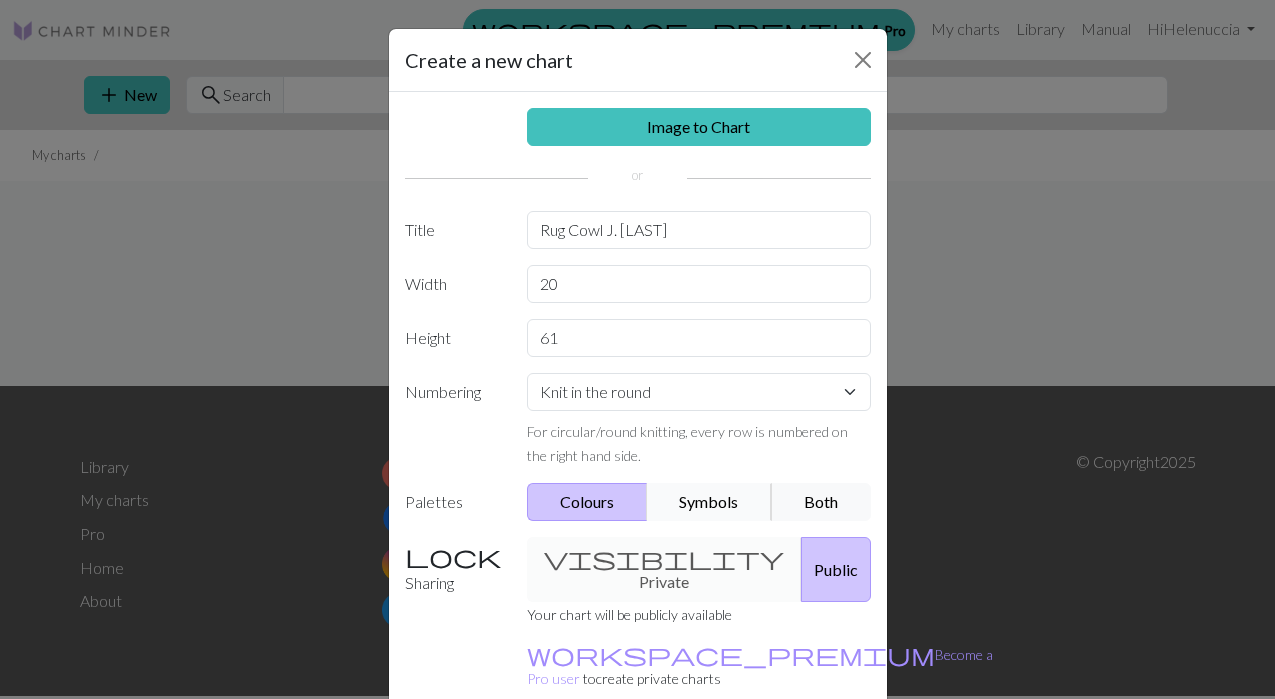 click on "Symbols" at bounding box center [710, 502] 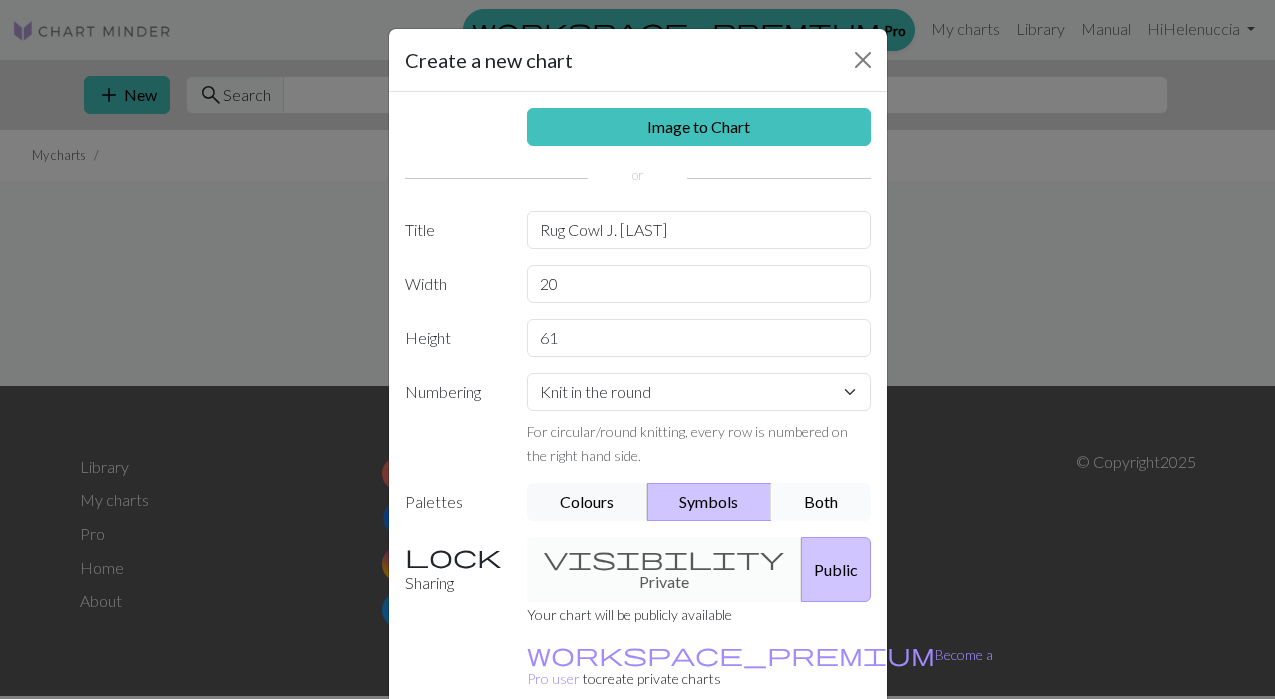 click on "Both" at bounding box center (821, 502) 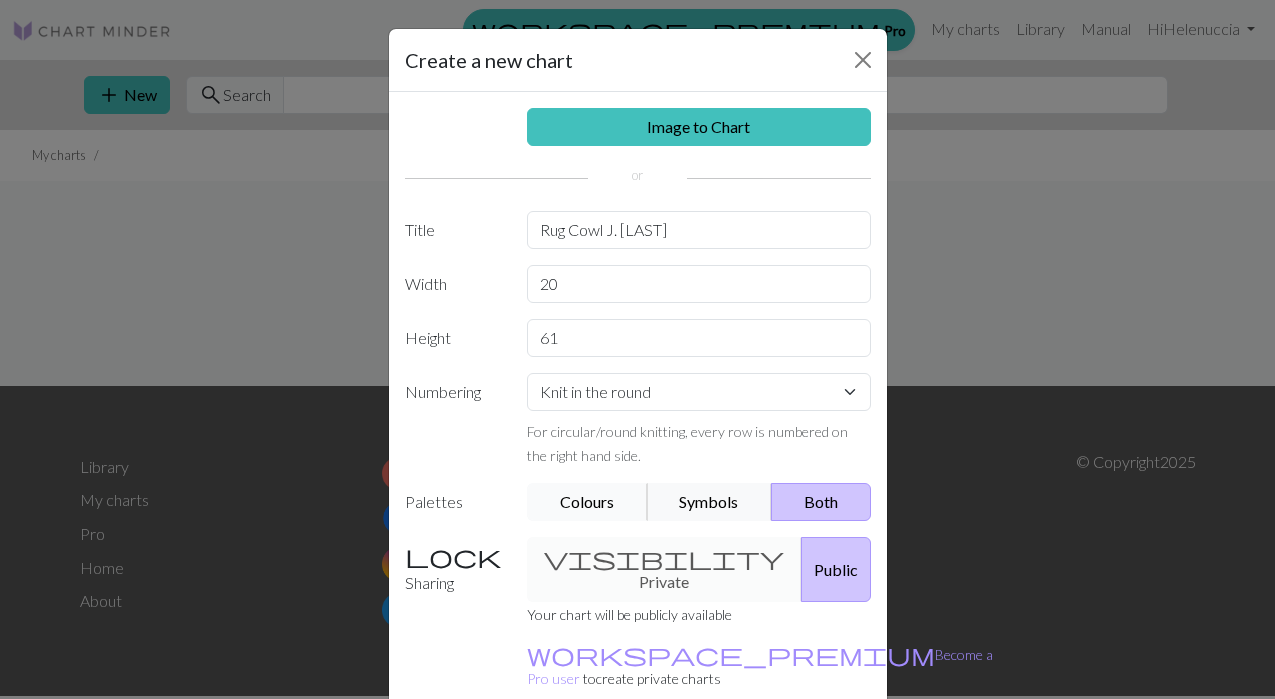 click on "Colours" at bounding box center (587, 502) 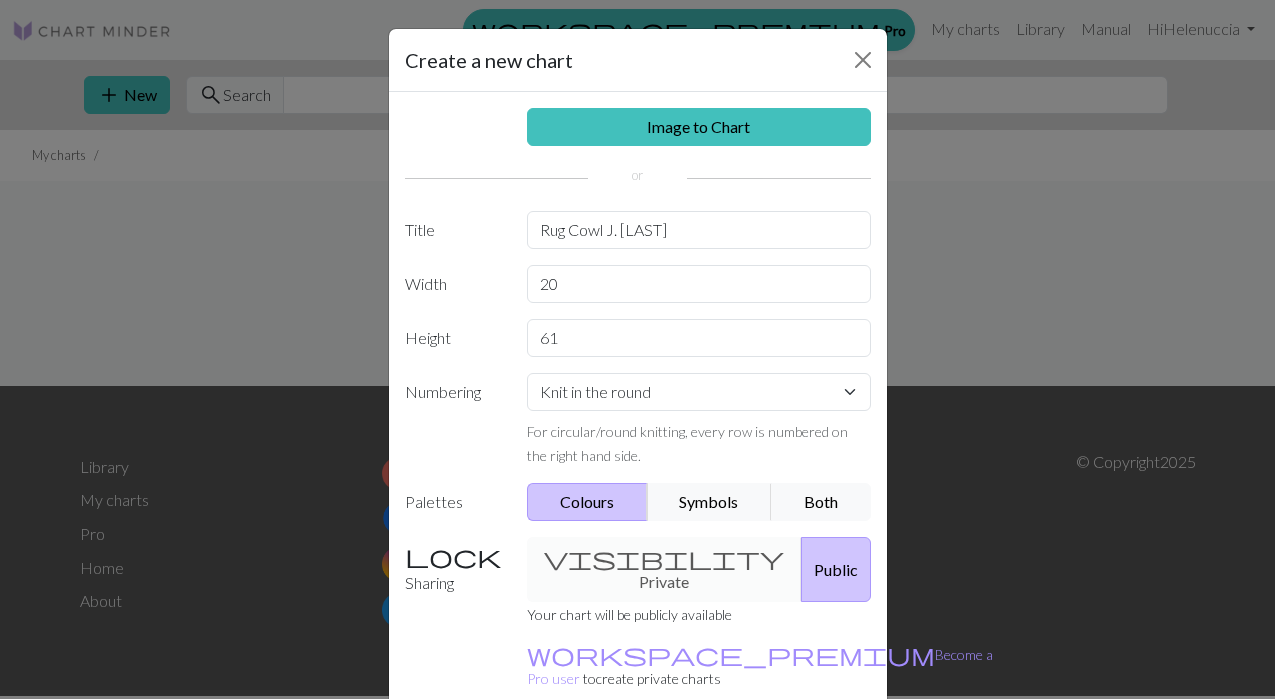 click on "visibility  Private Public" at bounding box center [699, 569] 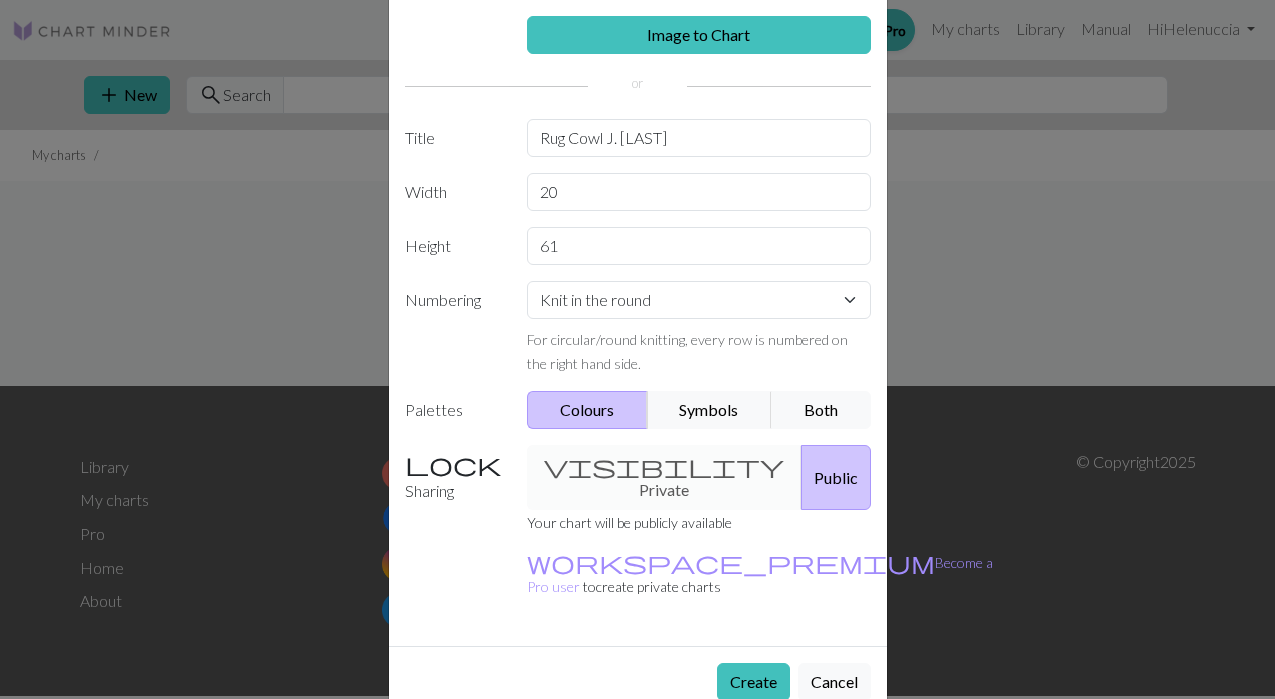 scroll, scrollTop: 91, scrollLeft: 0, axis: vertical 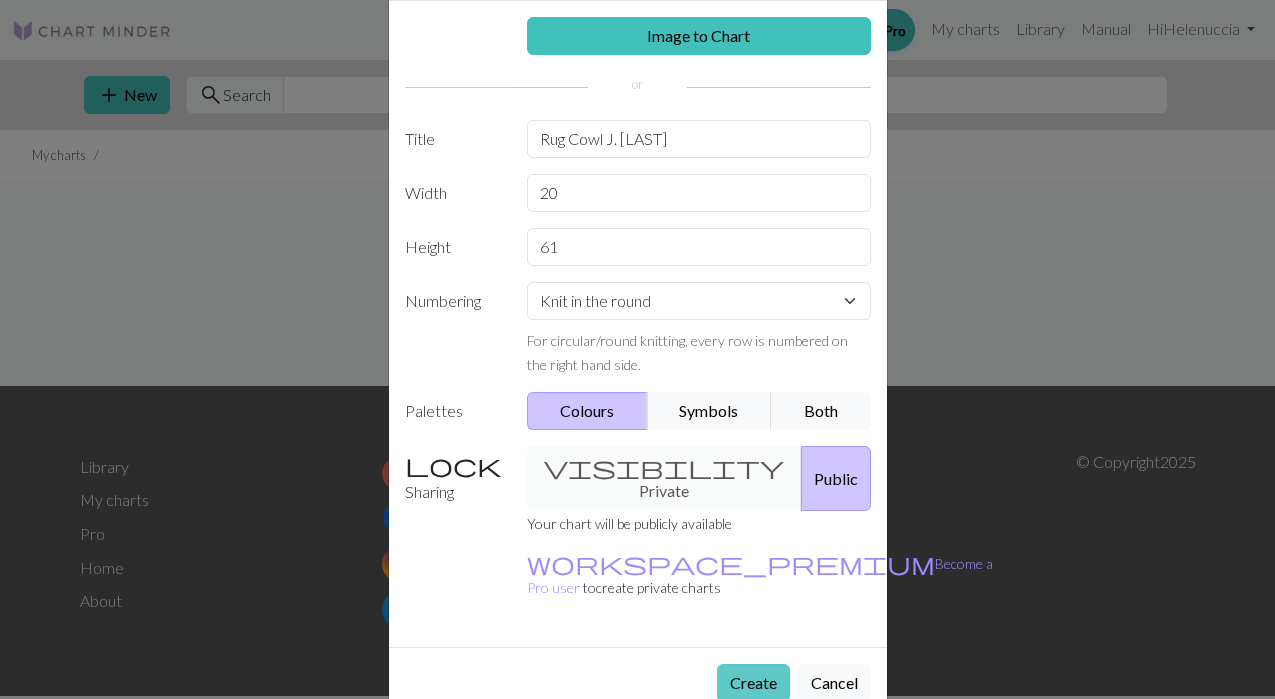 click on "Create" at bounding box center (753, 683) 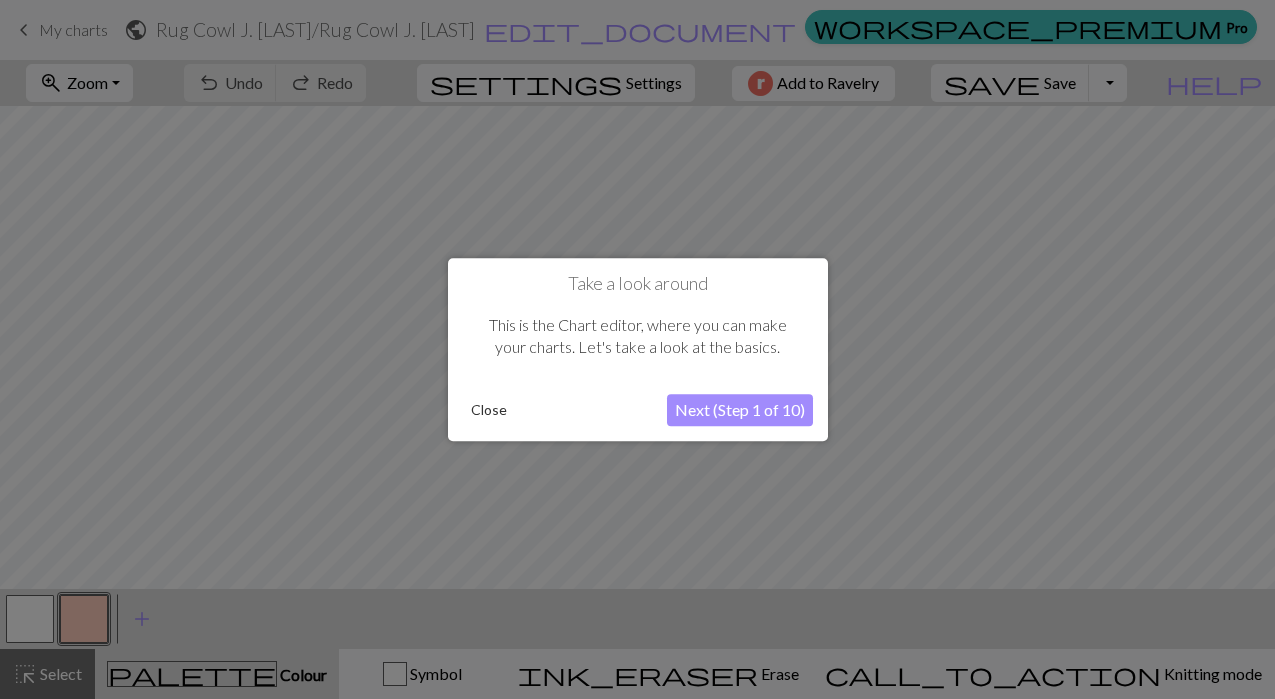 click on "Next (Step 1 of 10)" at bounding box center (740, 410) 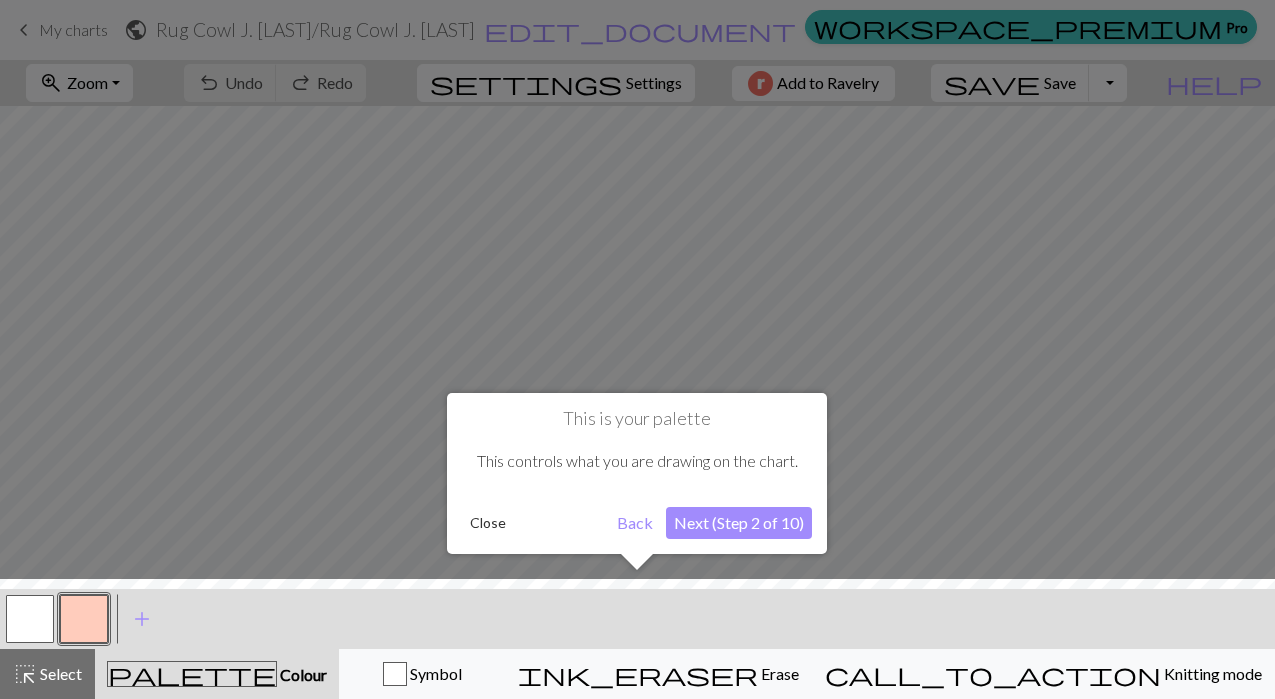 click on "Next (Step 2 of 10)" at bounding box center [739, 523] 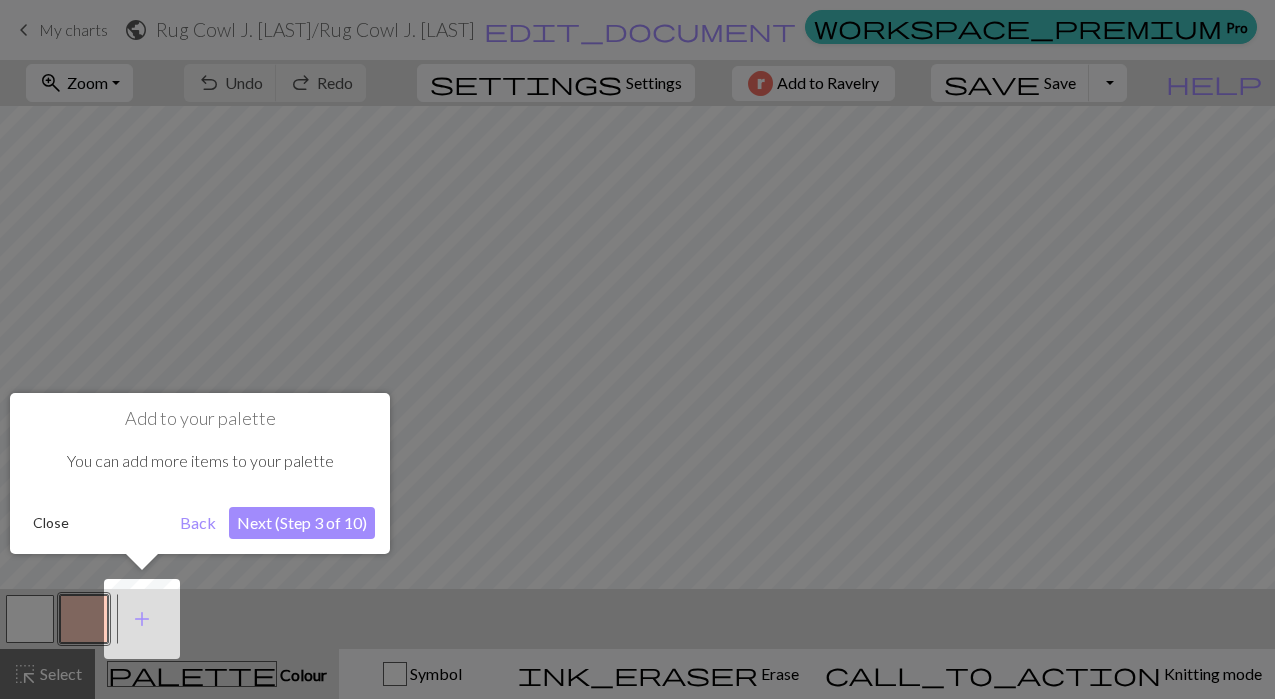 click on "Next (Step 3 of 10)" at bounding box center (302, 523) 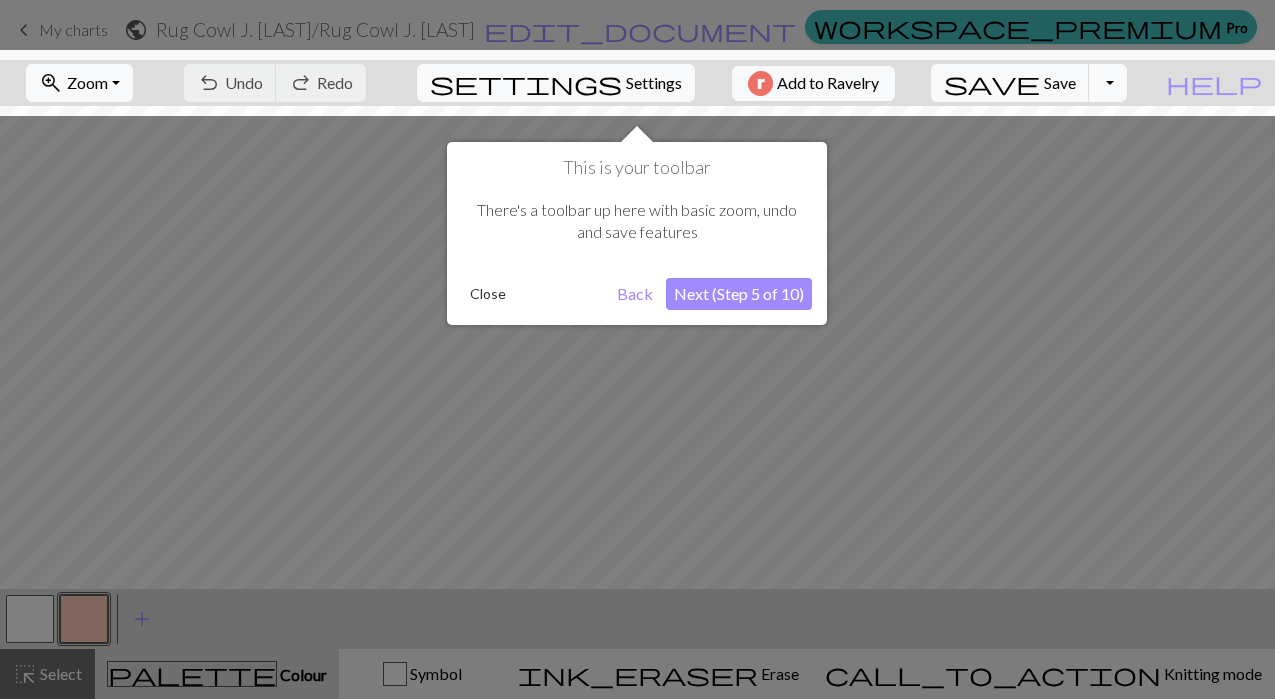 click on "Next (Step 5 of 10)" at bounding box center (739, 294) 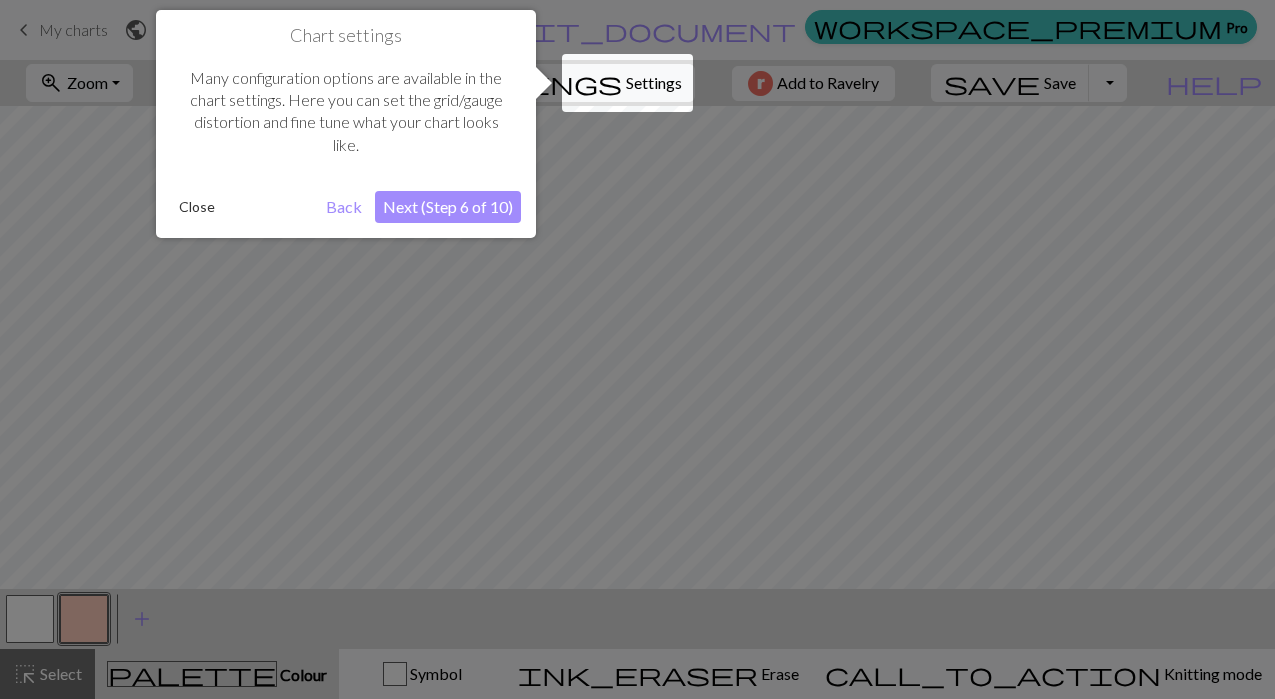 click on "Next (Step 6 of 10)" at bounding box center (448, 207) 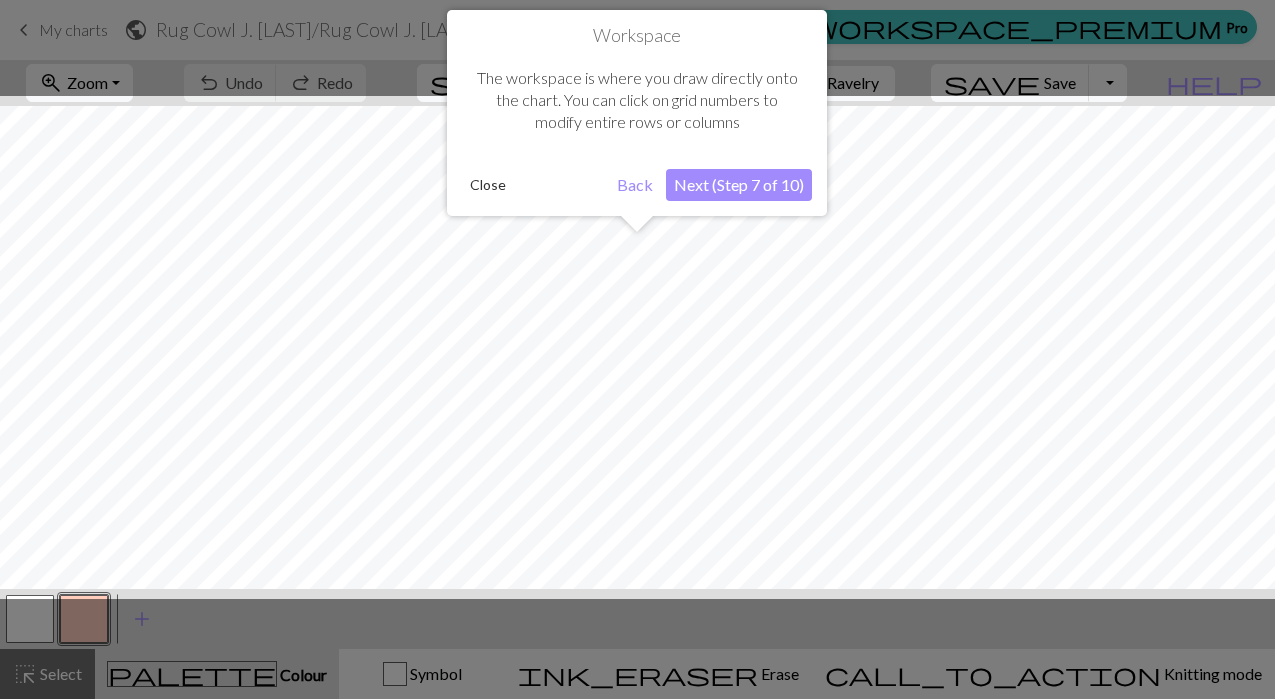 click on "Next (Step 7 of 10)" at bounding box center [739, 185] 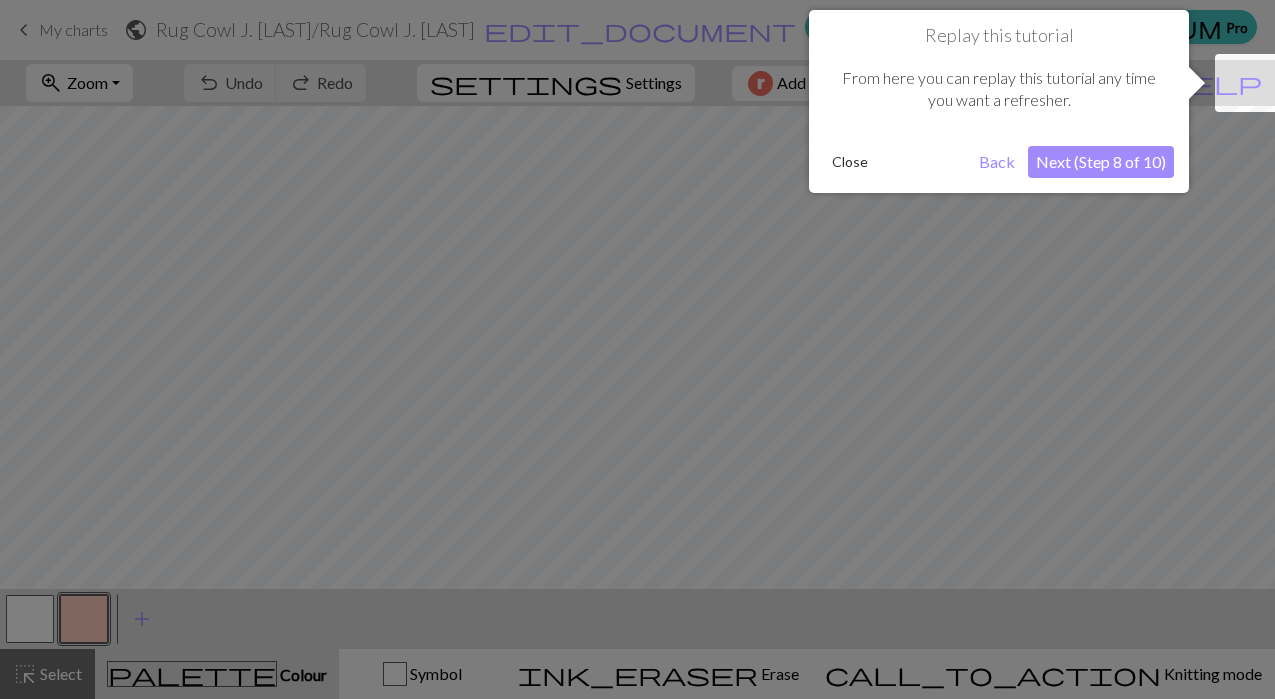 click on "Close" at bounding box center (850, 162) 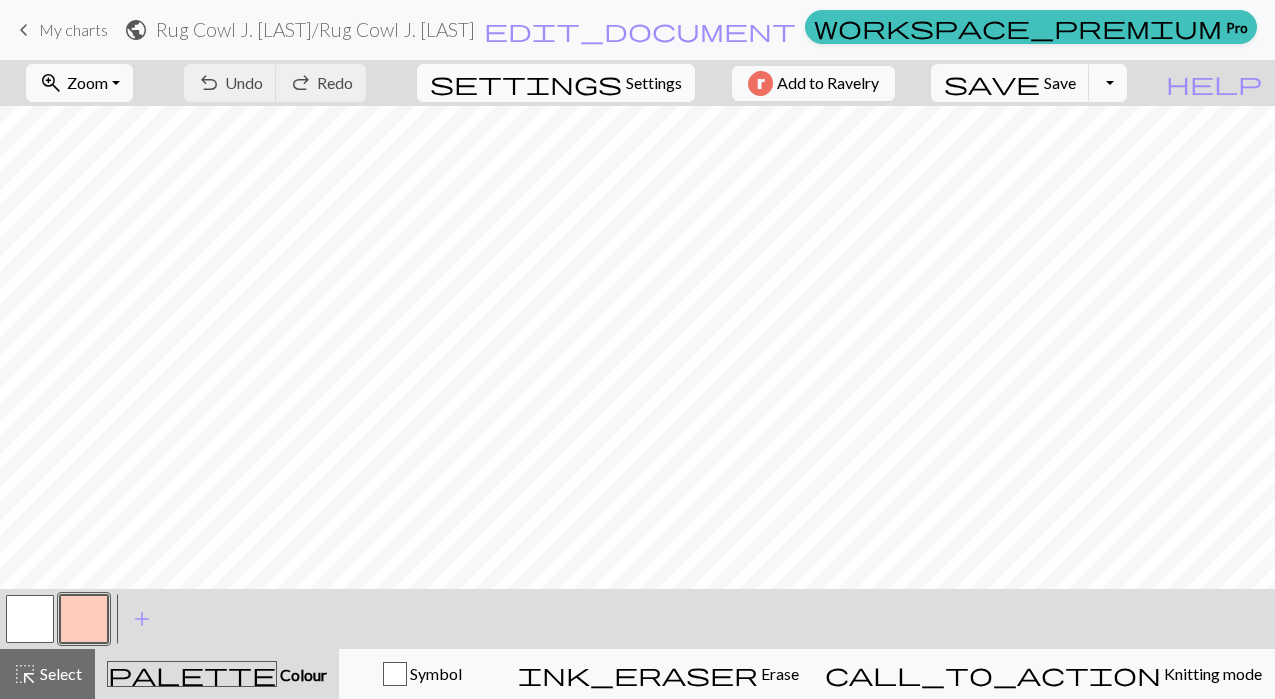 click on "Settings" at bounding box center [654, 83] 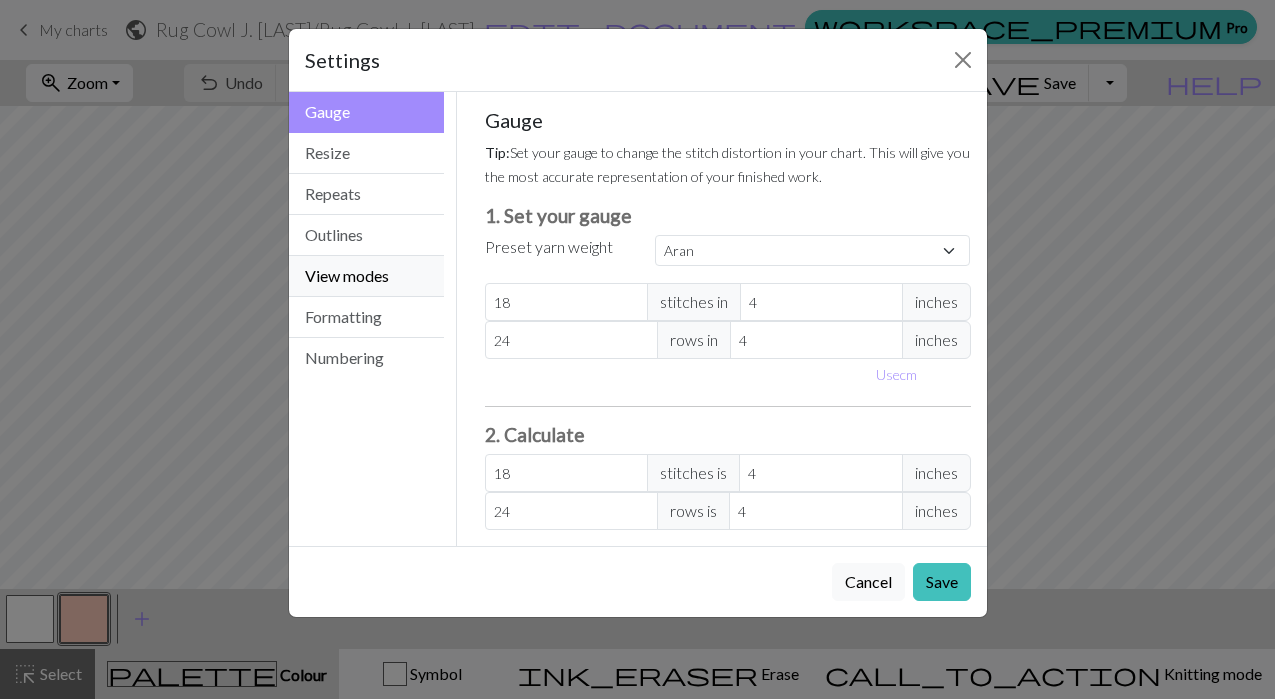 click on "View modes" at bounding box center [367, 276] 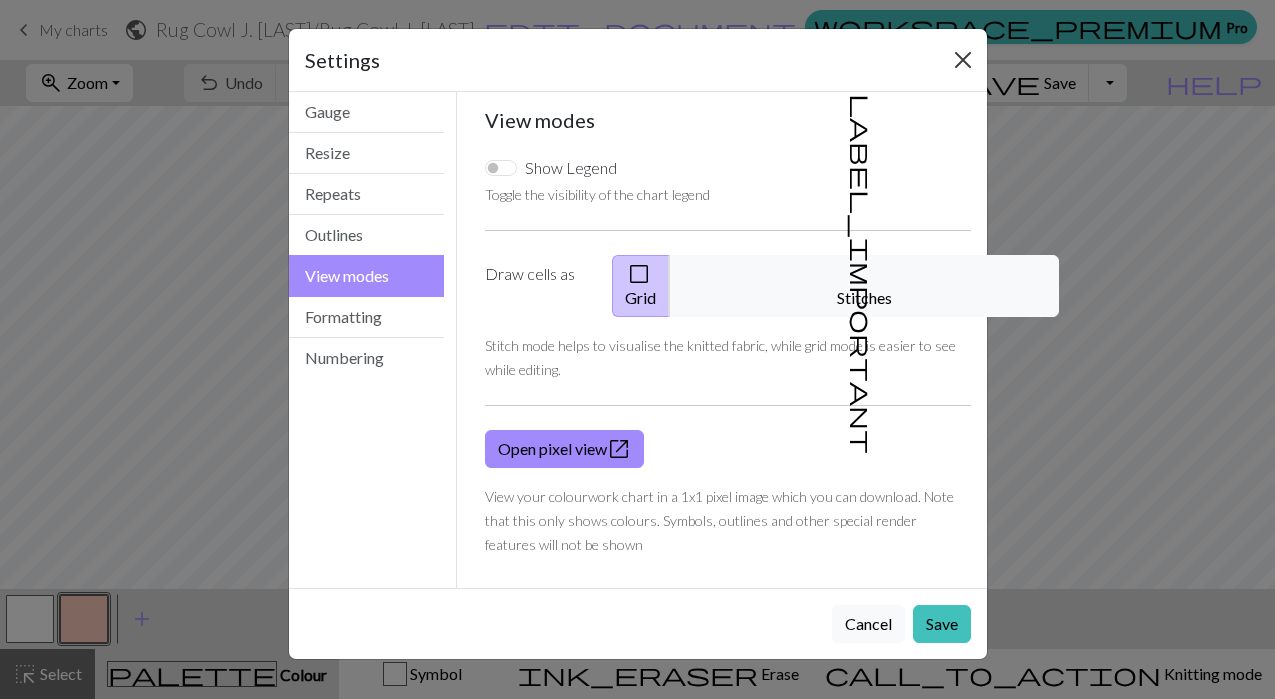 click at bounding box center [963, 60] 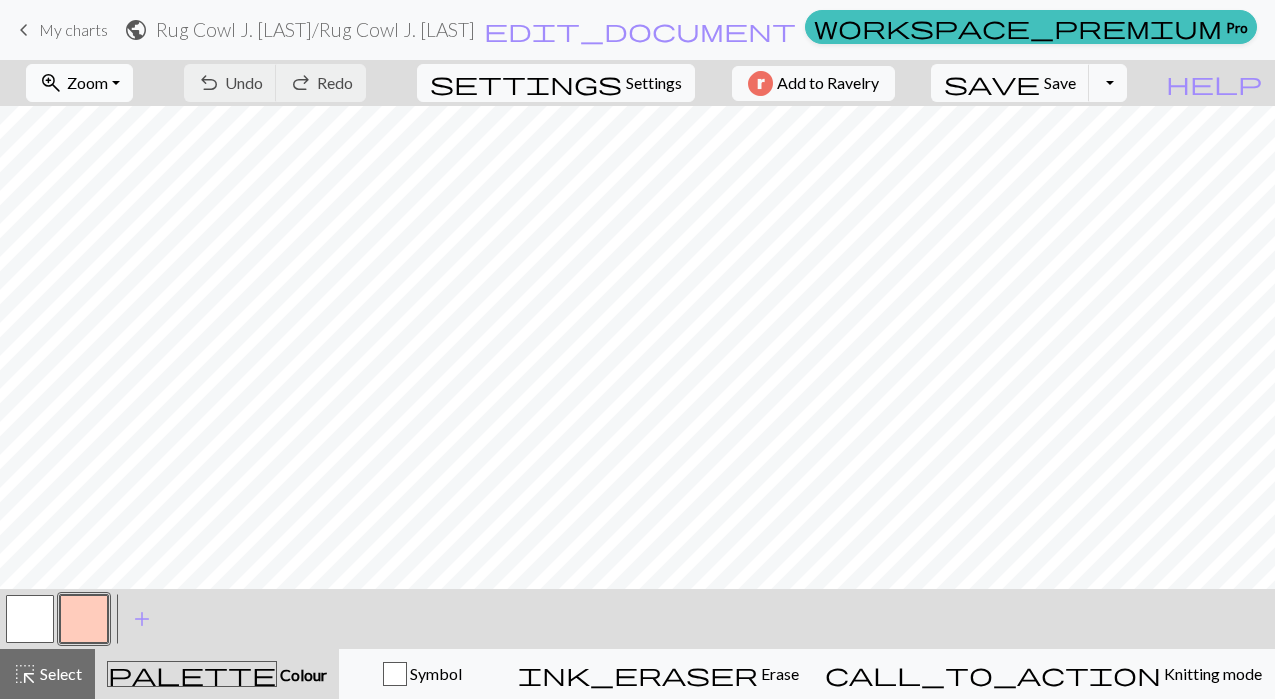click on "zoom_in Zoom Zoom" at bounding box center [79, 83] 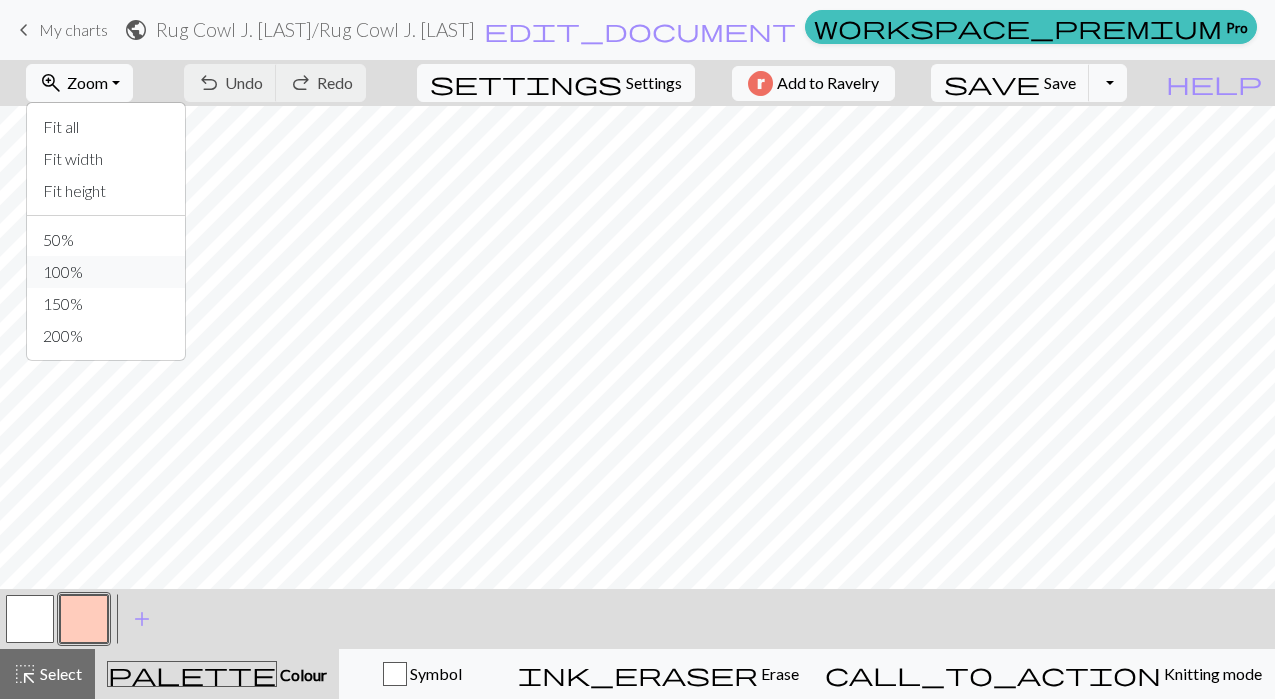 click on "100%" at bounding box center [106, 272] 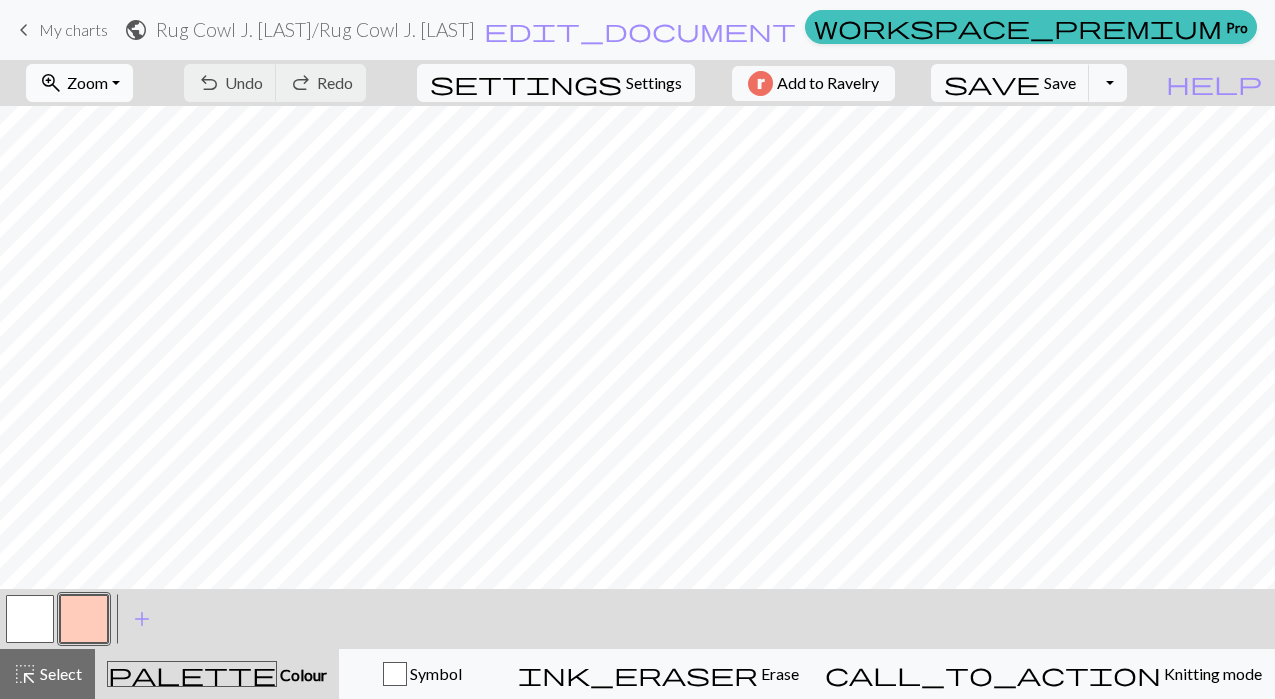 click on "zoom_in Zoom Zoom" at bounding box center (79, 83) 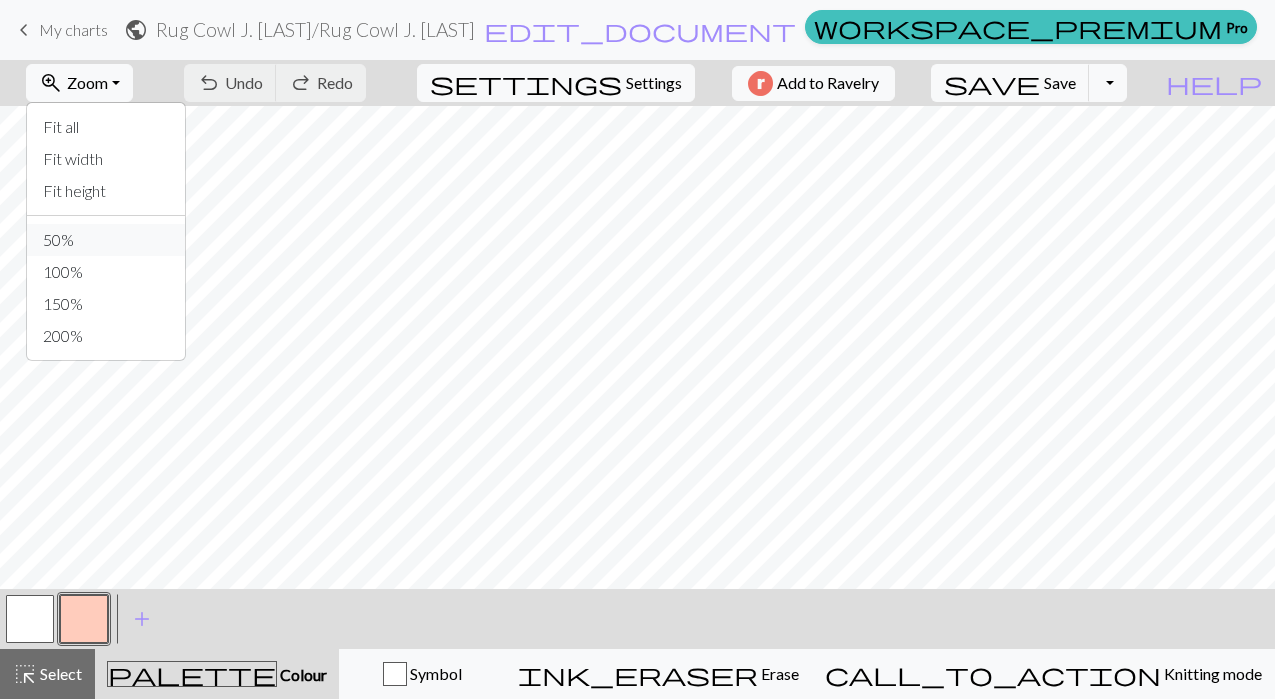 click on "50%" at bounding box center [106, 240] 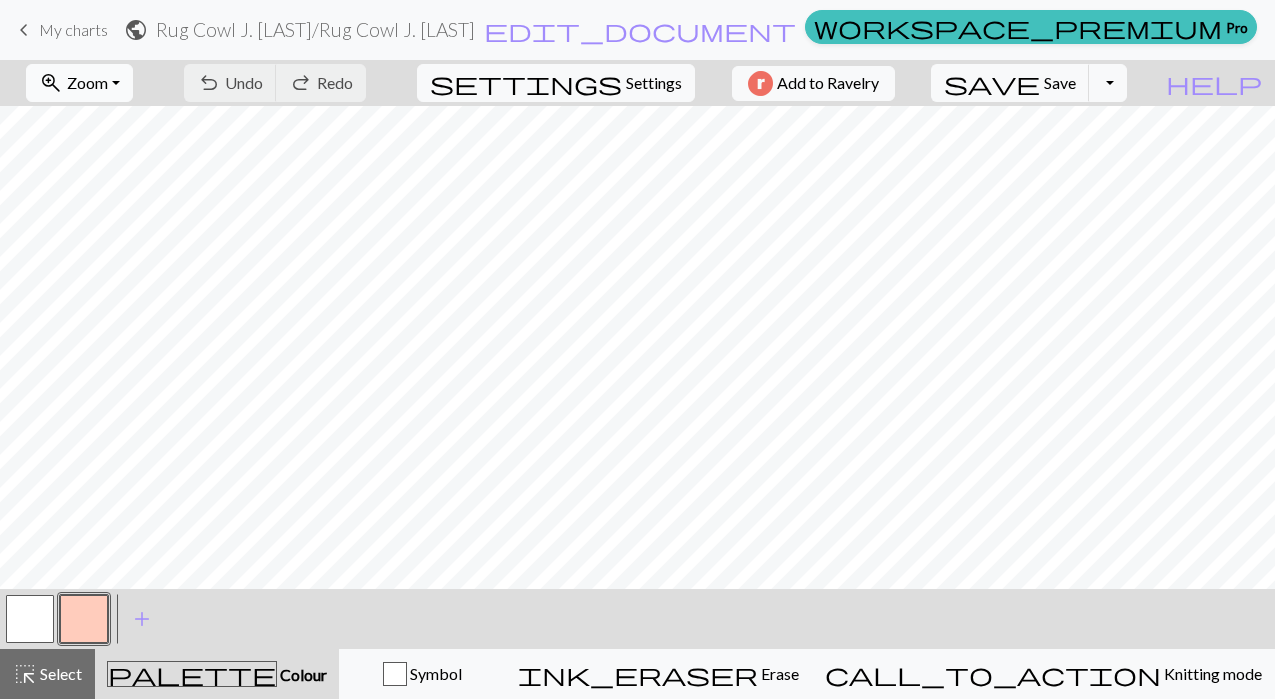 click on "zoom_in Zoom Zoom" at bounding box center (79, 83) 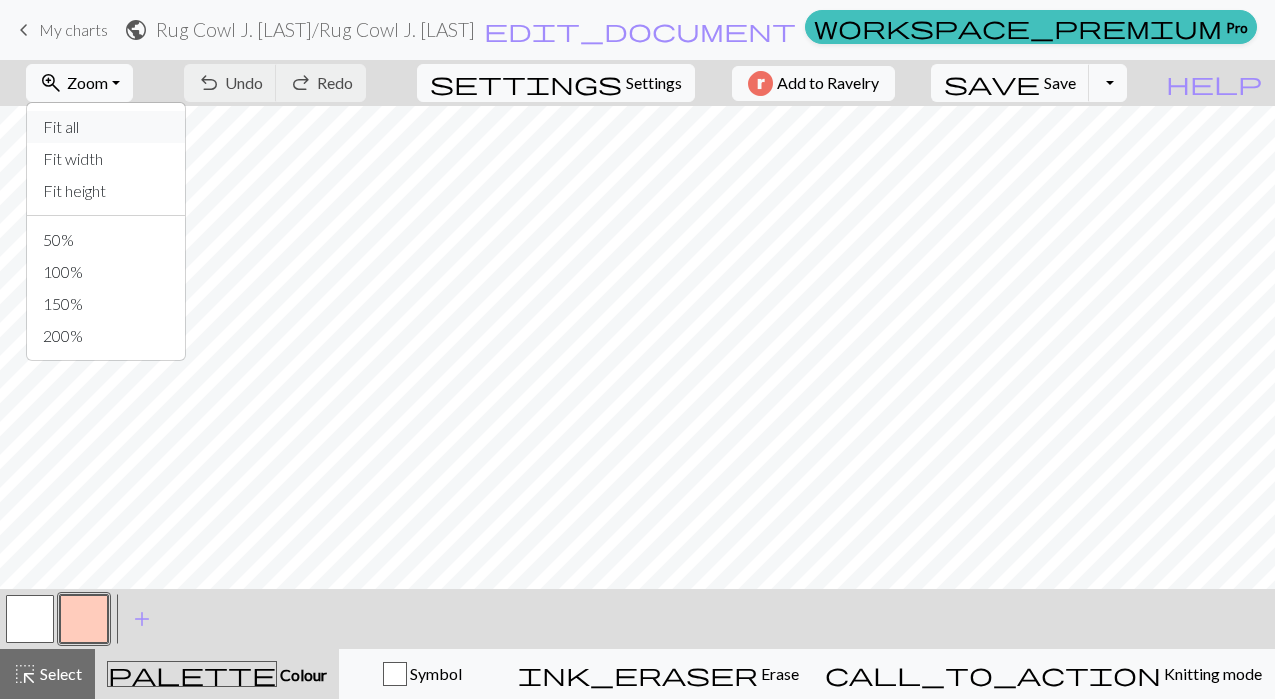 click on "Fit all" at bounding box center [106, 127] 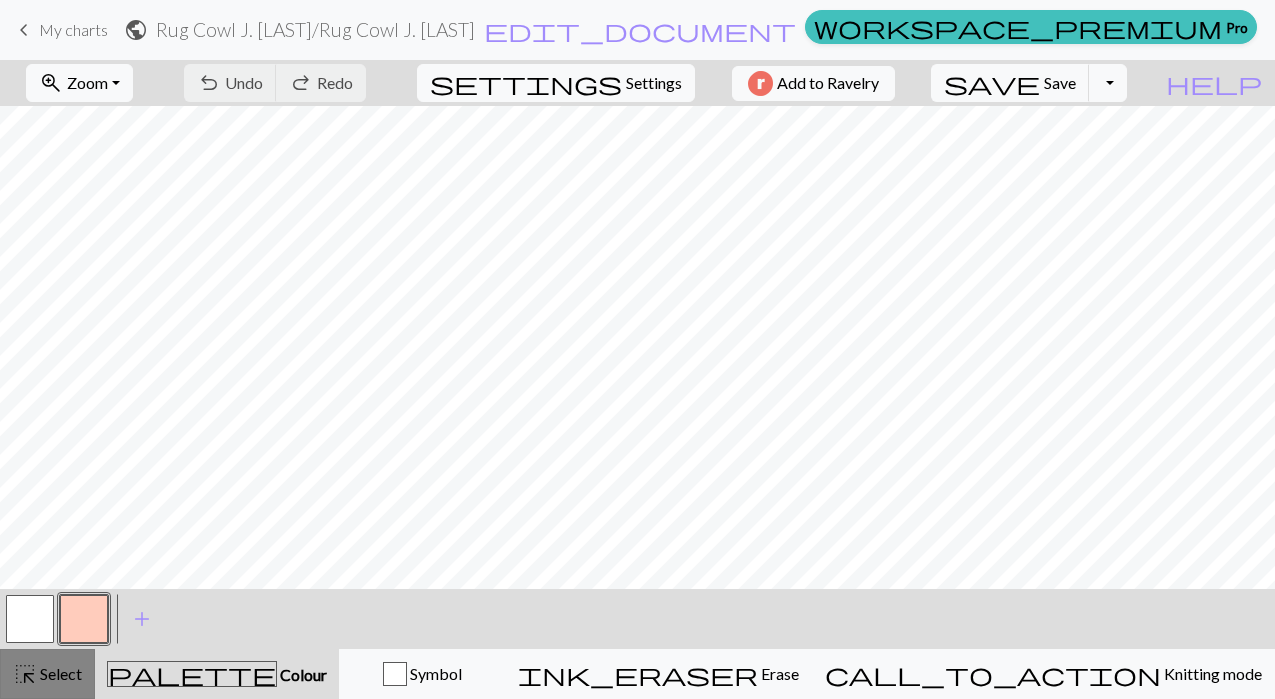 click on "Select" at bounding box center (59, 673) 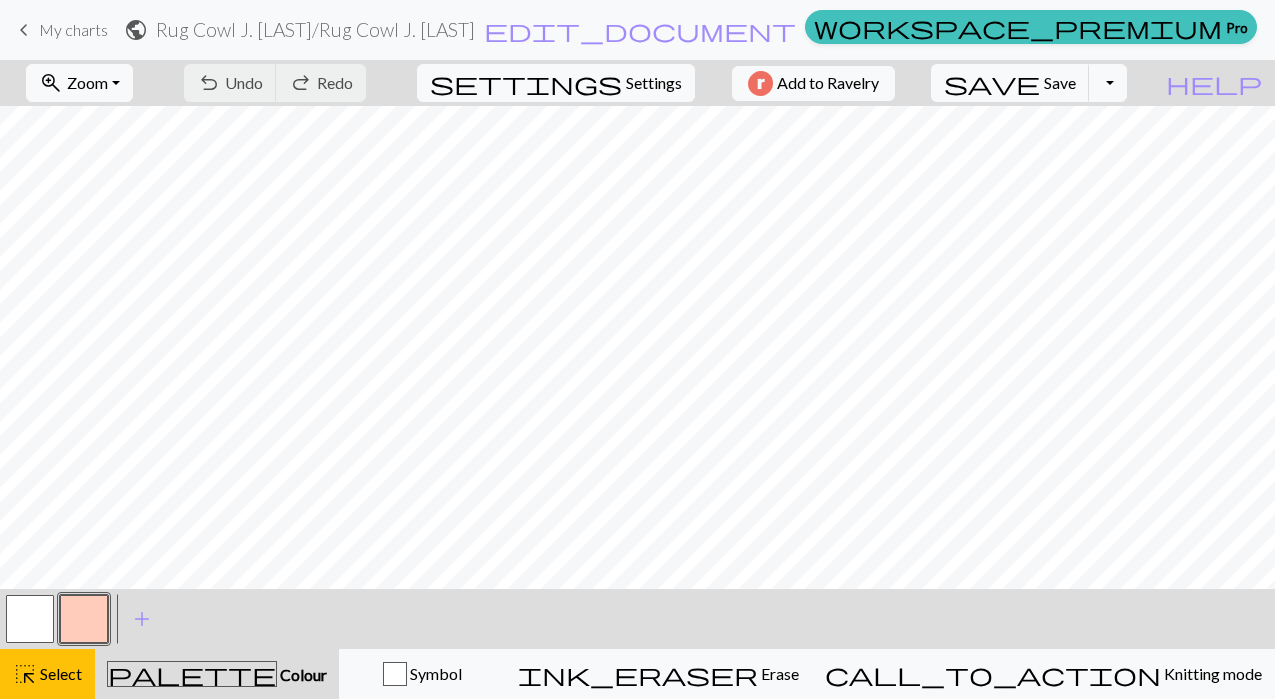 click on "Colour" at bounding box center [302, 674] 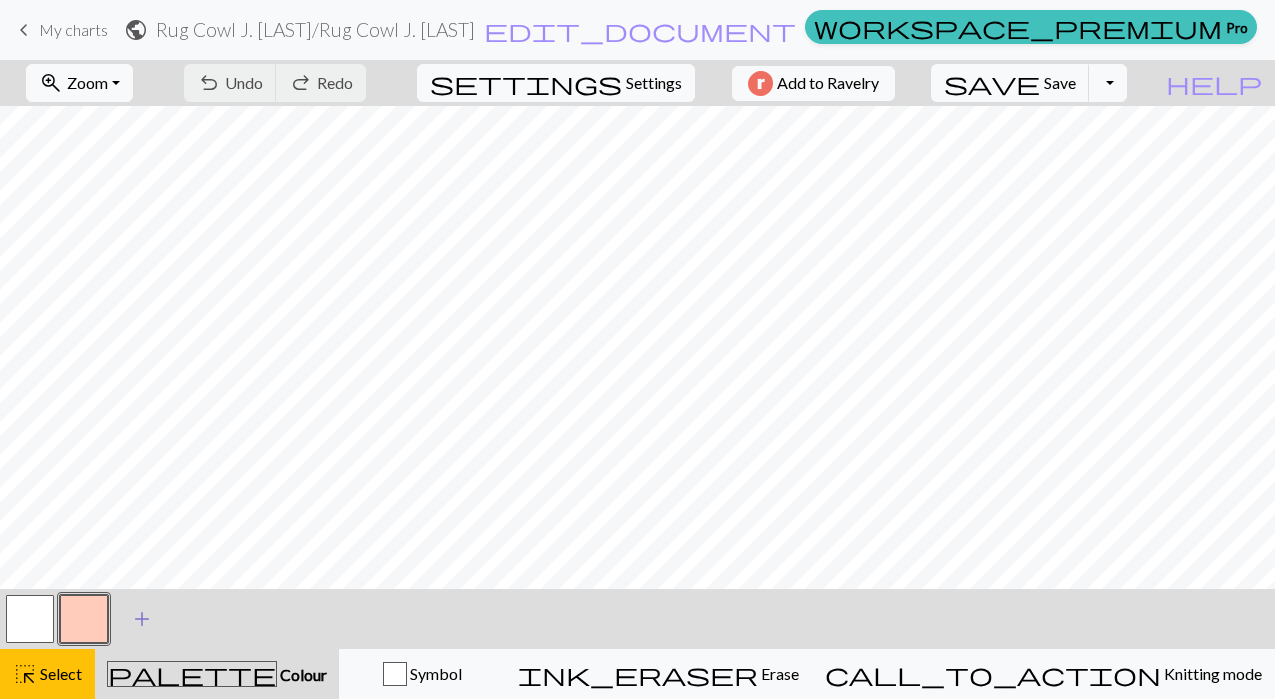 click on "add" at bounding box center (142, 619) 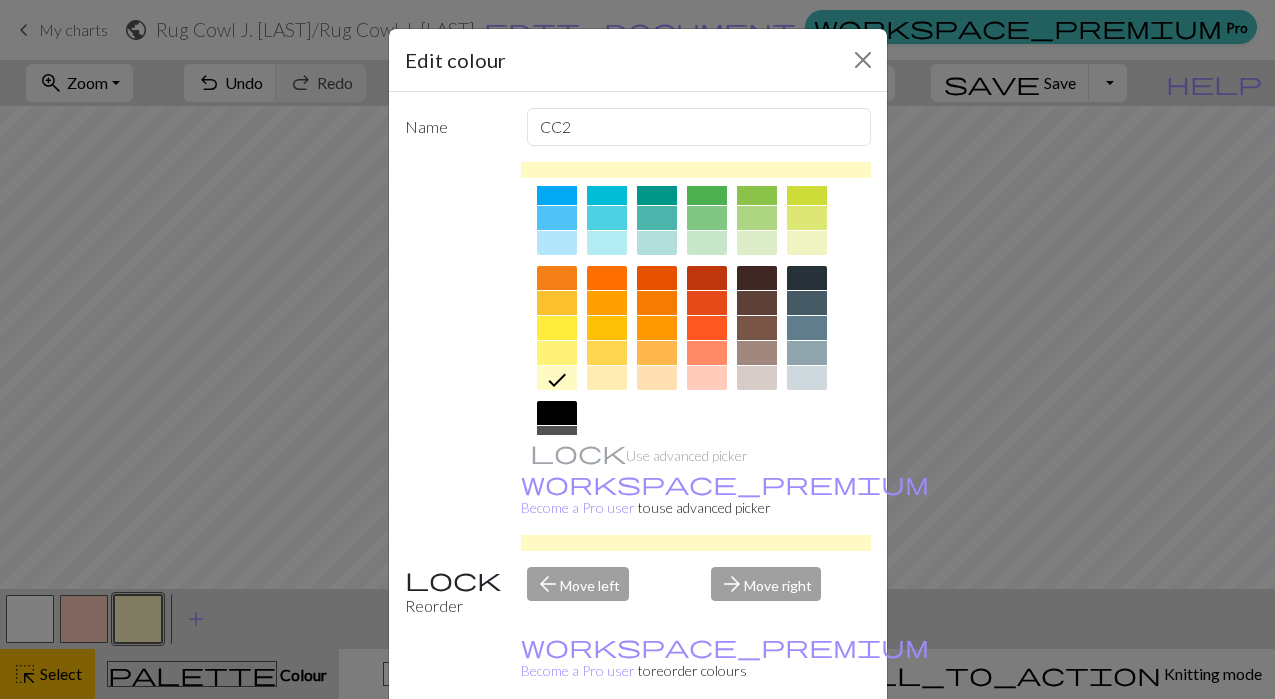 scroll, scrollTop: 211, scrollLeft: 0, axis: vertical 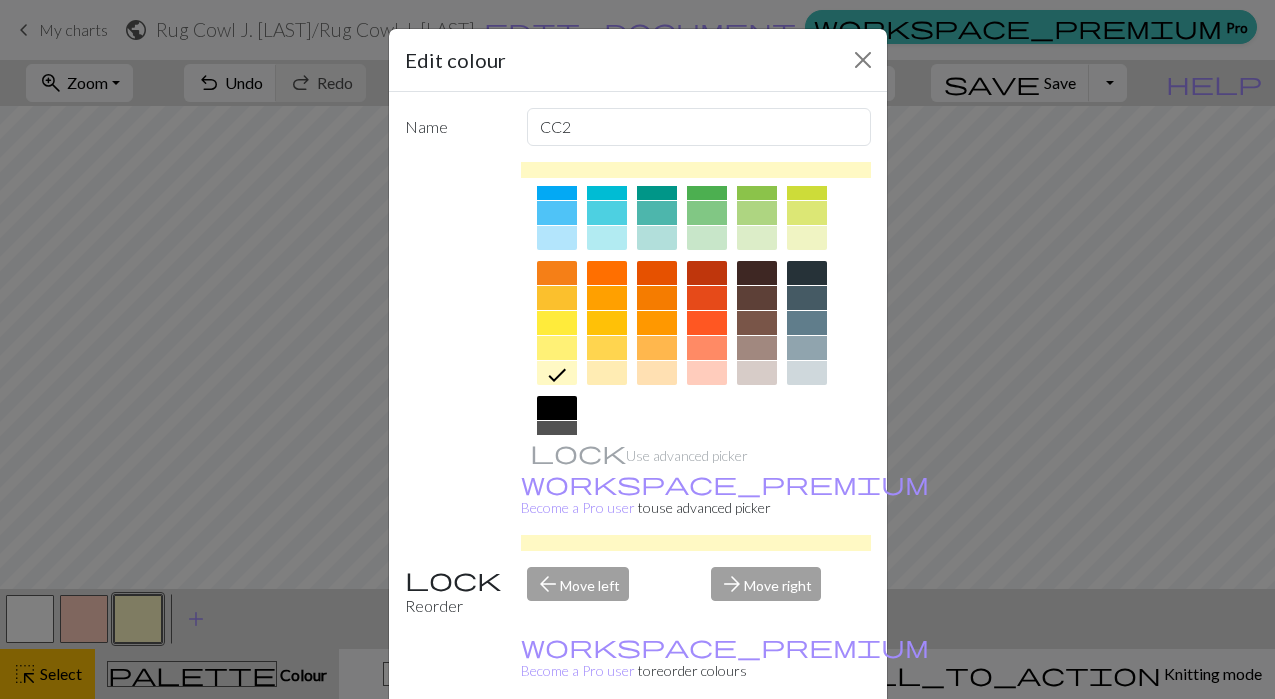click at bounding box center (657, 273) 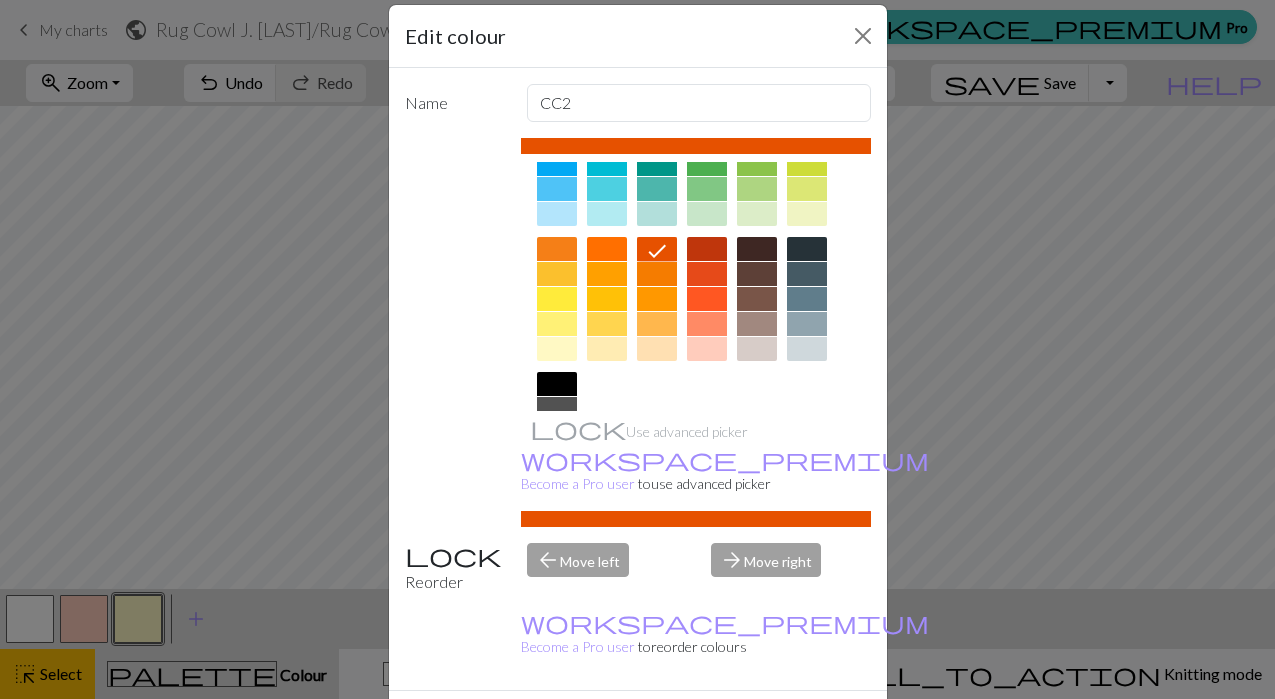 scroll, scrollTop: 22, scrollLeft: 0, axis: vertical 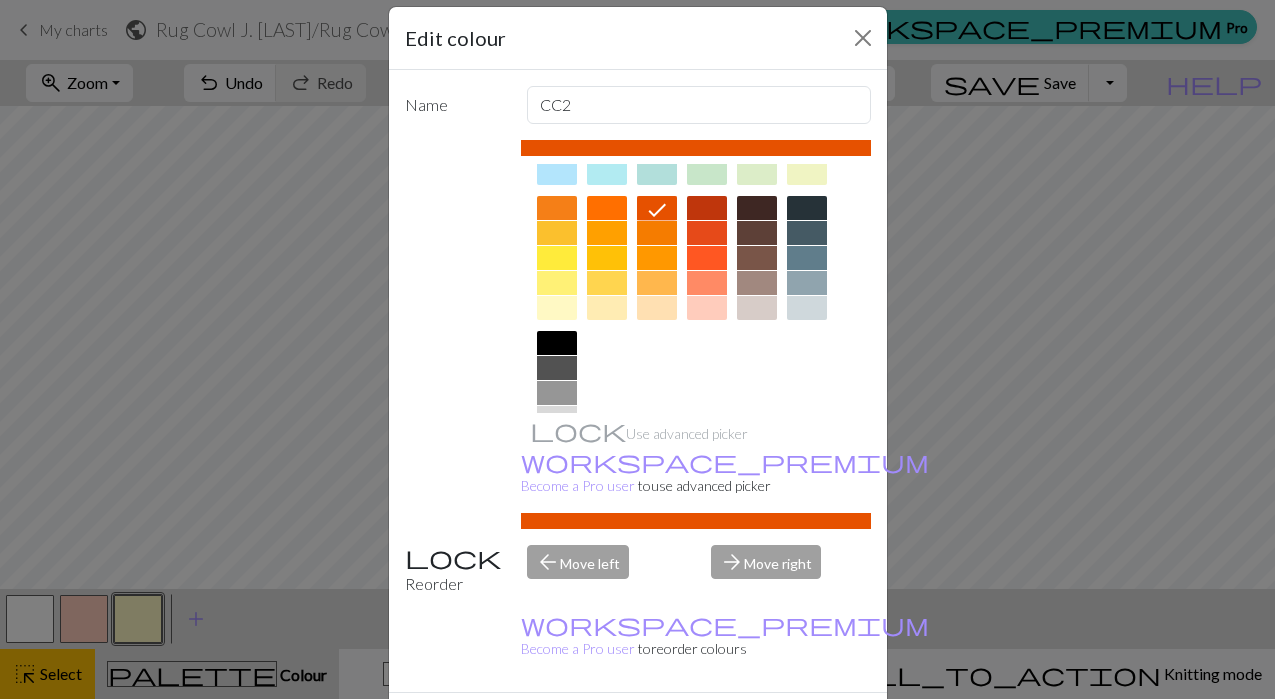 click at bounding box center (757, 258) 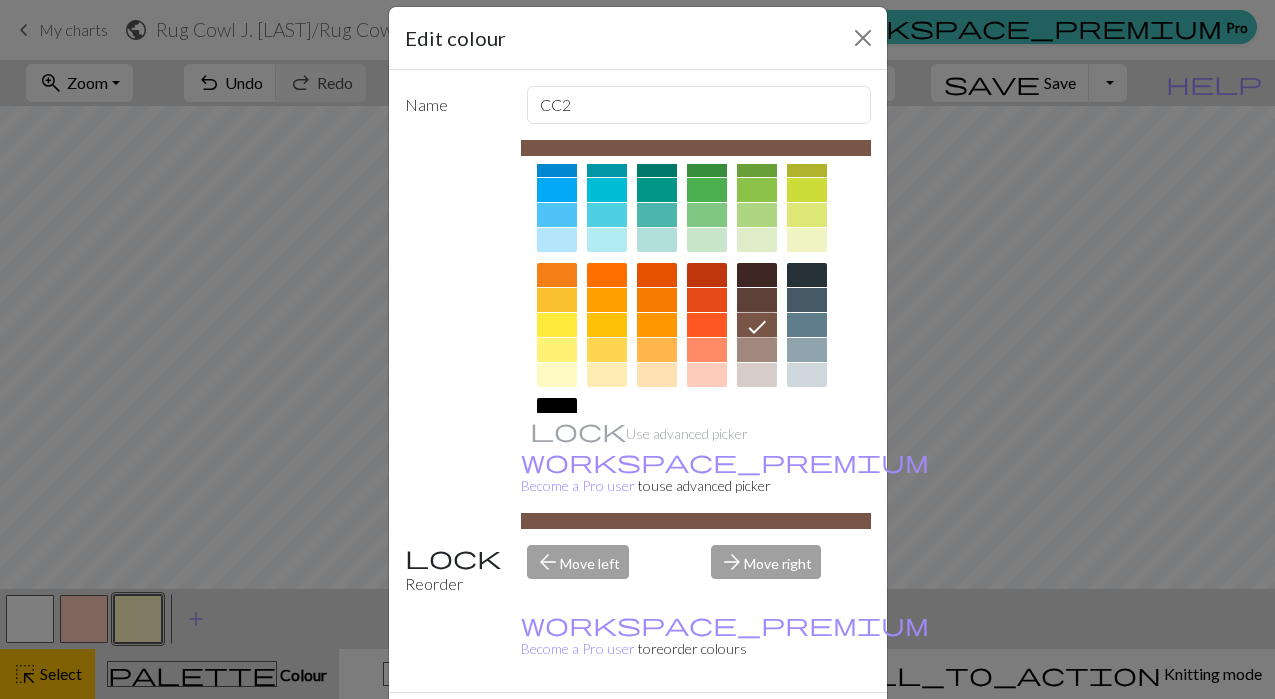 scroll, scrollTop: 181, scrollLeft: 0, axis: vertical 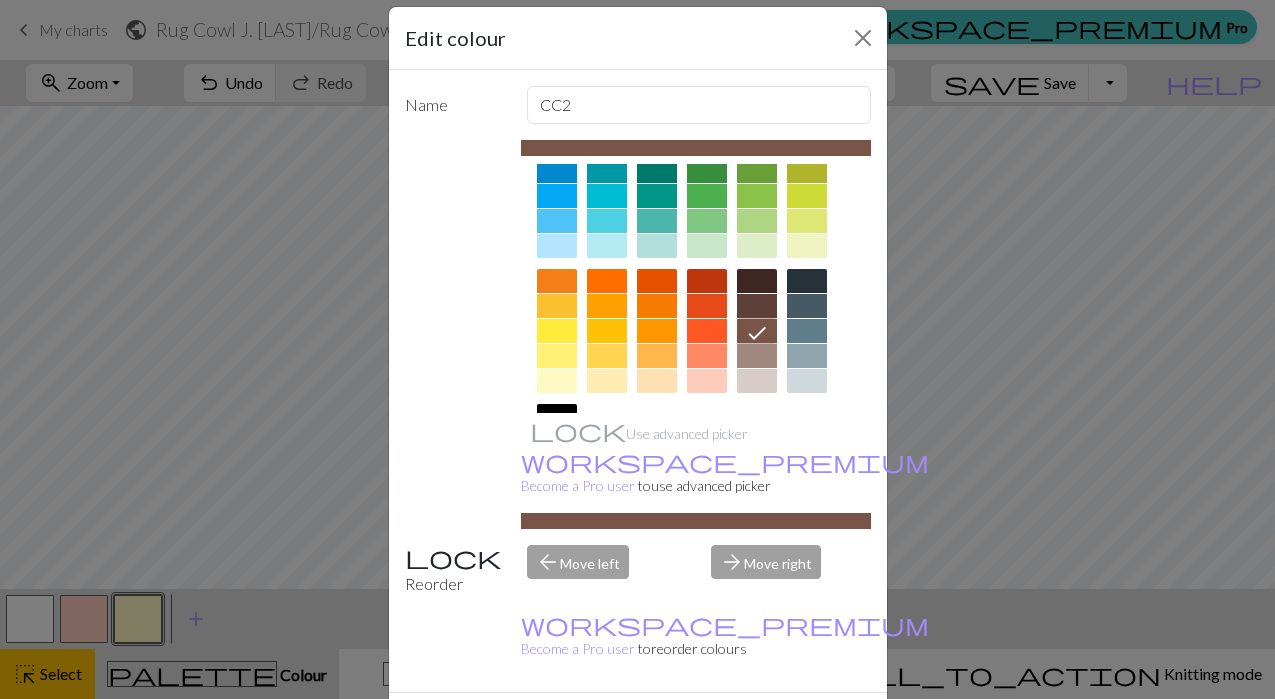 click at bounding box center [607, 246] 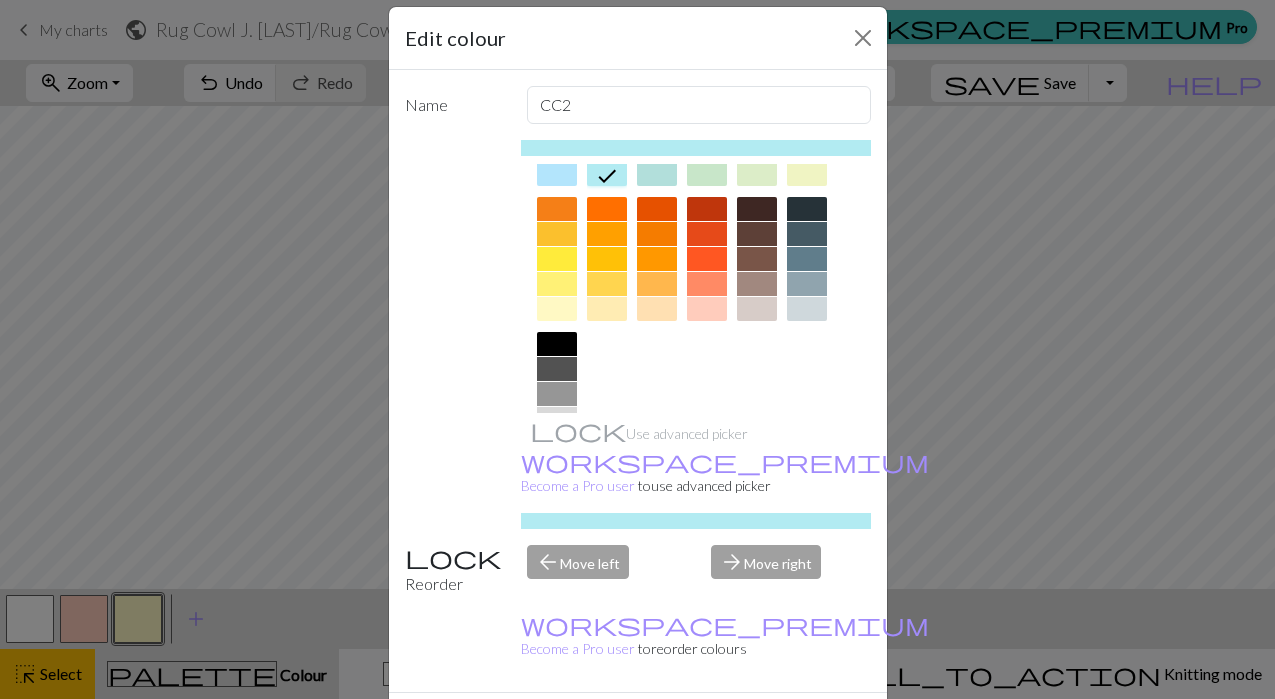 scroll, scrollTop: 213, scrollLeft: 0, axis: vertical 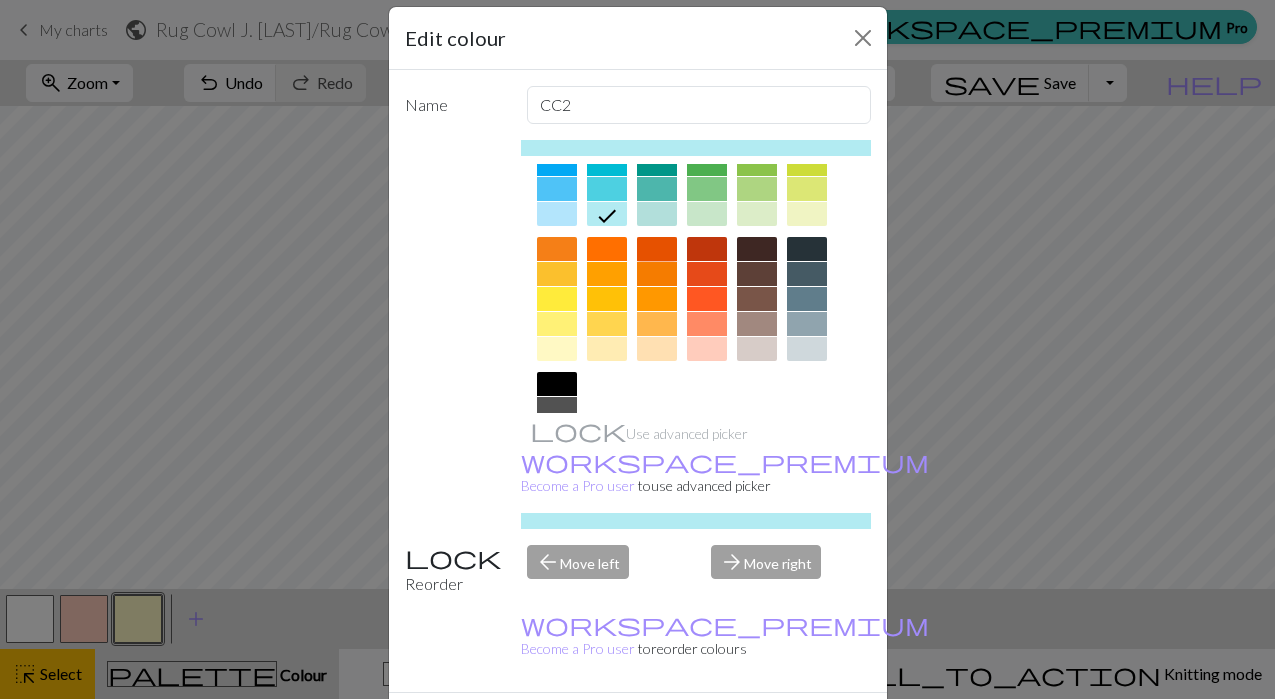 click at bounding box center [657, 249] 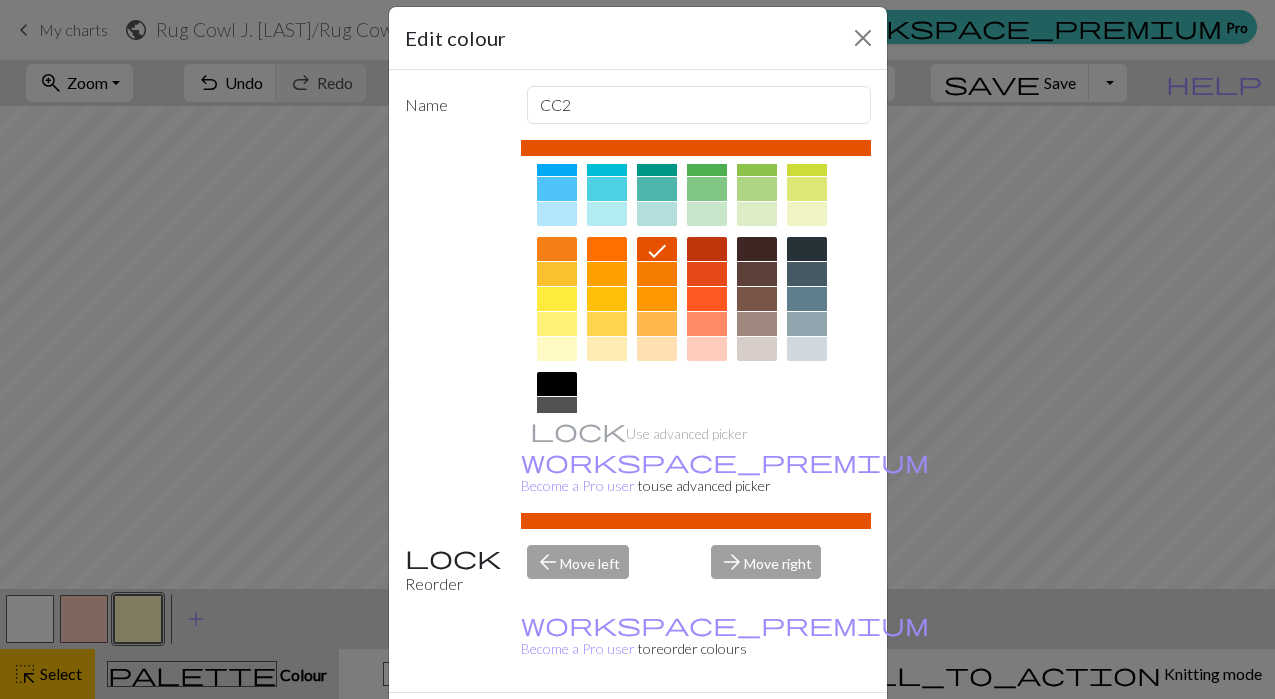 click on "Done" at bounding box center [758, 728] 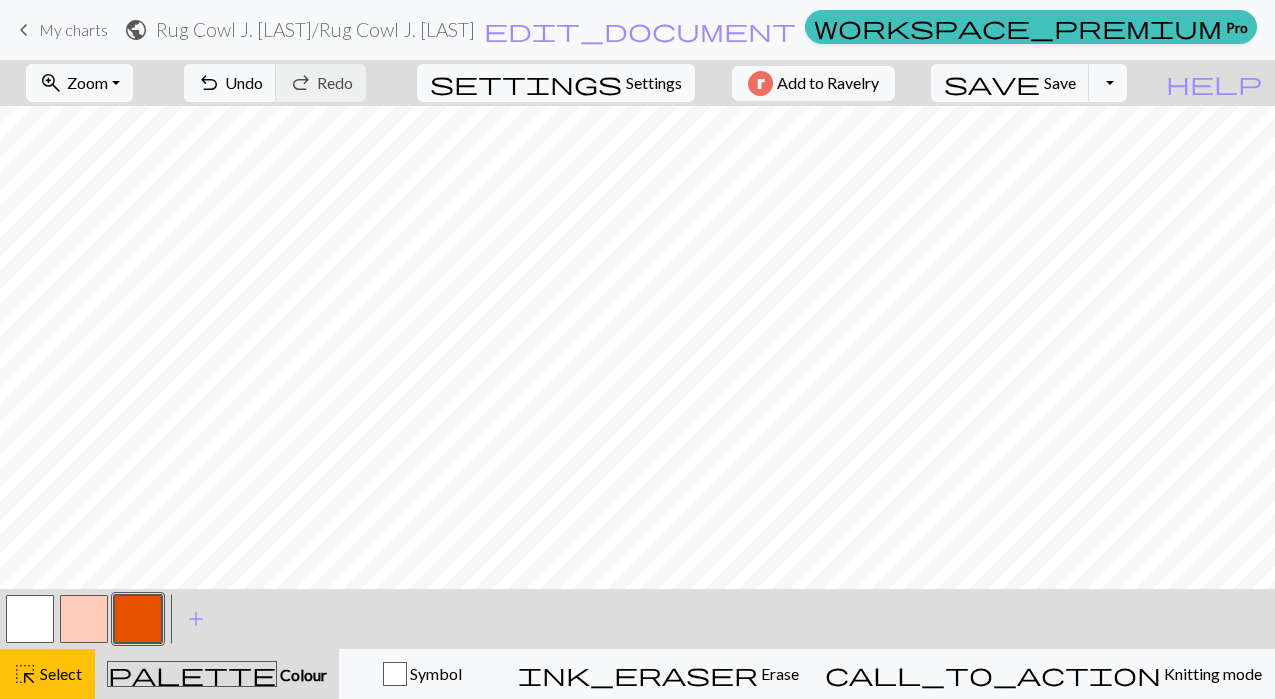 click at bounding box center (84, 619) 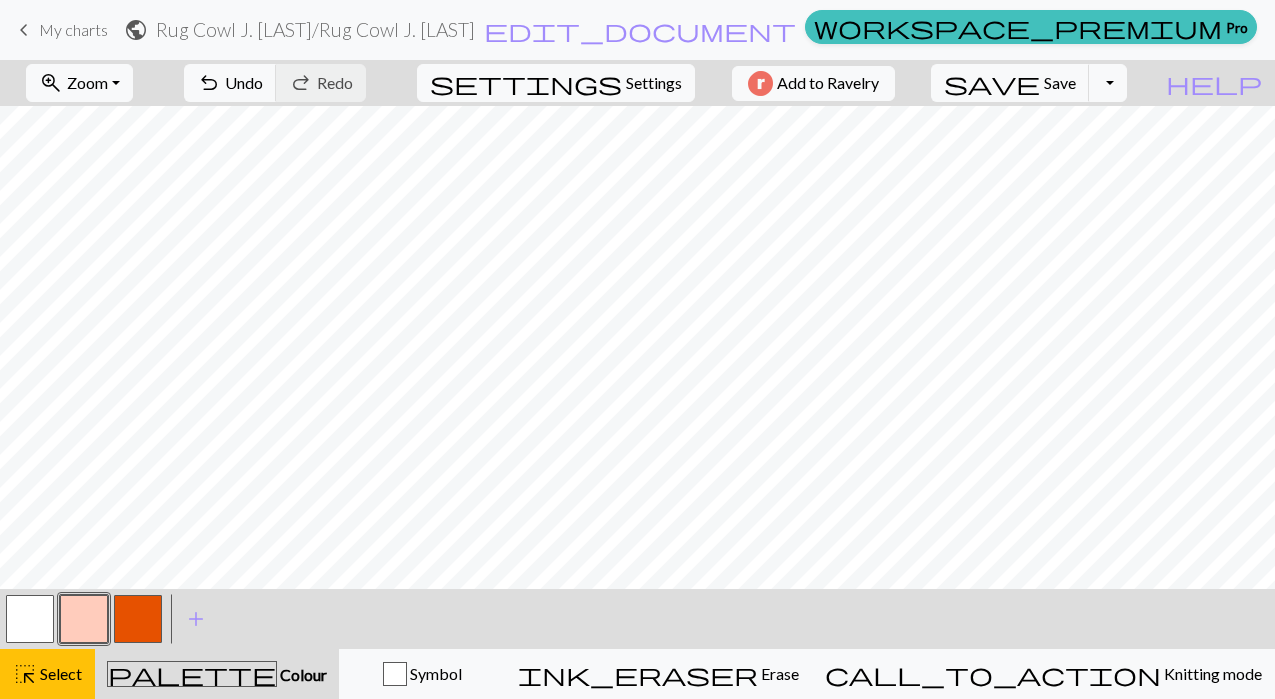 click on "Colour" at bounding box center [302, 674] 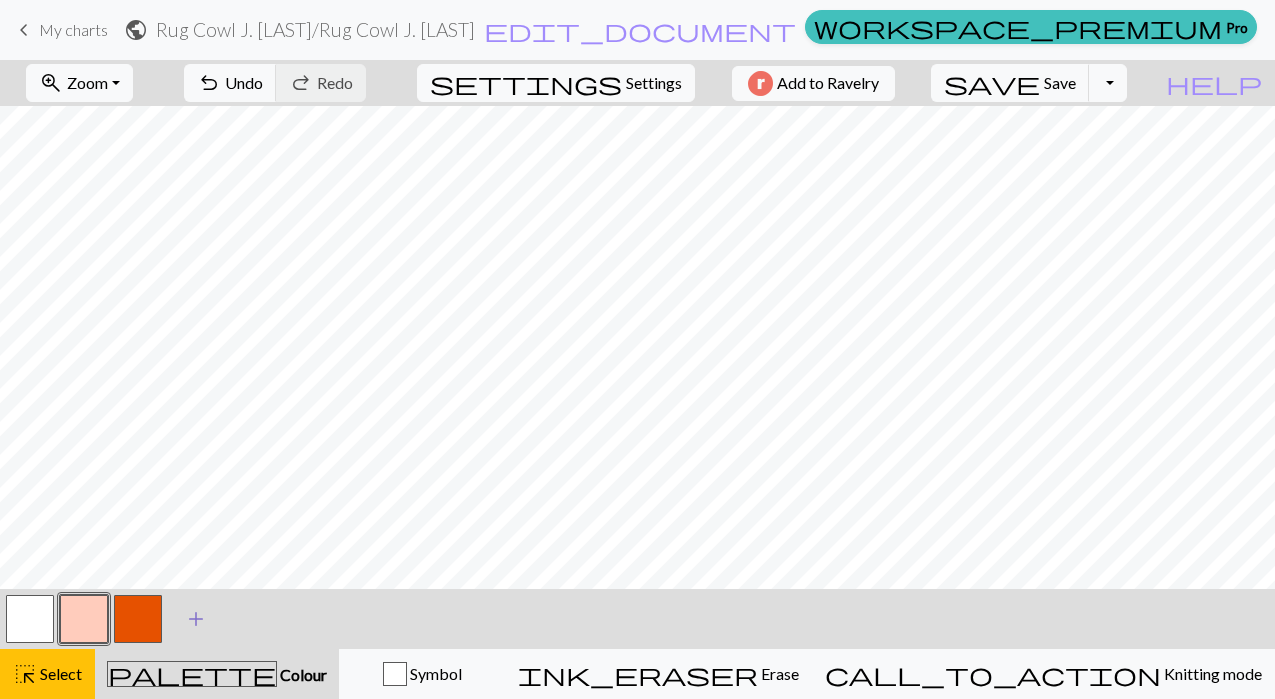 click on "add" at bounding box center [196, 619] 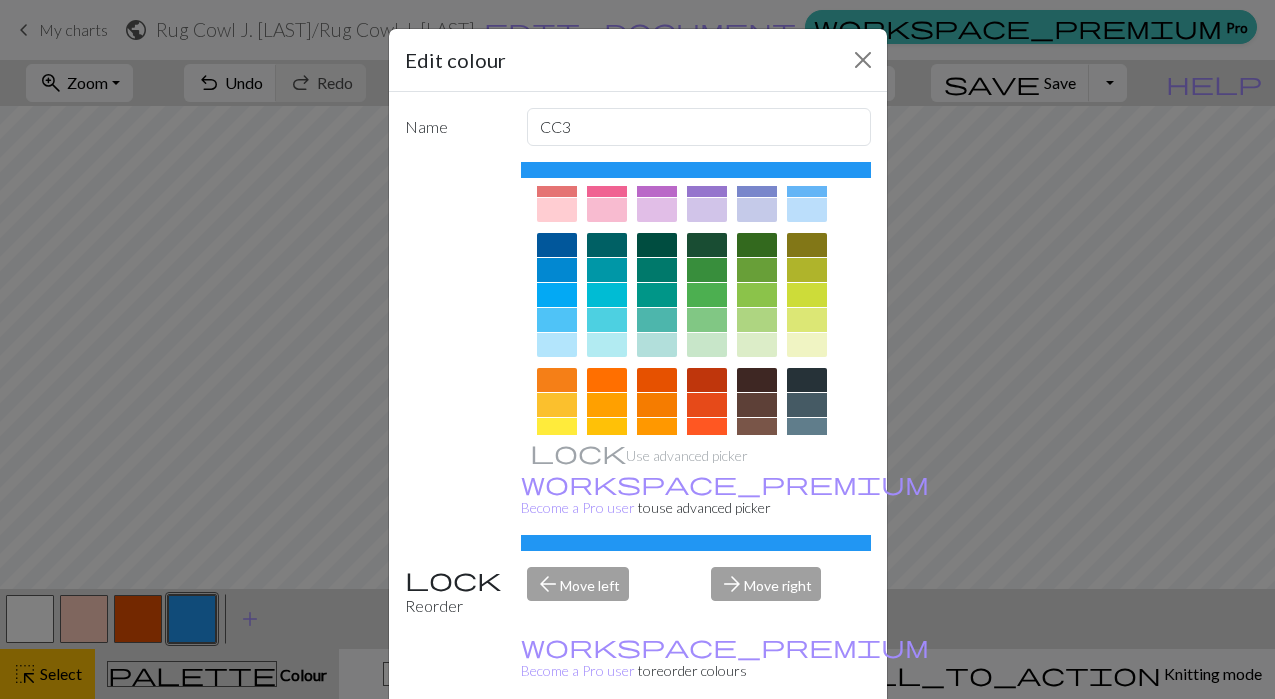 scroll, scrollTop: 141, scrollLeft: 0, axis: vertical 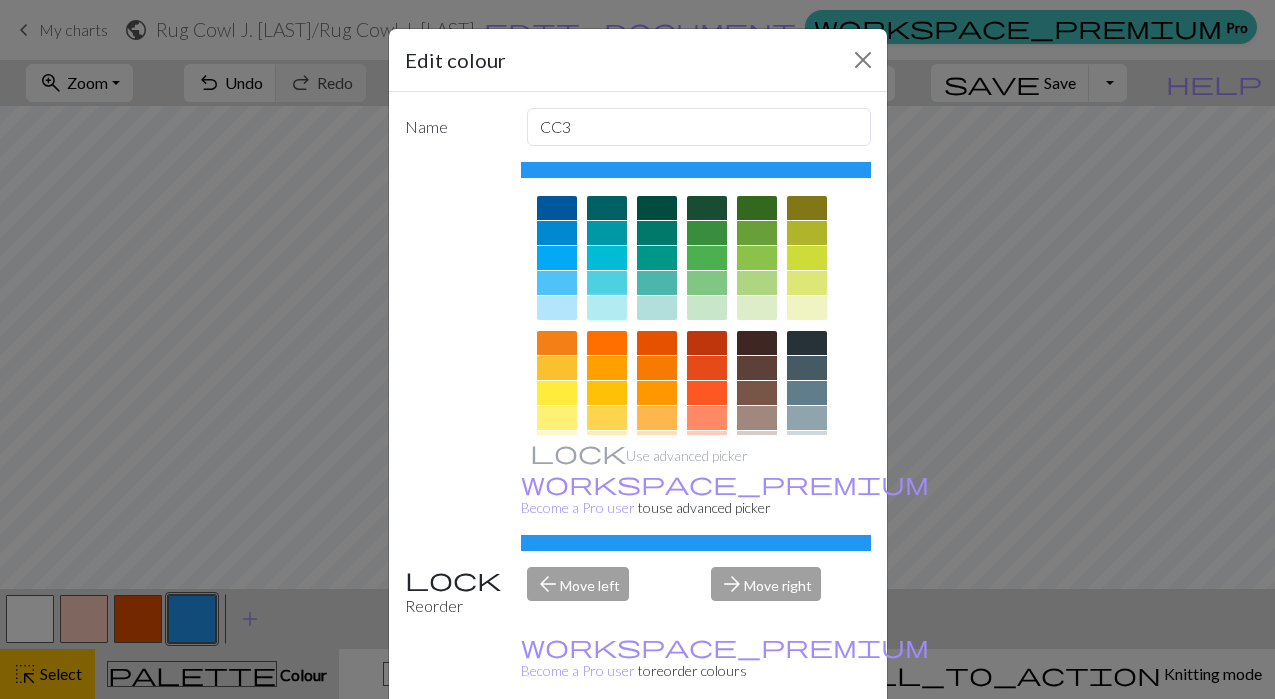 click at bounding box center (607, 308) 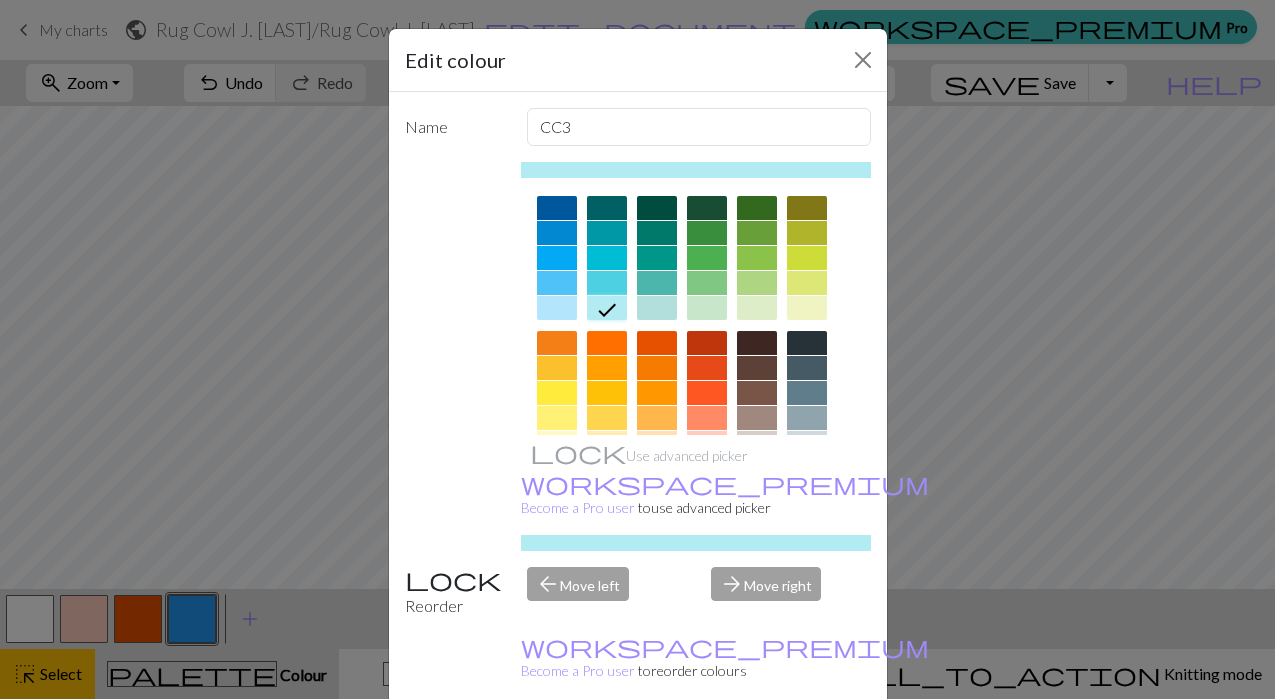 click on "Done" at bounding box center [758, 750] 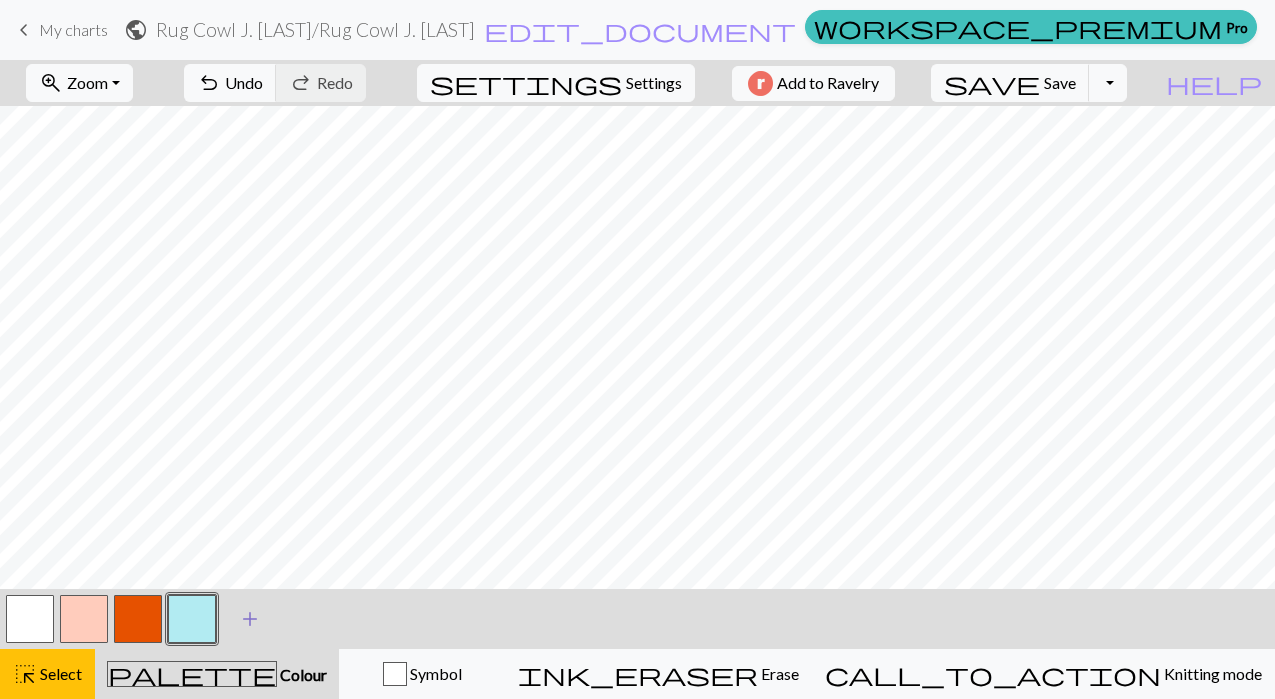 click on "add" at bounding box center [250, 619] 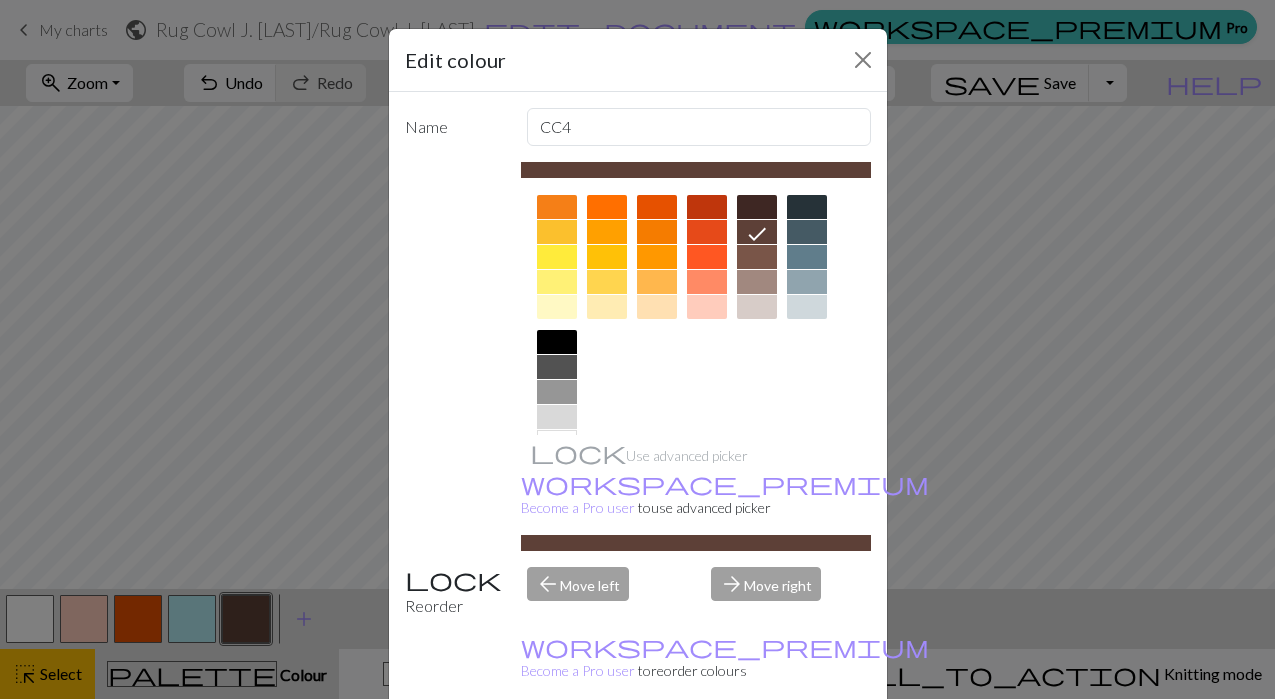 scroll, scrollTop: 281, scrollLeft: 0, axis: vertical 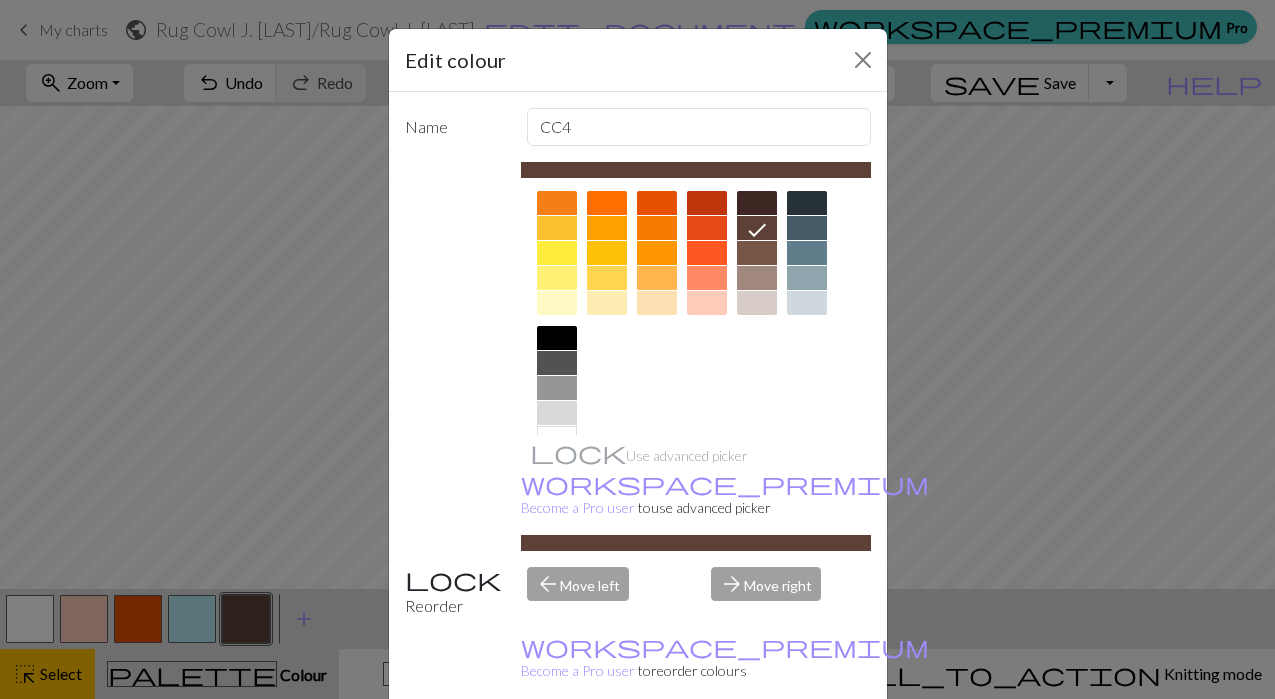 click 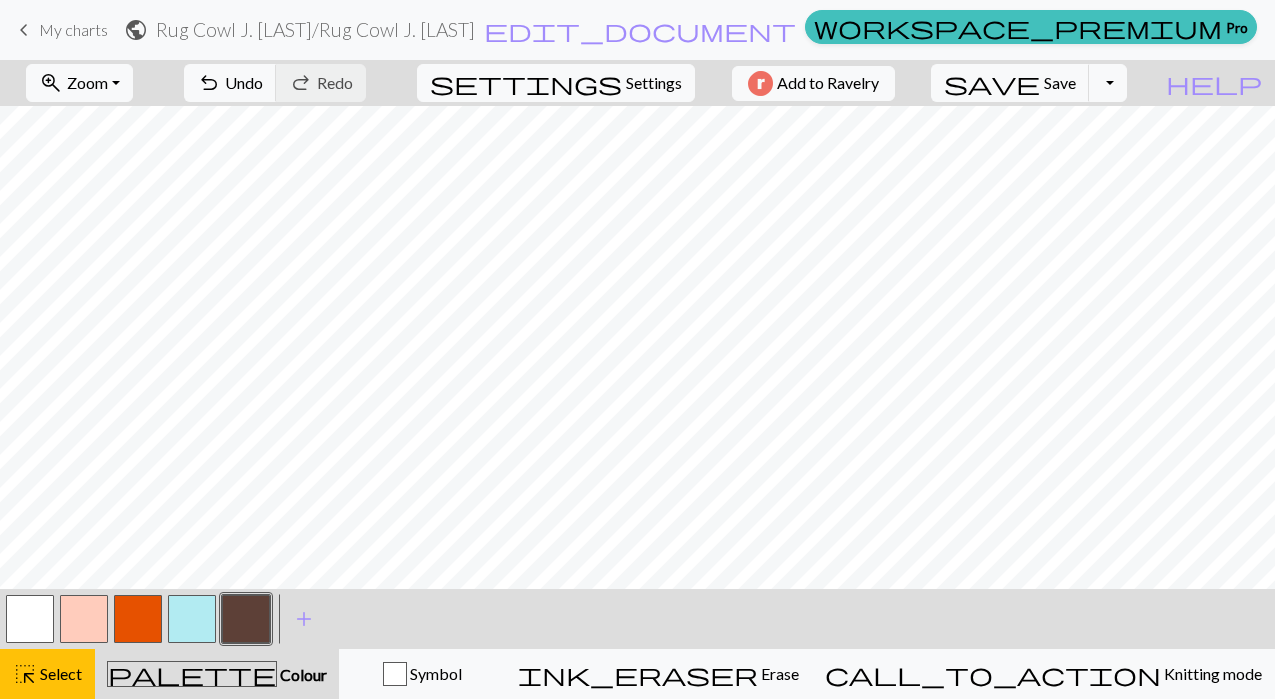 click at bounding box center (84, 619) 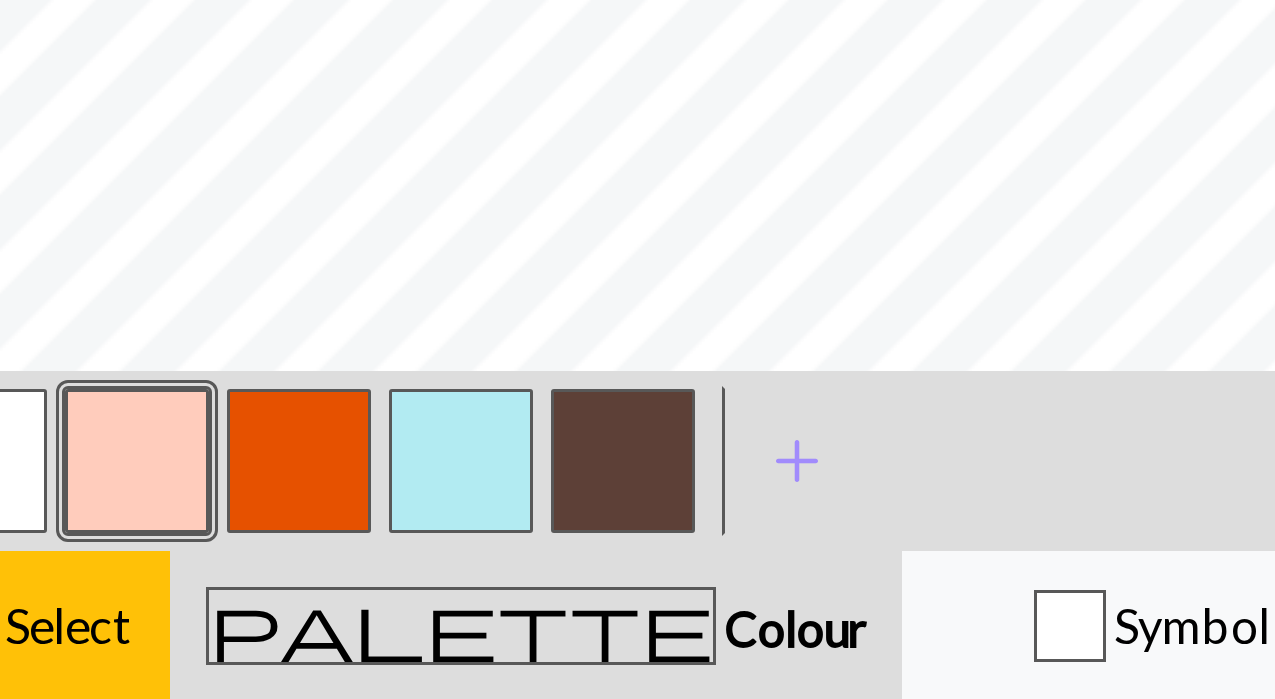 click on "palette   Colour   Colour" at bounding box center [217, 674] 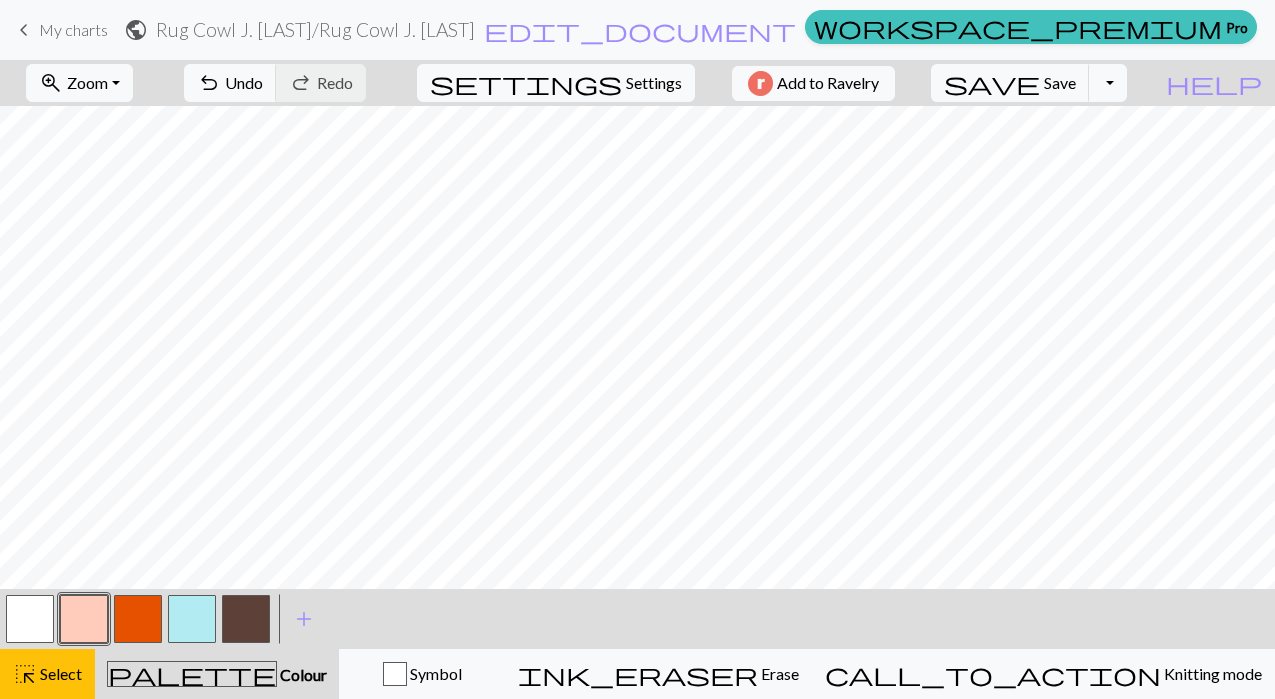 click at bounding box center [192, 619] 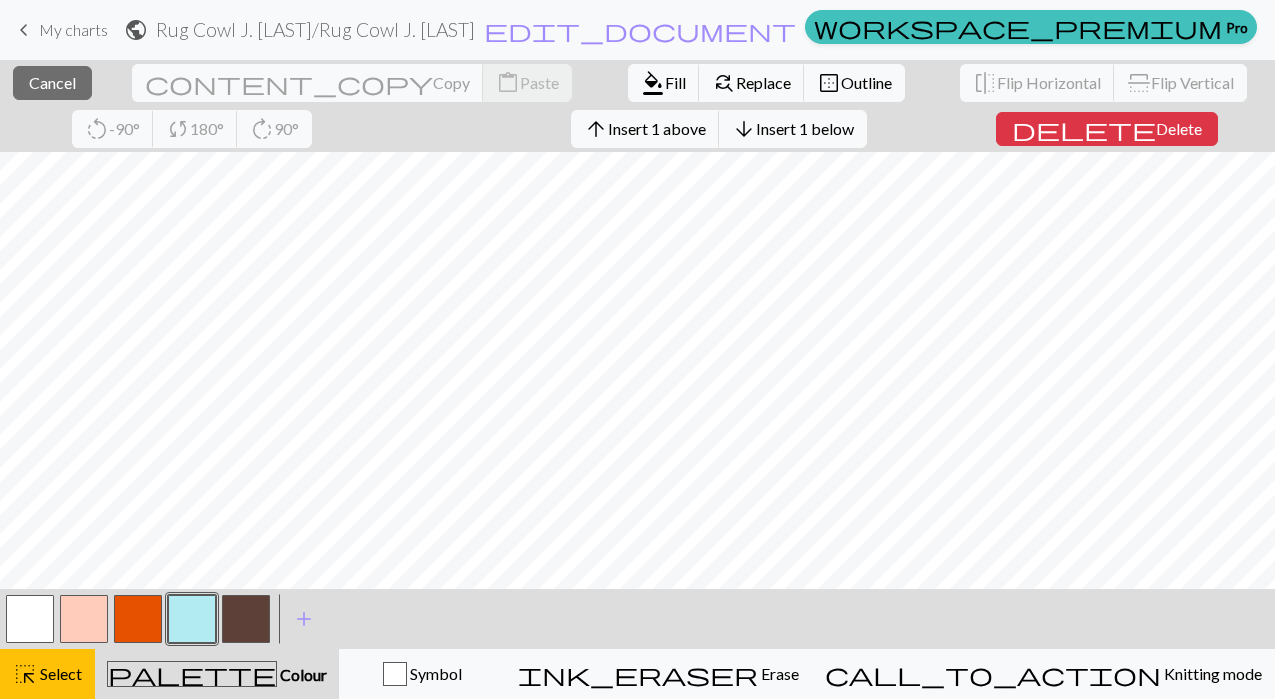 click on "close Cancel content_copy  Copy content_paste  Paste format_color_fill  Fill find_replace  Replace border_outer  Outline flip  Flip Horizontal flip  Flip Vertical rotate_left  -90° sync  180° rotate_right  90° arrow_upward  Insert 1 above arrow_downward Insert 1 below delete  Delete < > add Add a  colour highlight_alt   Select   Select palette   Colour   Colour   Symbol ink_eraser   Erase   Erase call_to_action   Knitting mode   Knitting mode" at bounding box center [637, 379] 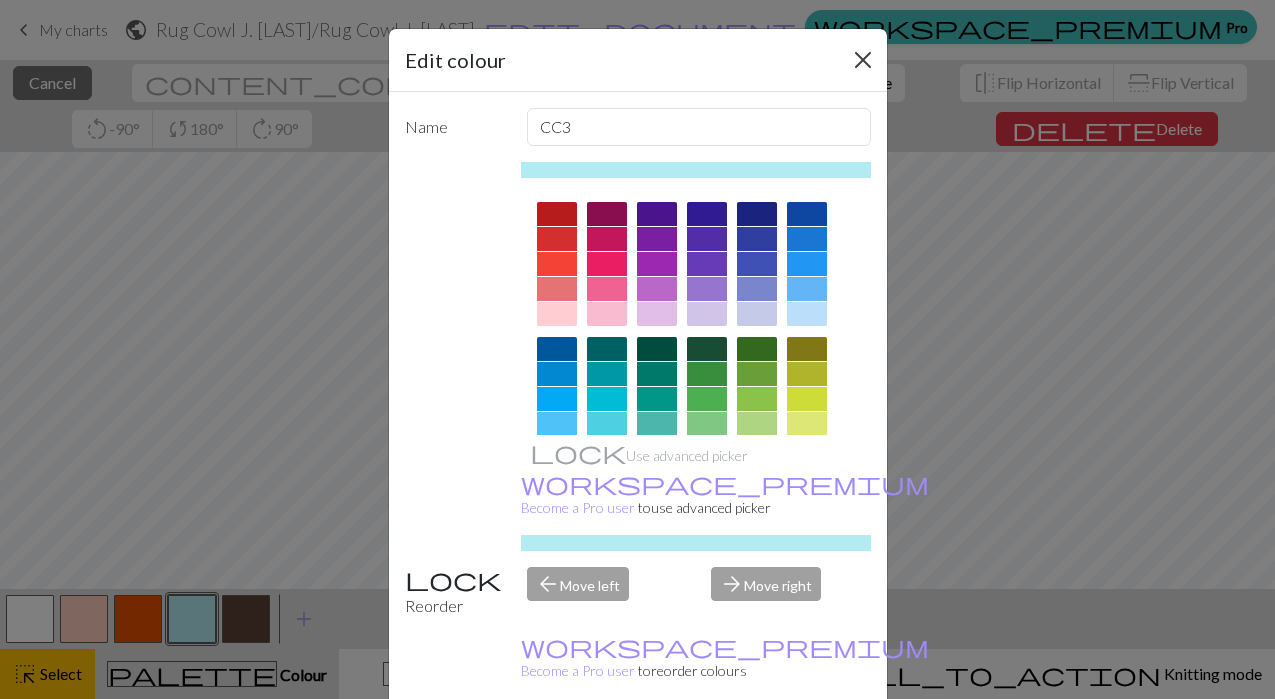 click at bounding box center (863, 60) 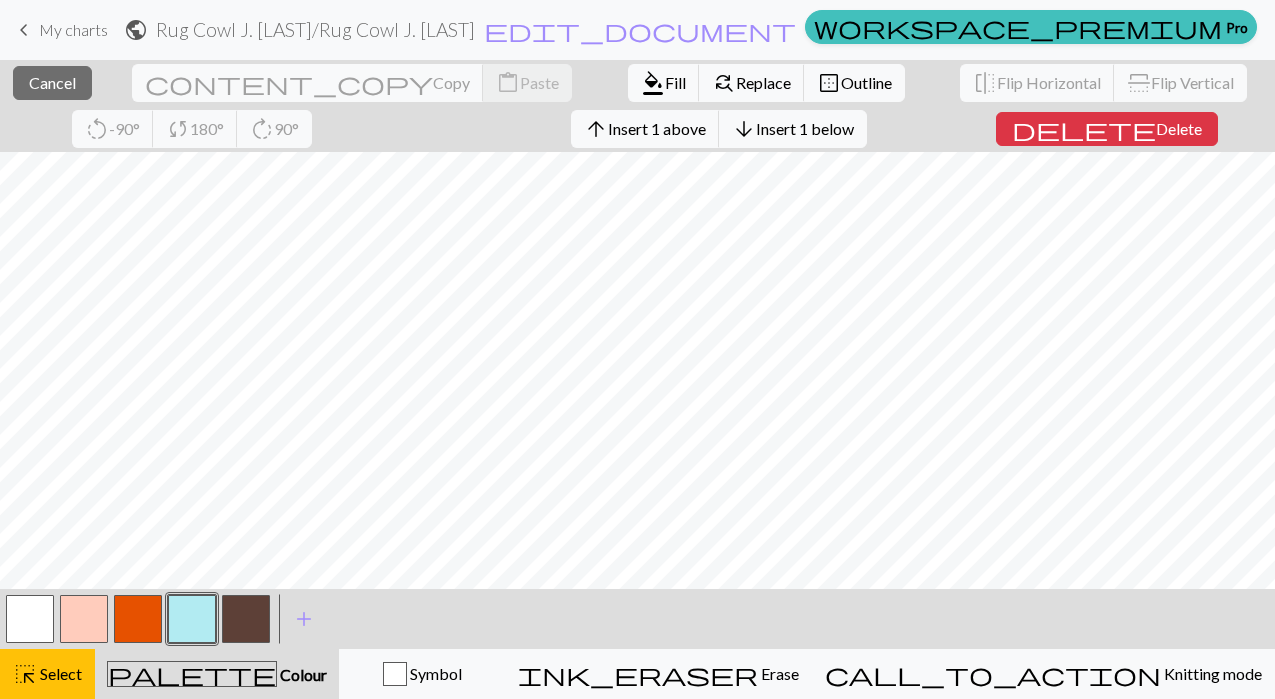 click at bounding box center [192, 619] 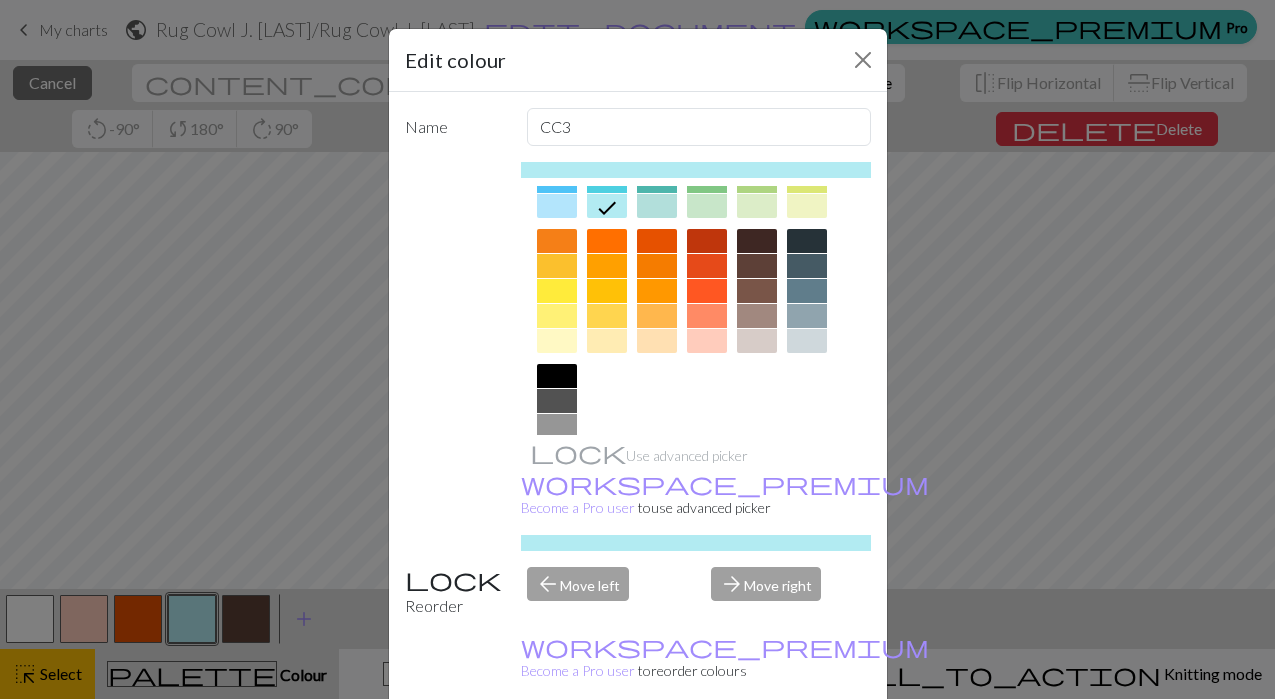 scroll, scrollTop: 208, scrollLeft: 0, axis: vertical 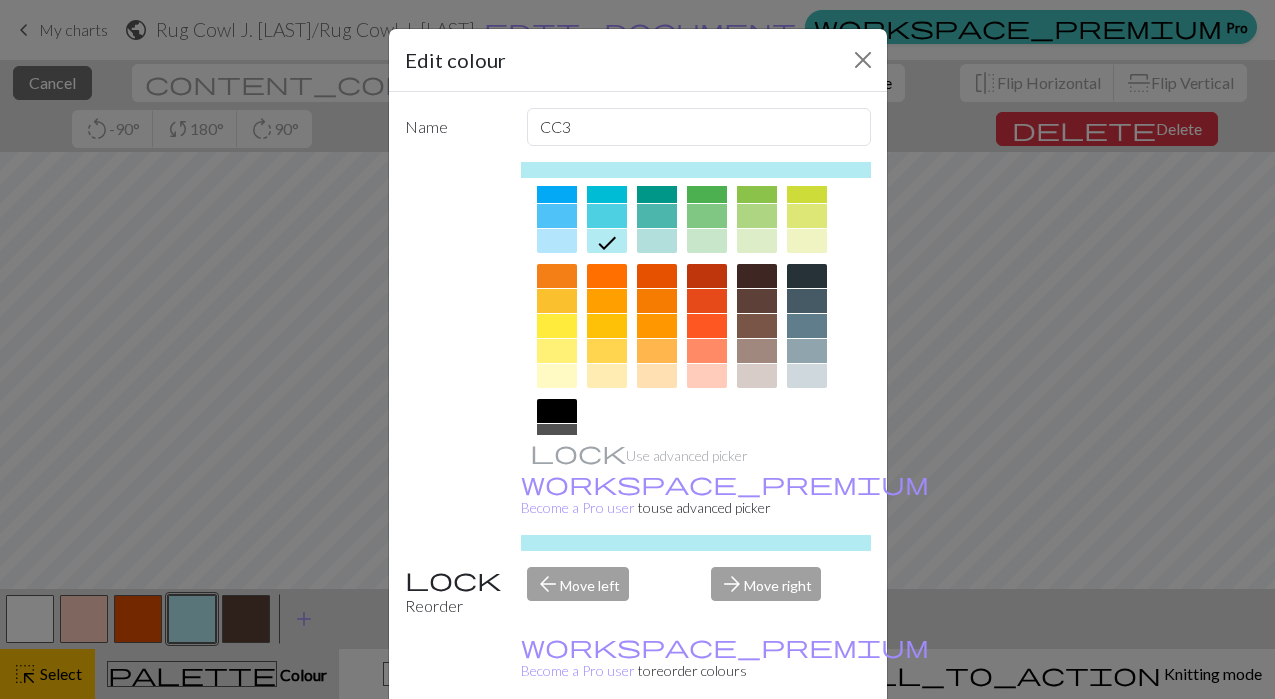 click on "Done" at bounding box center [758, 750] 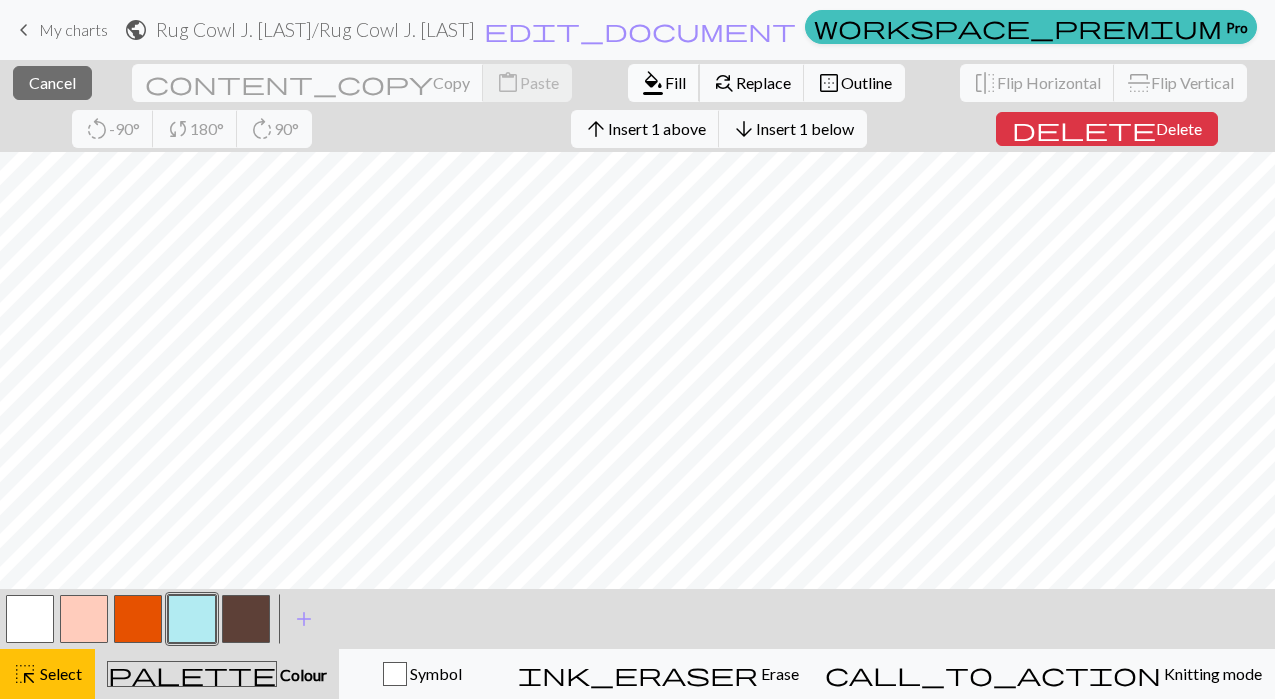 click on "Fill" at bounding box center (675, 82) 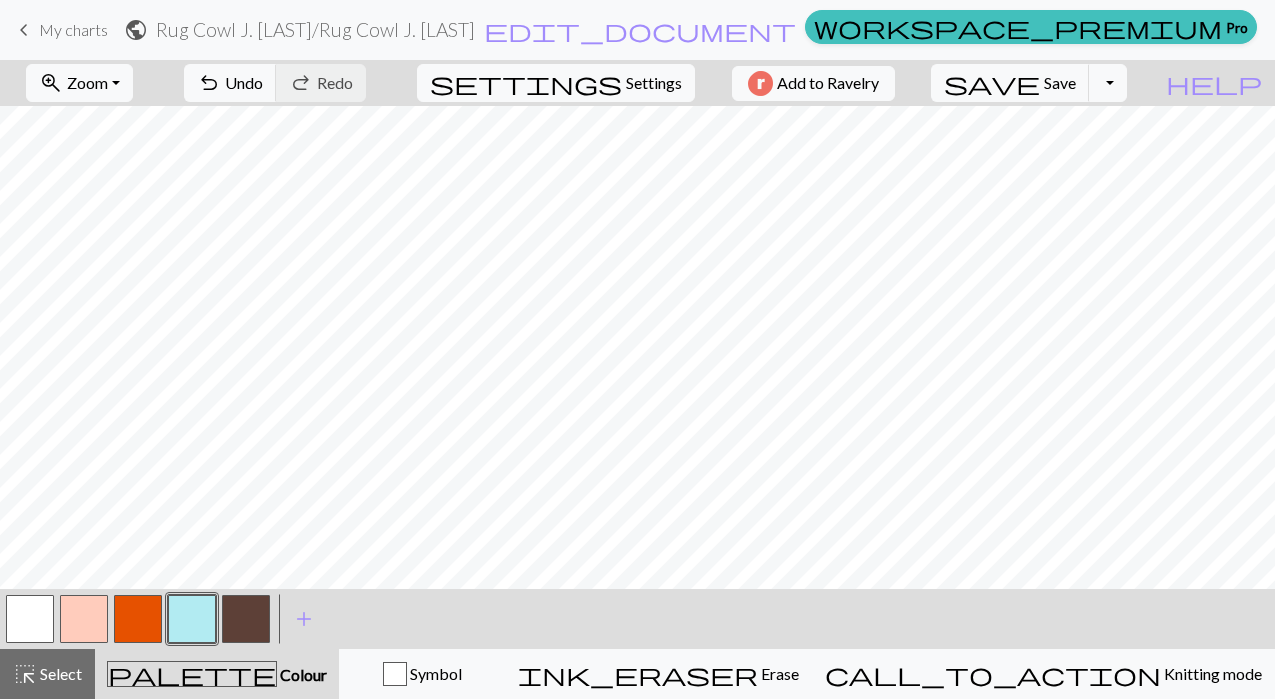 click at bounding box center (192, 619) 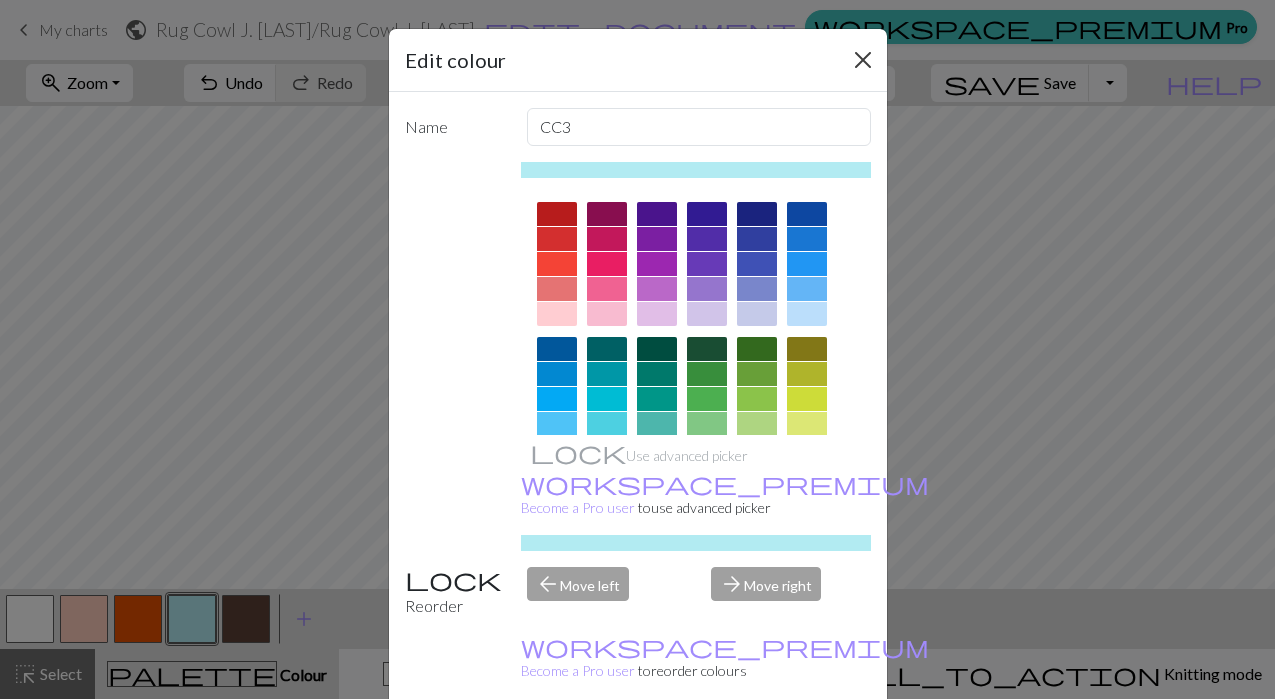 click at bounding box center (863, 60) 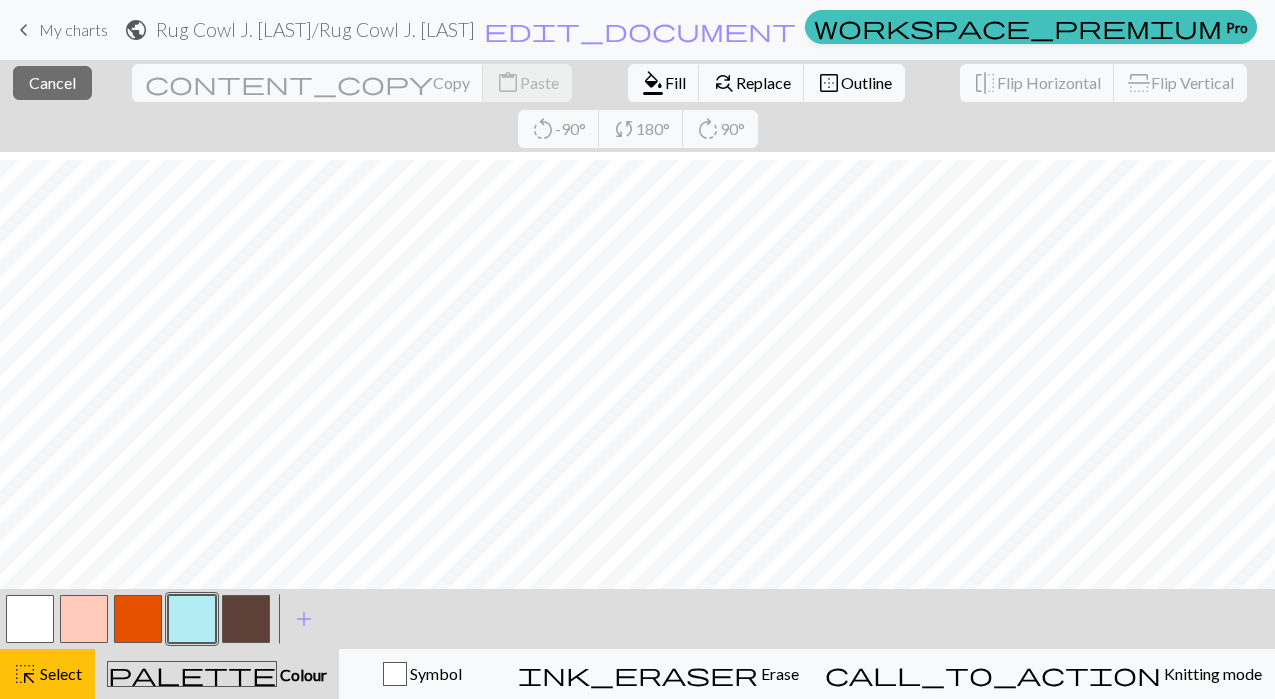 scroll, scrollTop: 0, scrollLeft: 0, axis: both 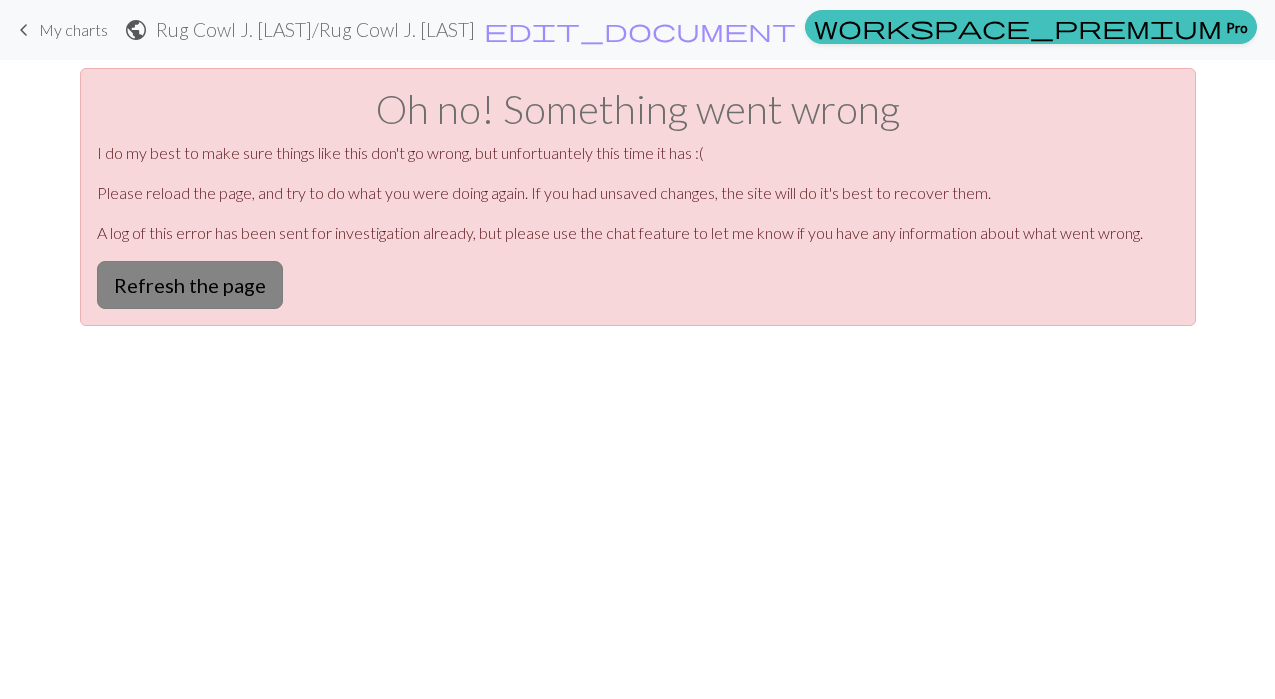 click on "Refresh the page" at bounding box center [190, 285] 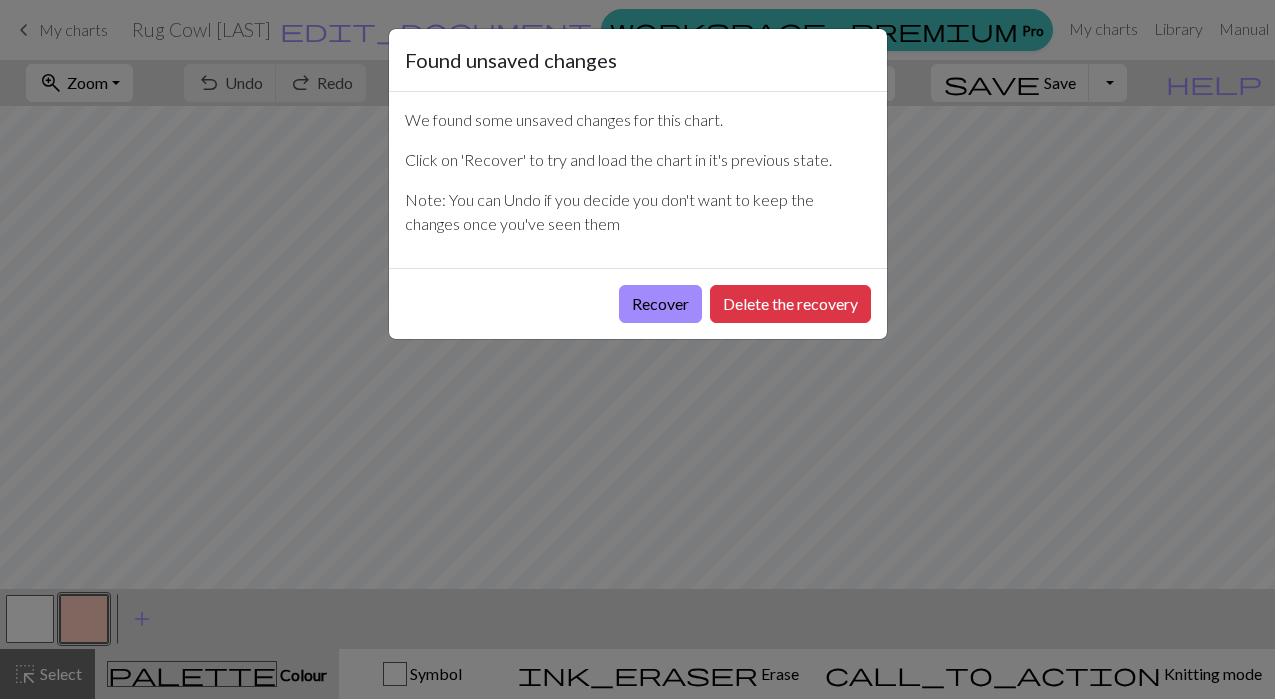 scroll, scrollTop: 0, scrollLeft: 0, axis: both 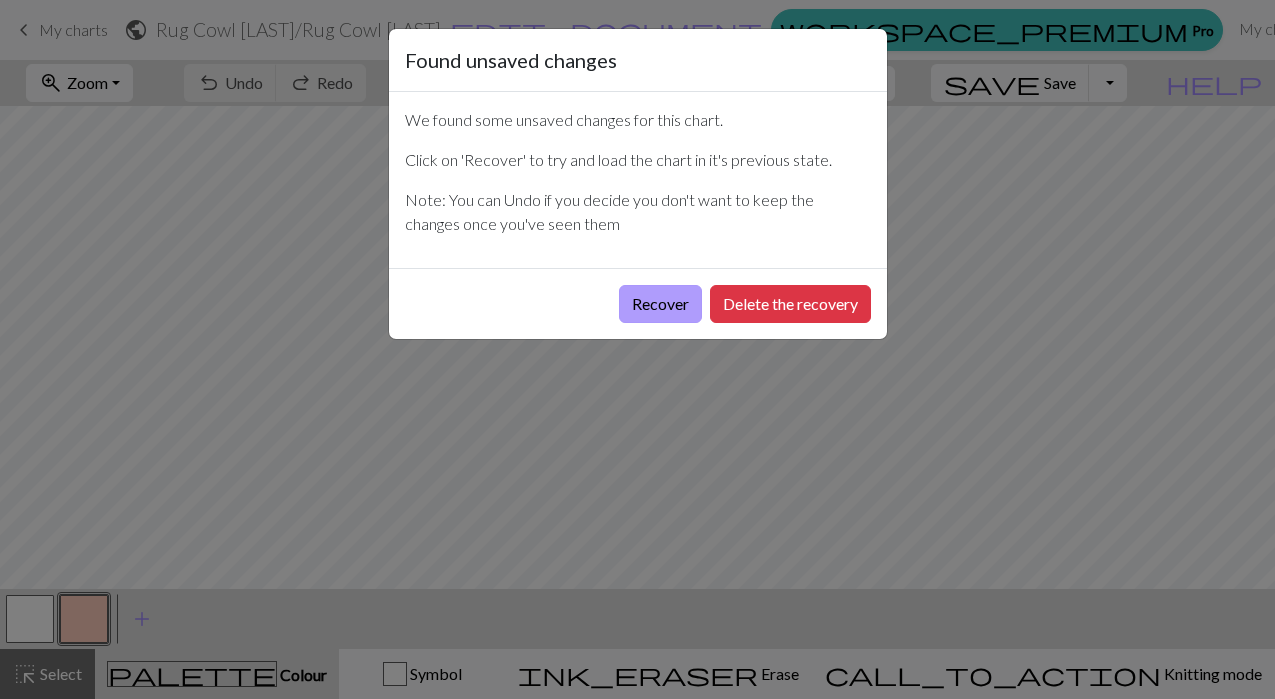 click on "Recover" at bounding box center (660, 304) 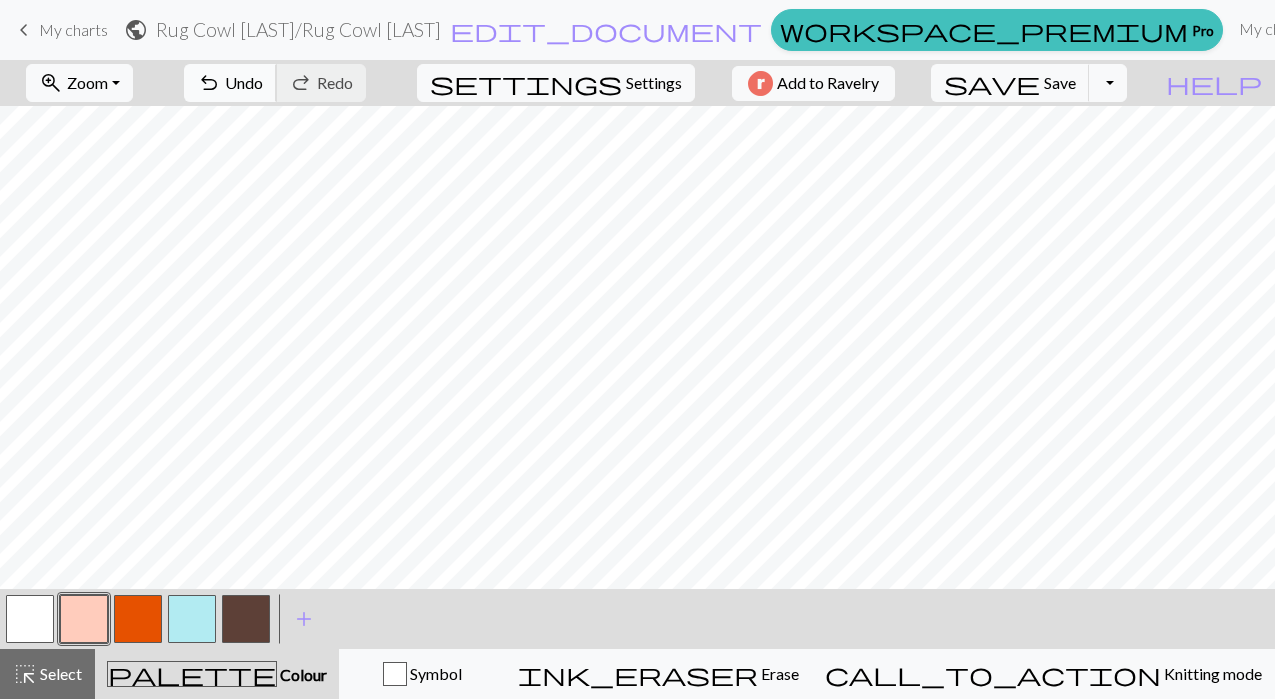 click on "Undo" at bounding box center (244, 82) 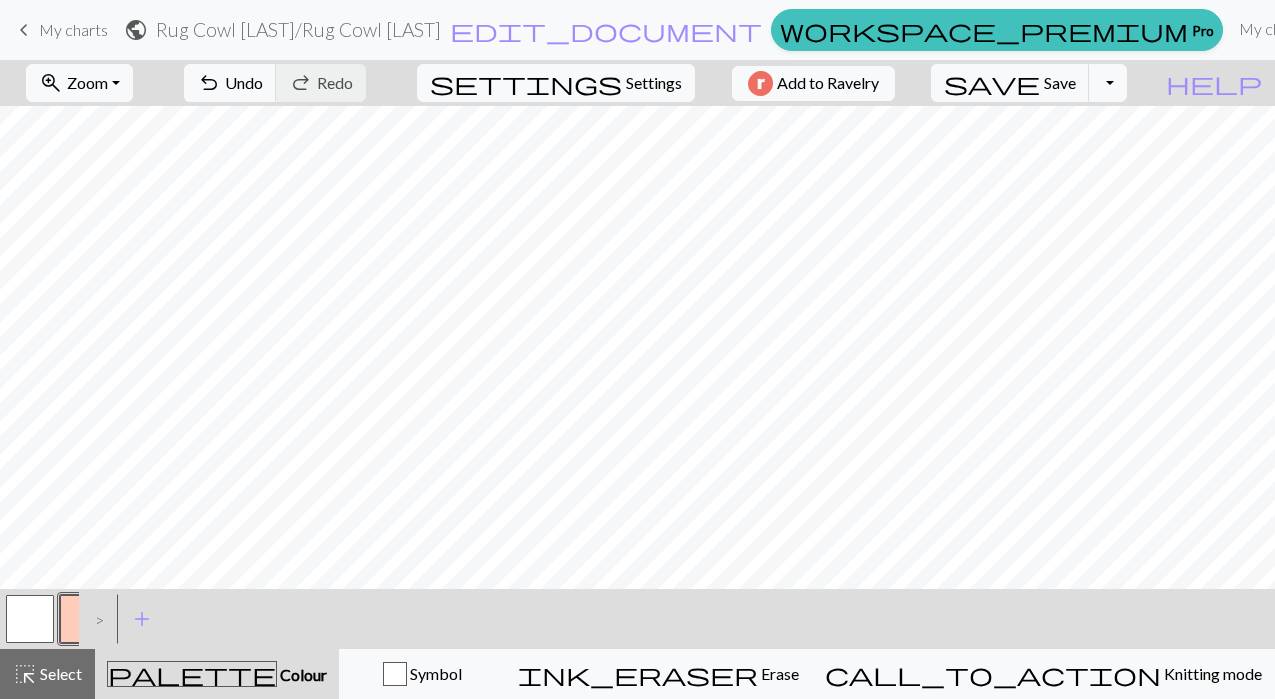 click on "palette" at bounding box center [192, 674] 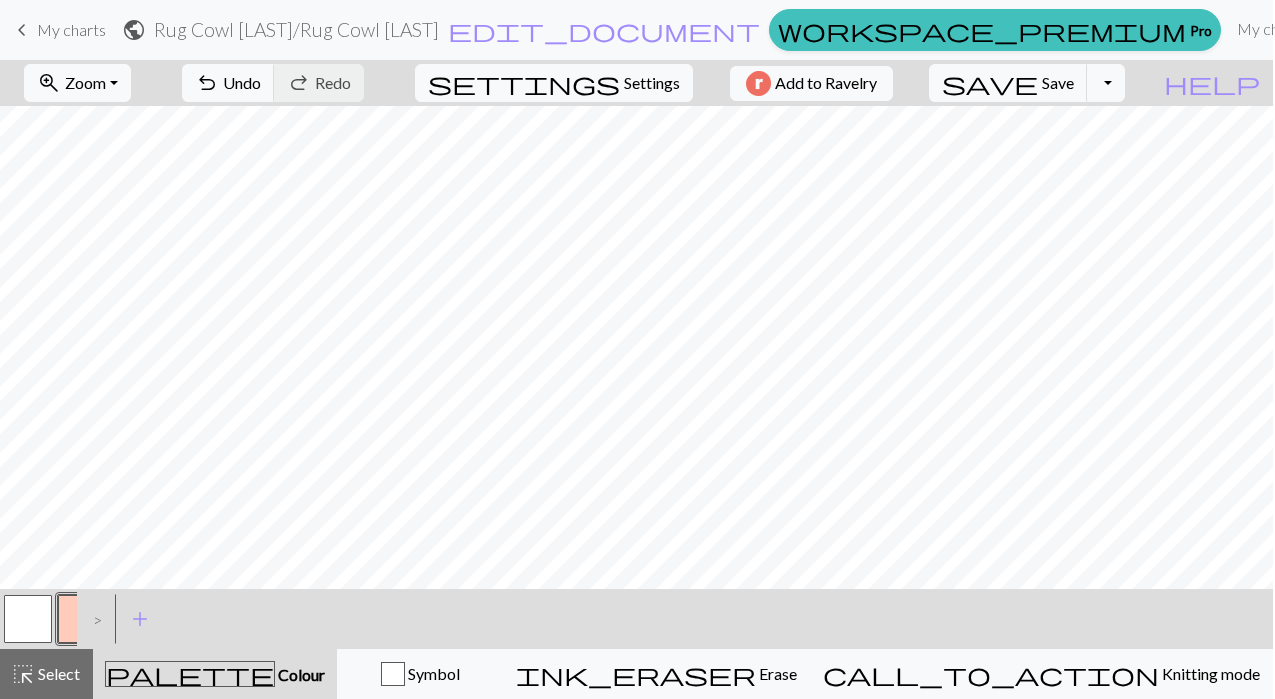 scroll, scrollTop: 0, scrollLeft: 0, axis: both 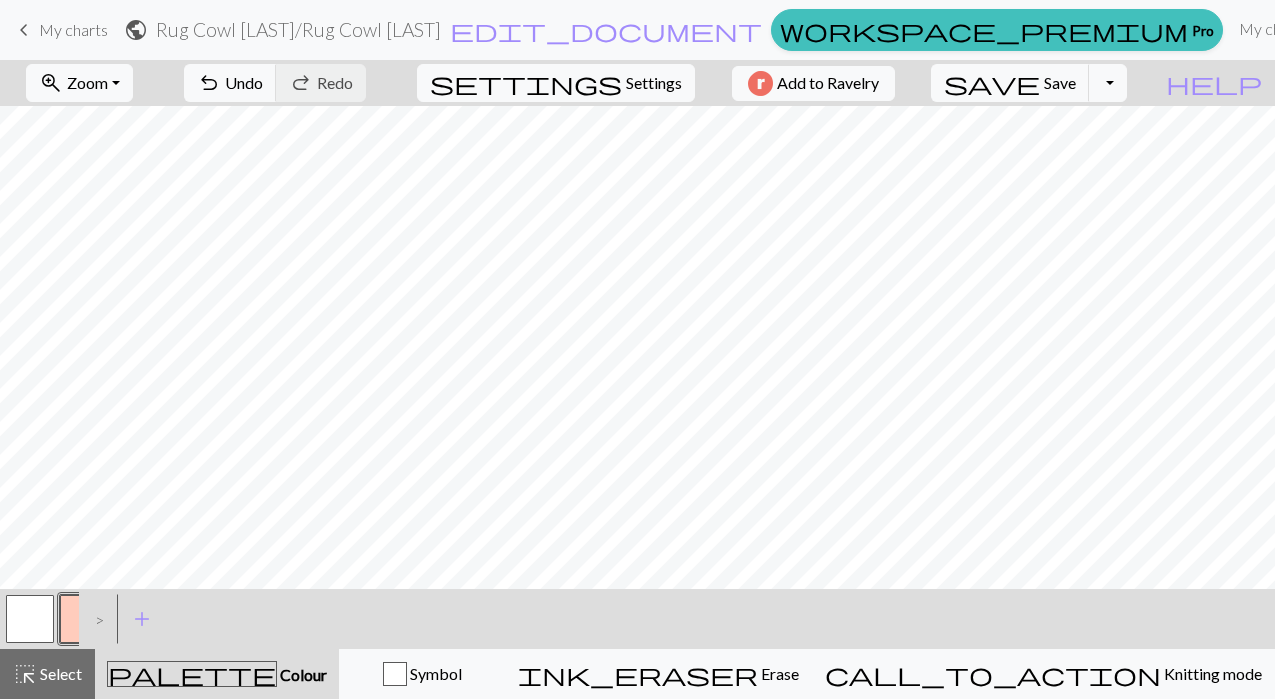 click on "Colour" at bounding box center (302, 674) 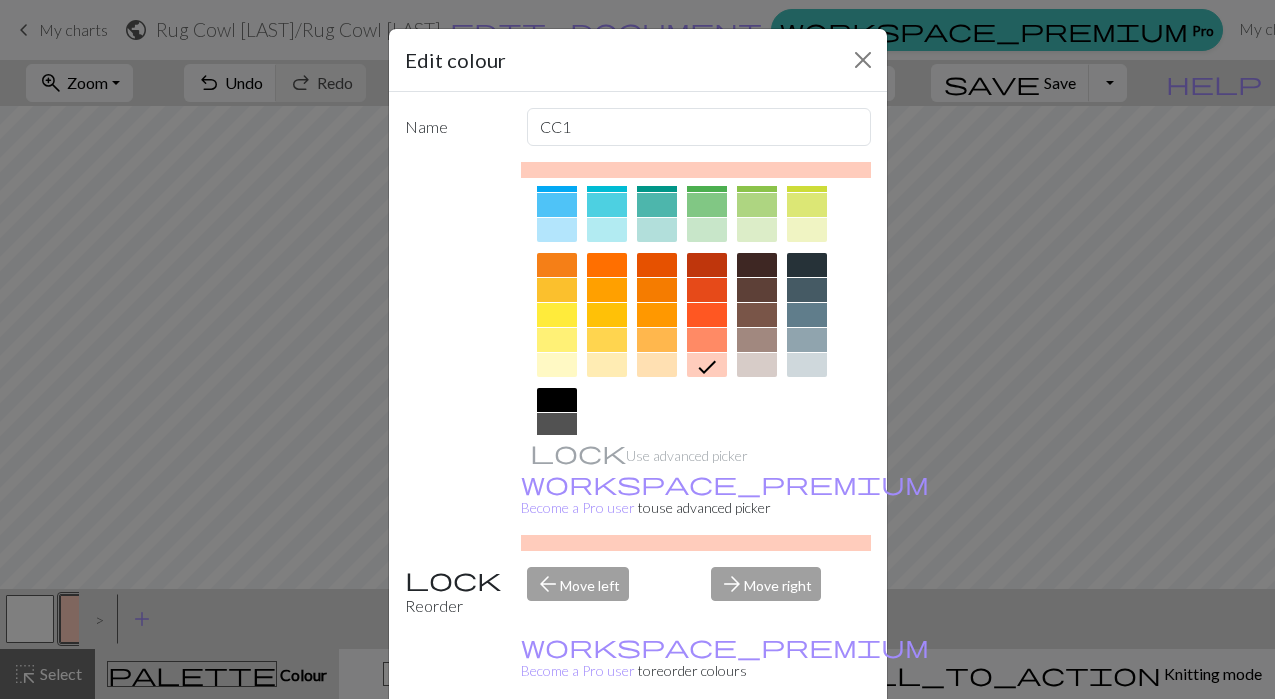 scroll, scrollTop: 223, scrollLeft: 0, axis: vertical 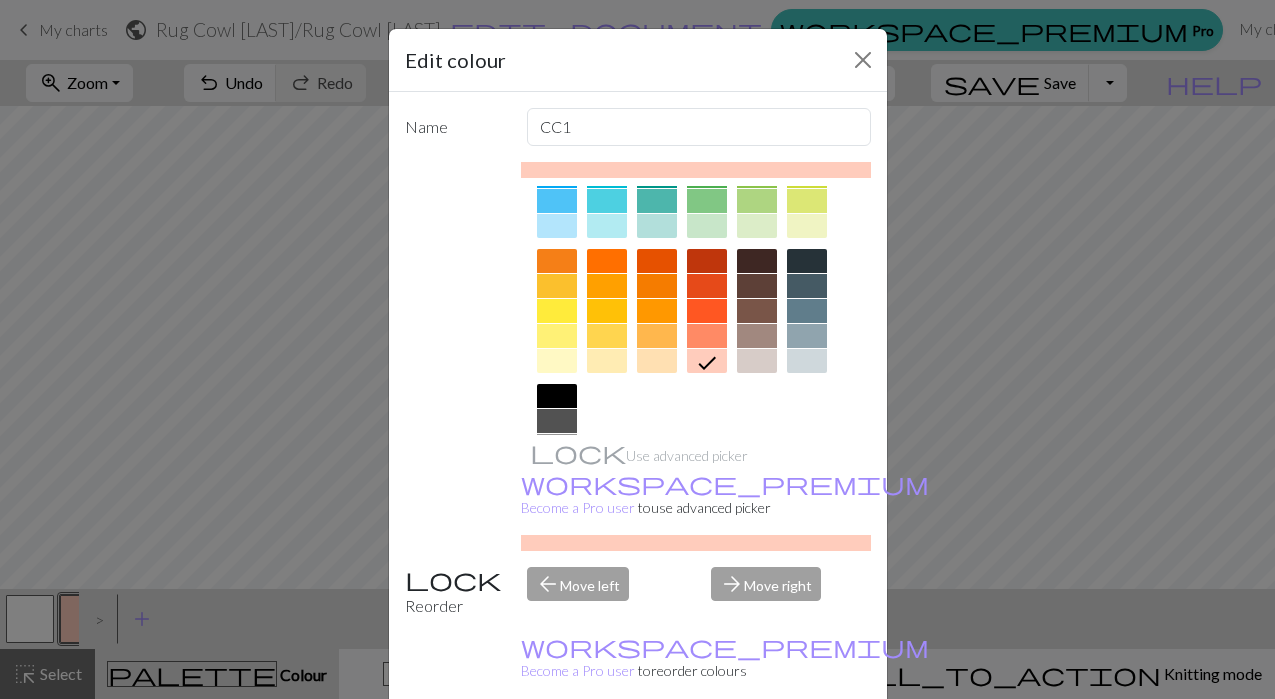 click at bounding box center (607, 226) 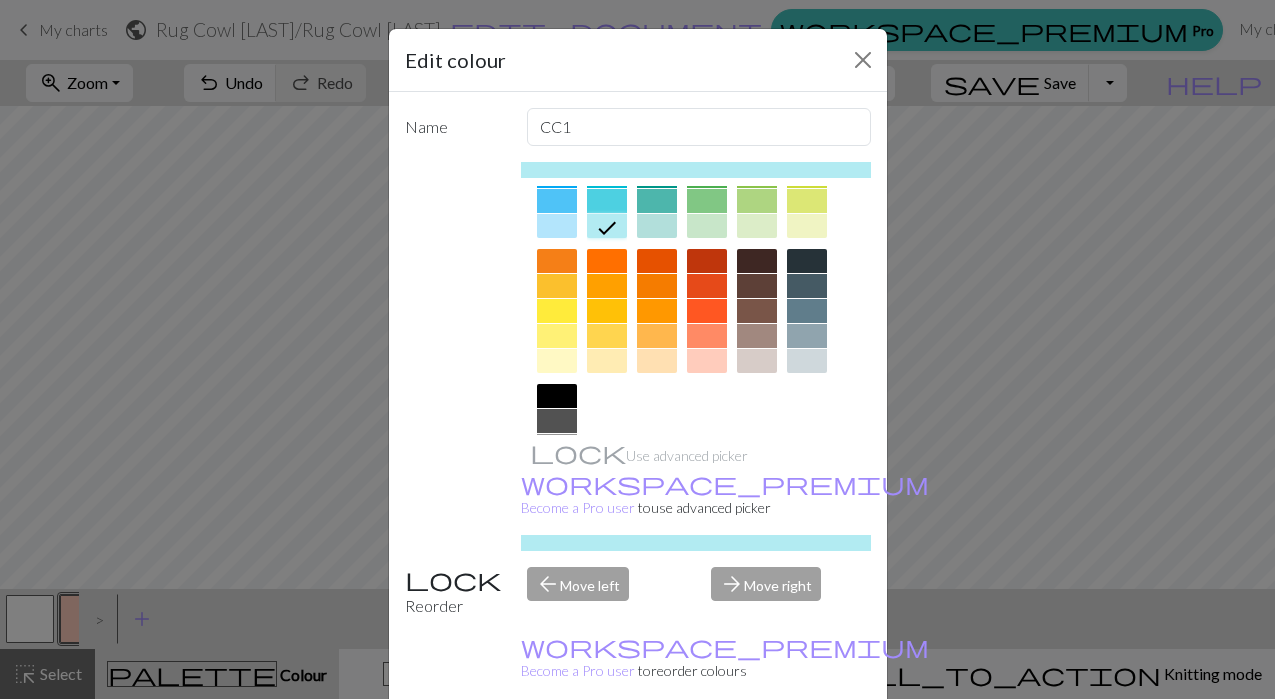 click on "Done" at bounding box center [758, 750] 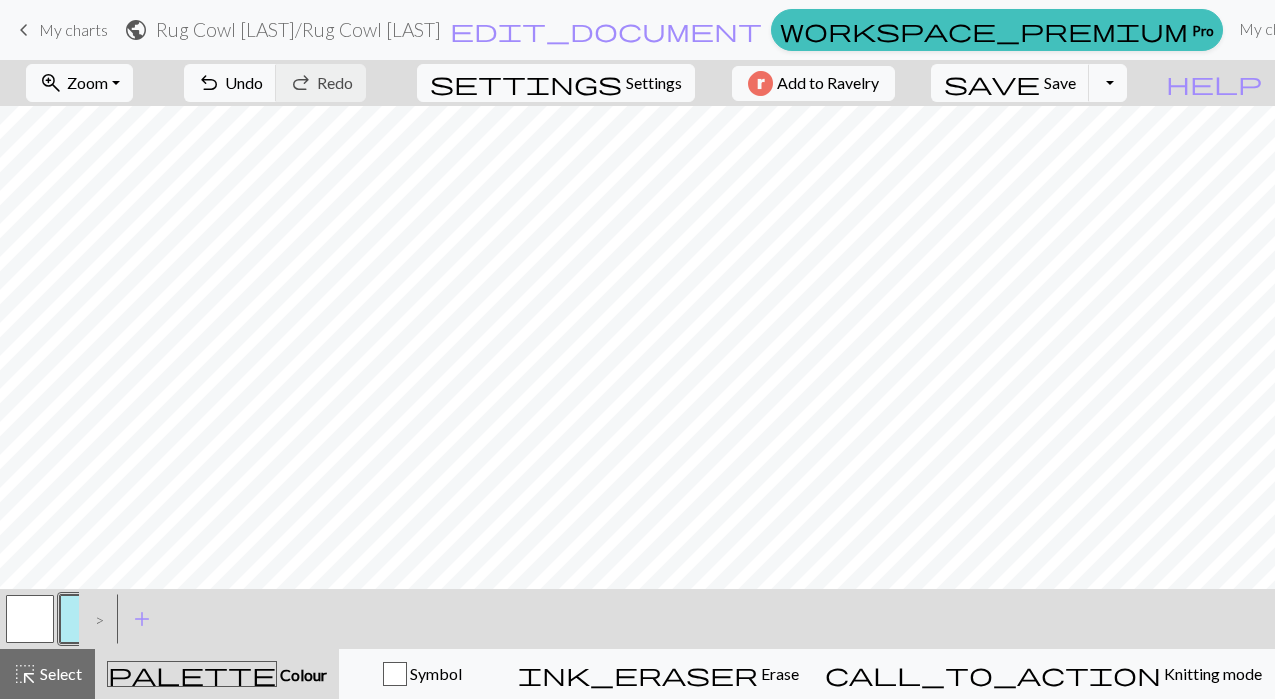 scroll, scrollTop: 827, scrollLeft: 0, axis: vertical 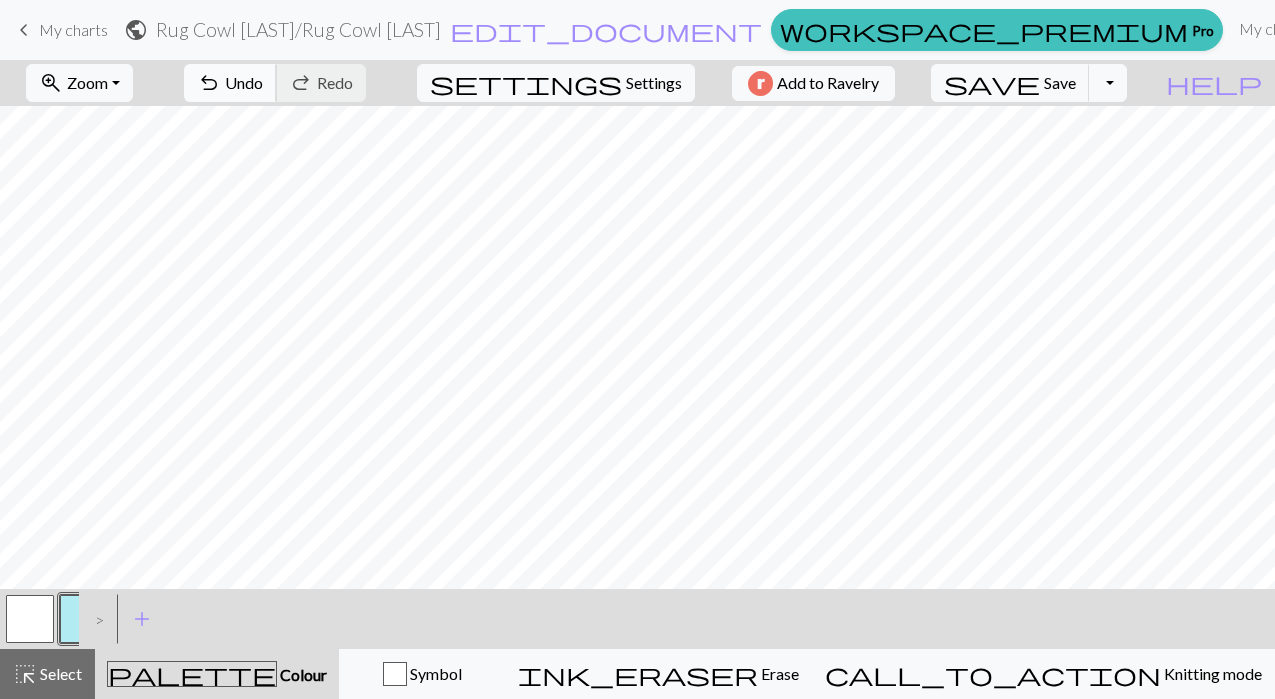 click on "Undo" at bounding box center (244, 82) 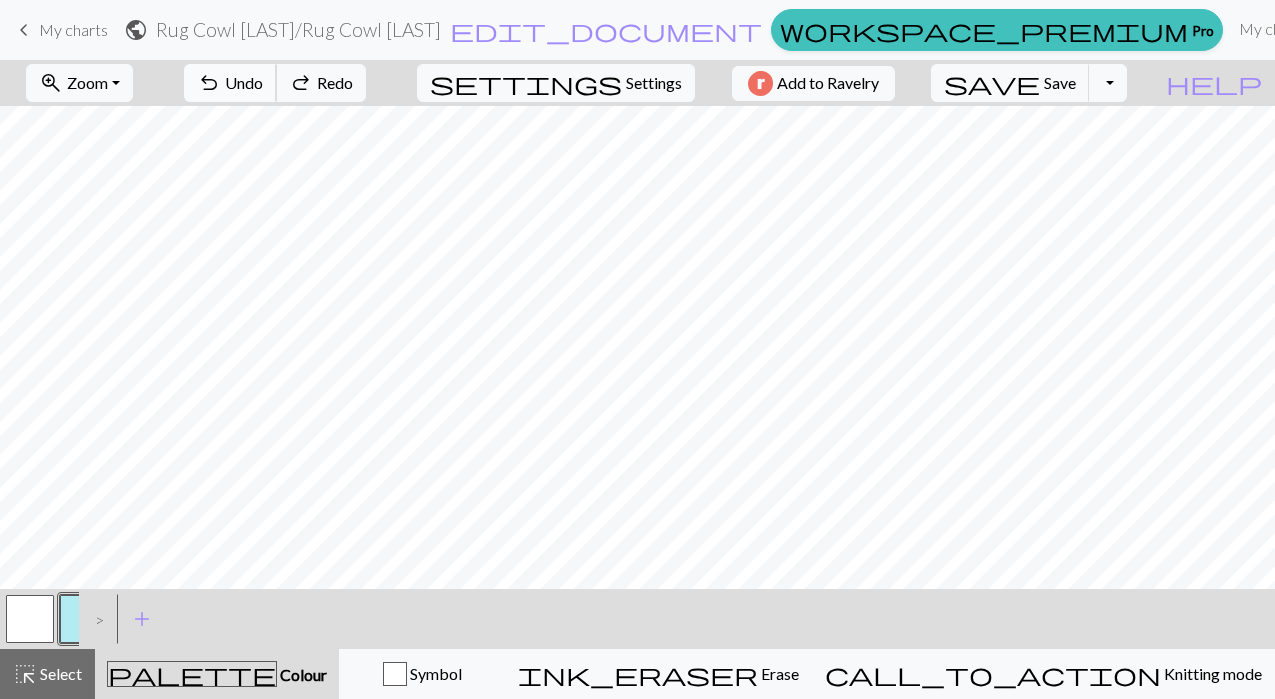 click on "Undo" at bounding box center [244, 82] 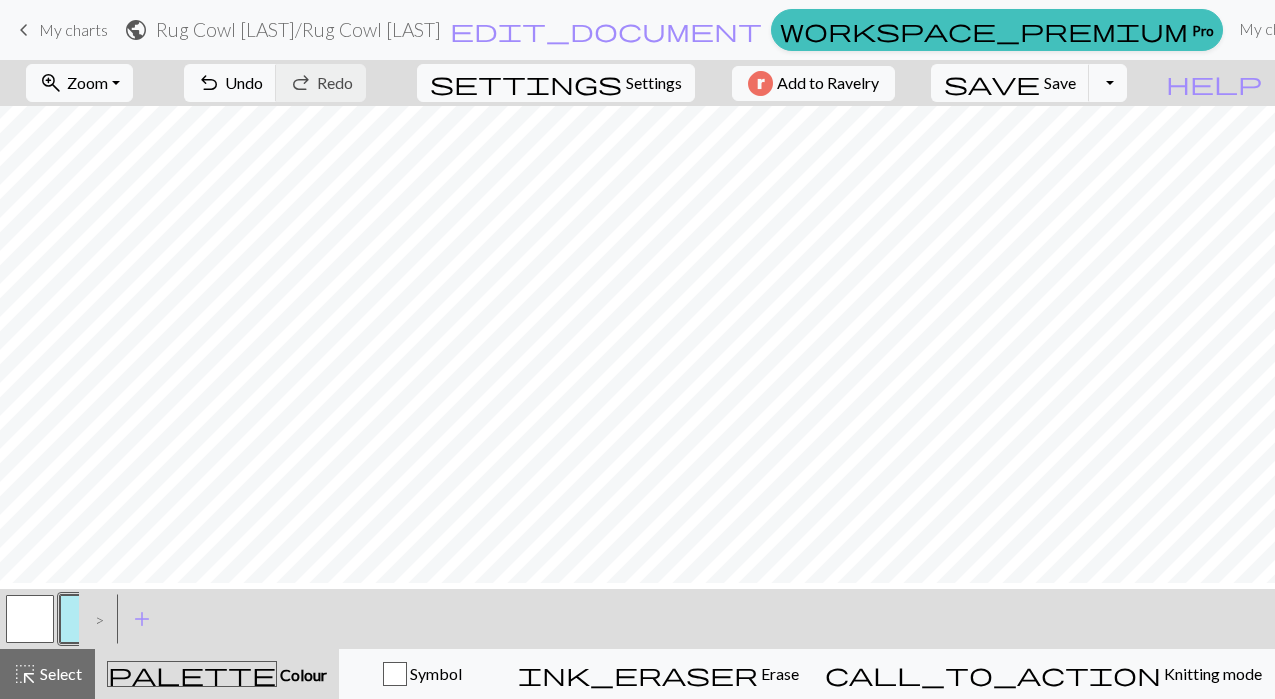 scroll, scrollTop: 397, scrollLeft: 0, axis: vertical 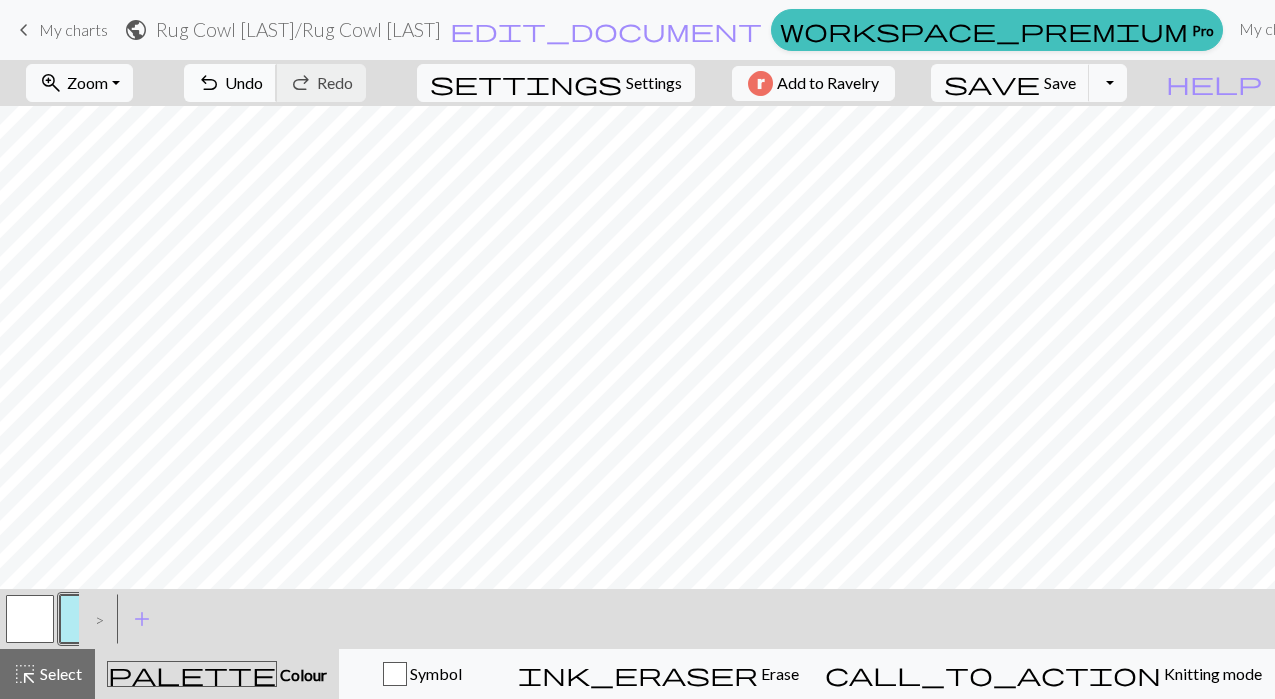 click on "Undo" at bounding box center [244, 82] 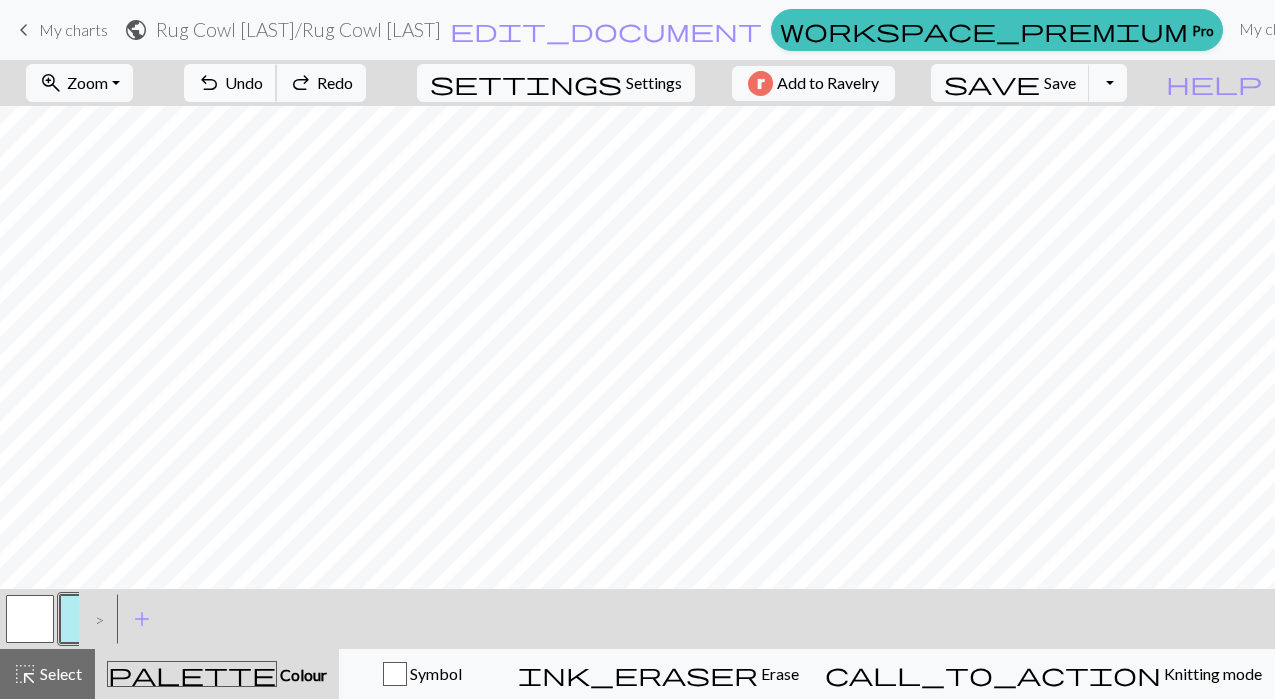 click on "Undo" at bounding box center [244, 82] 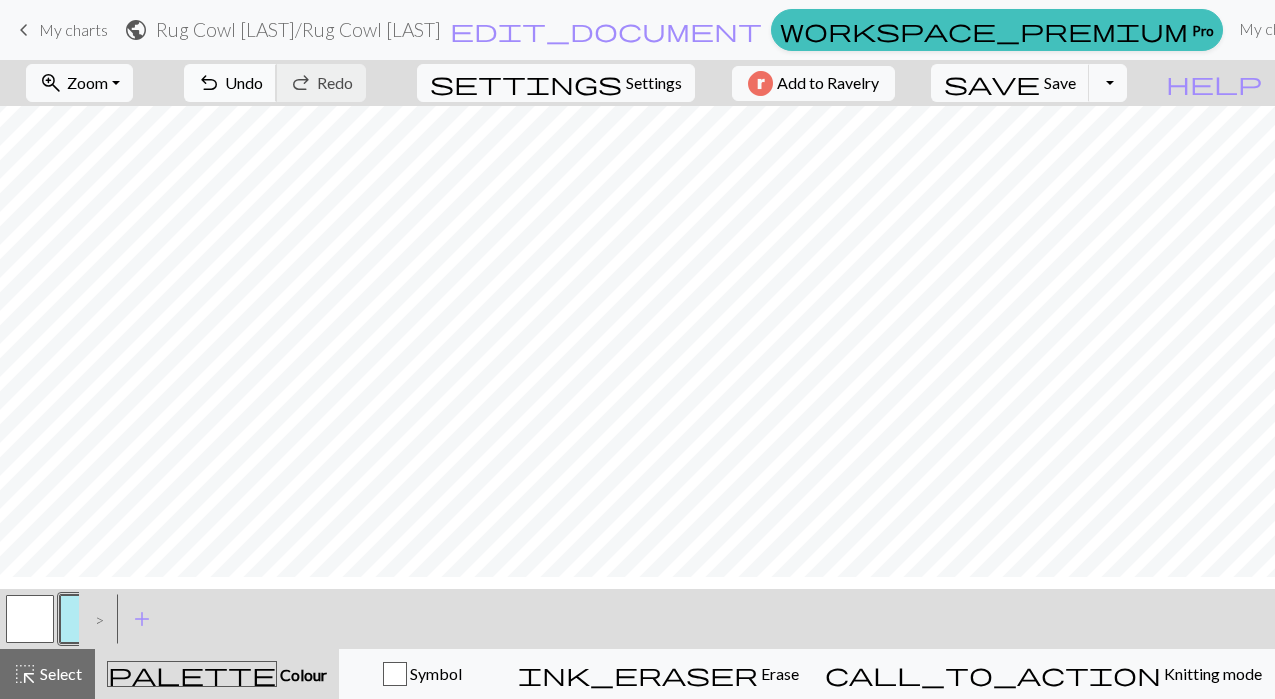 scroll, scrollTop: 204, scrollLeft: 0, axis: vertical 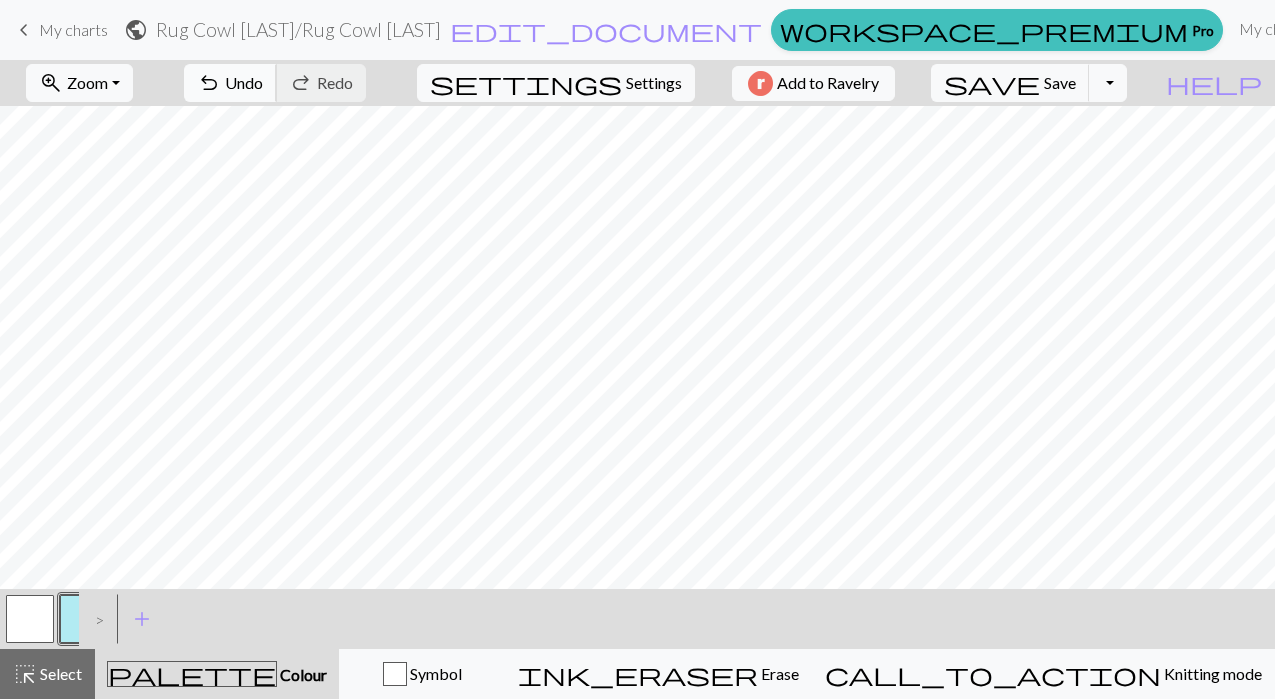 click on "Undo" at bounding box center (244, 82) 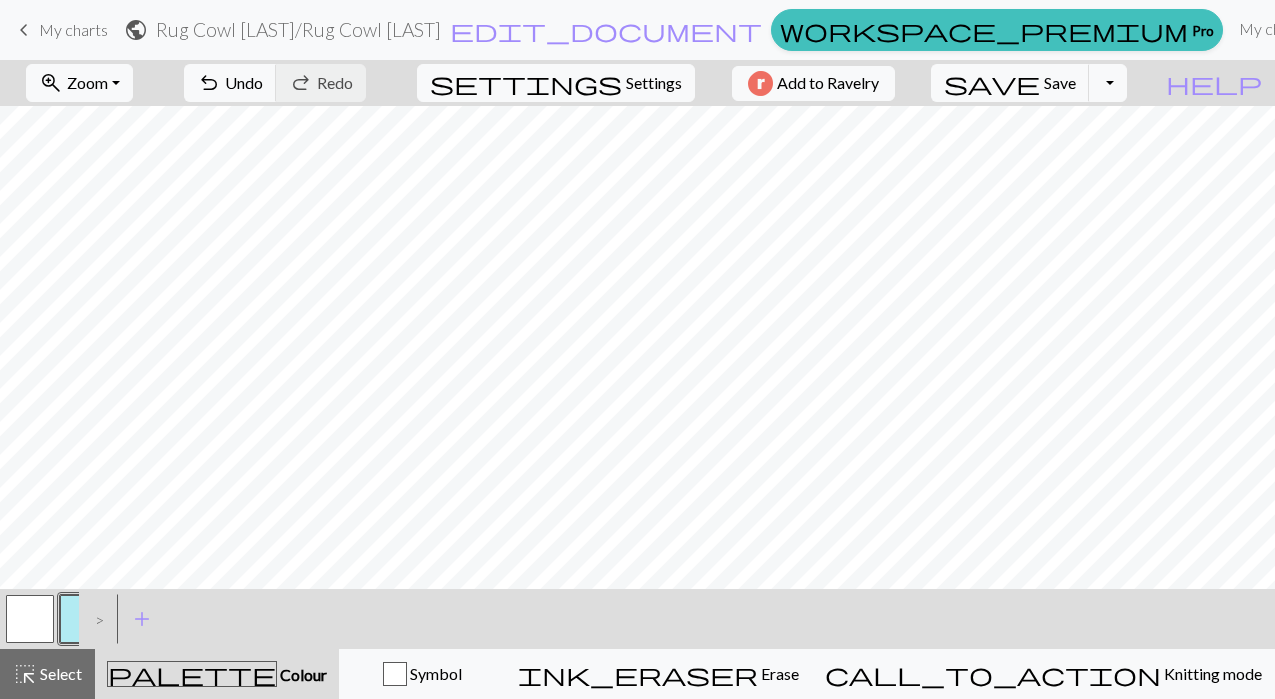 scroll, scrollTop: 0, scrollLeft: 0, axis: both 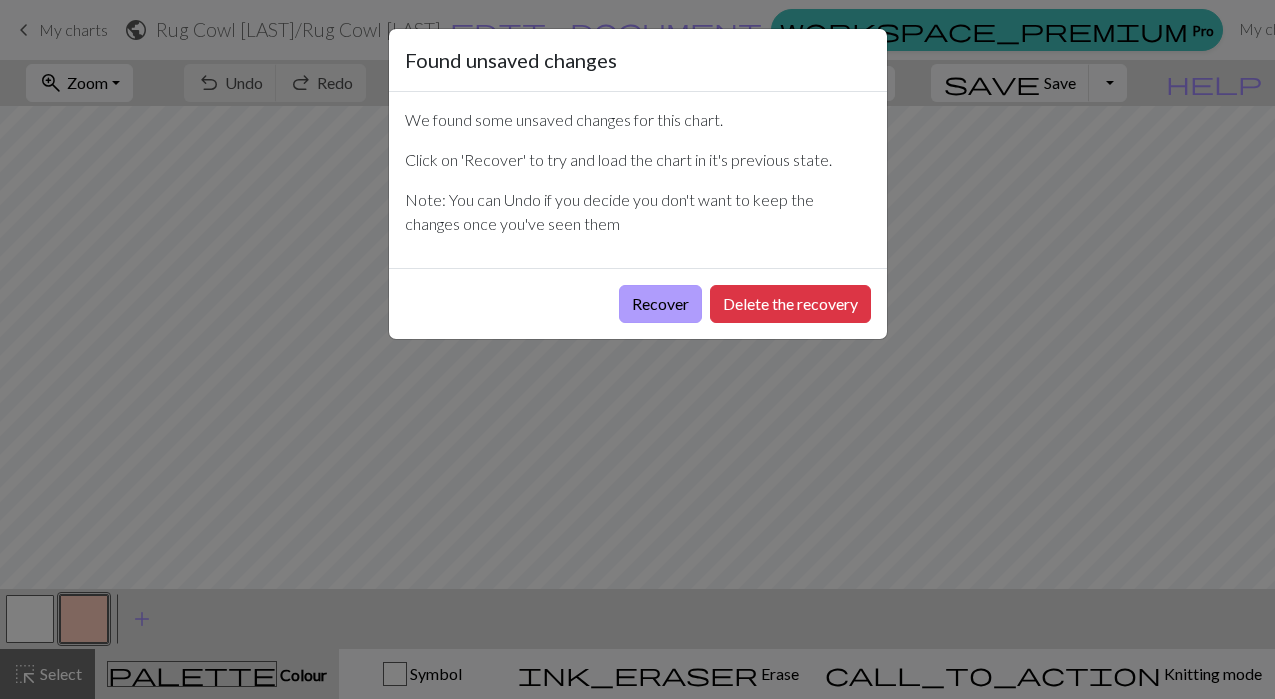click on "Recover" at bounding box center (660, 304) 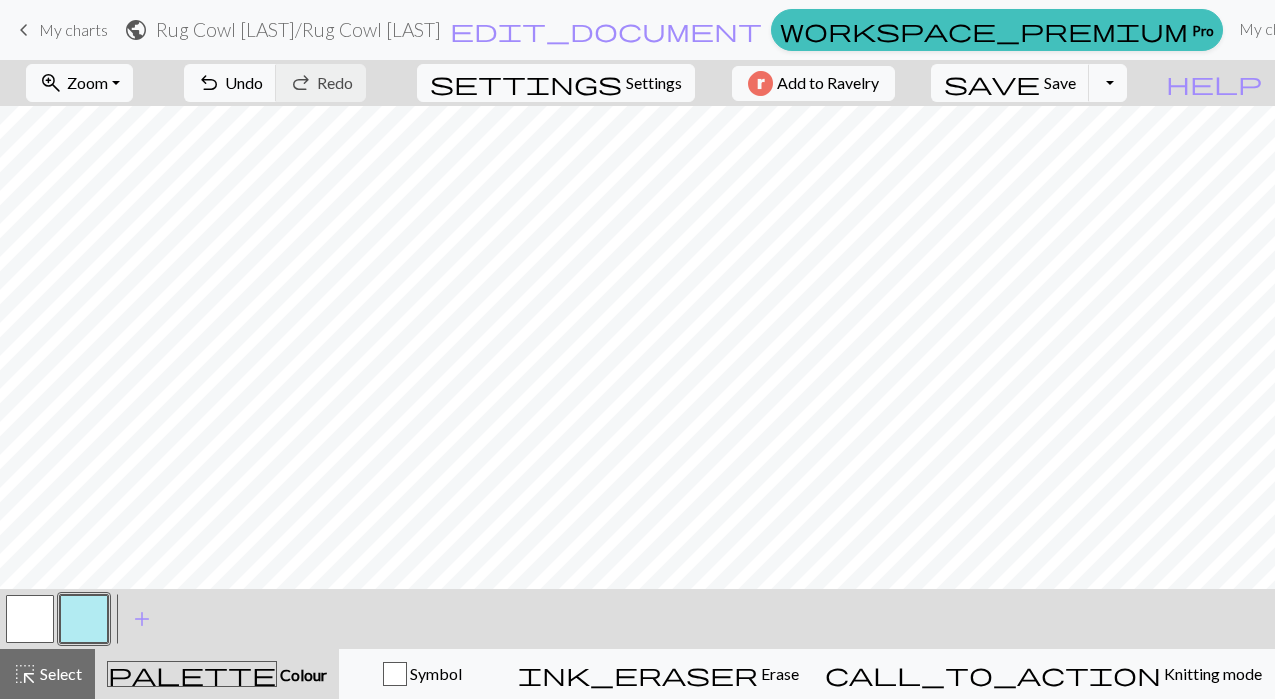 scroll, scrollTop: 0, scrollLeft: 0, axis: both 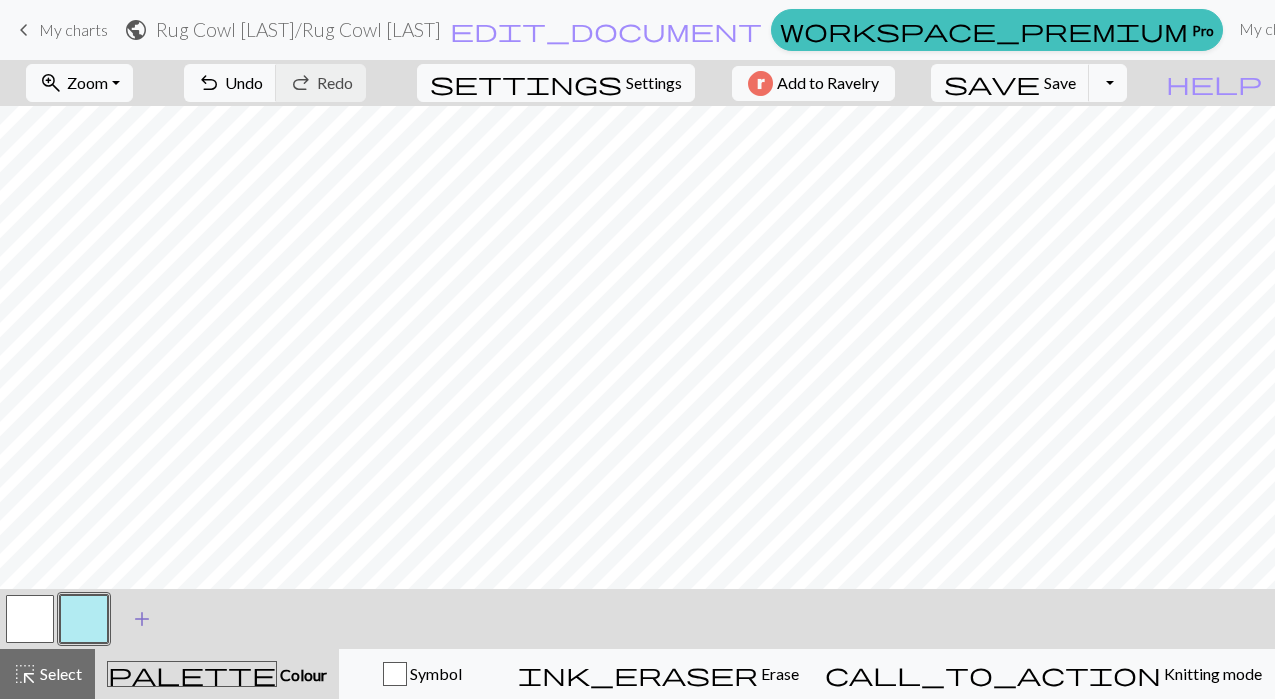 click on "add" at bounding box center [142, 619] 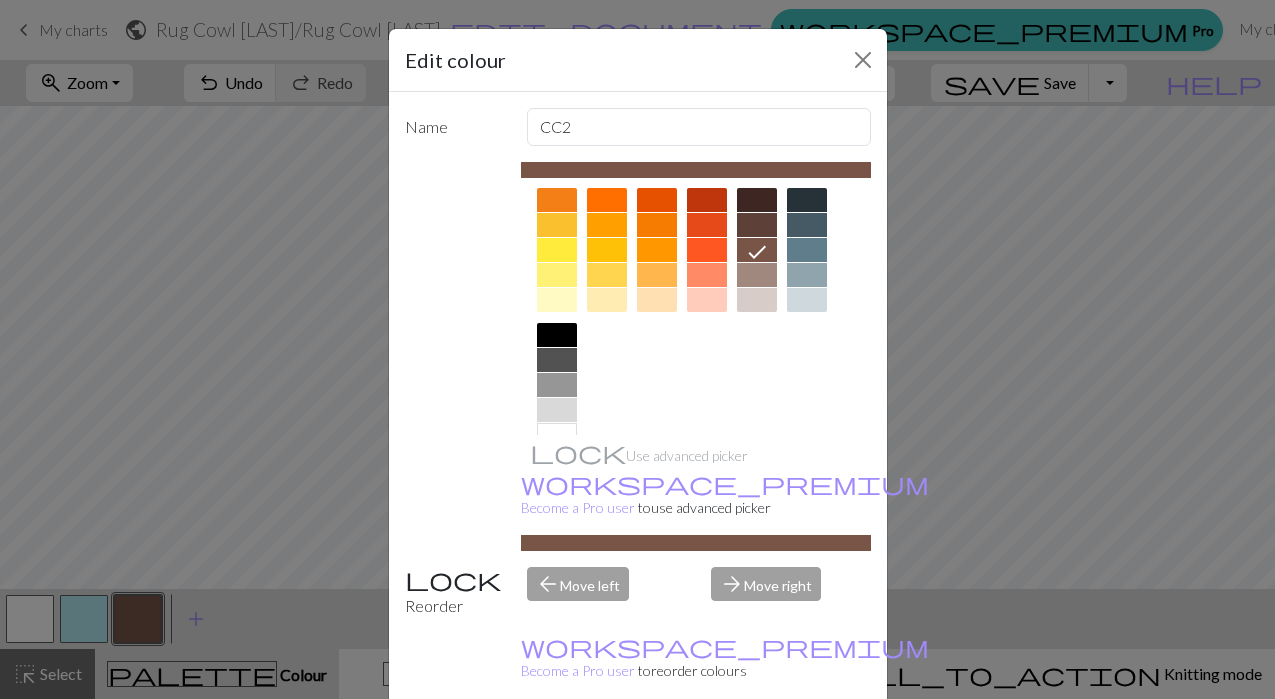 scroll, scrollTop: 282, scrollLeft: 0, axis: vertical 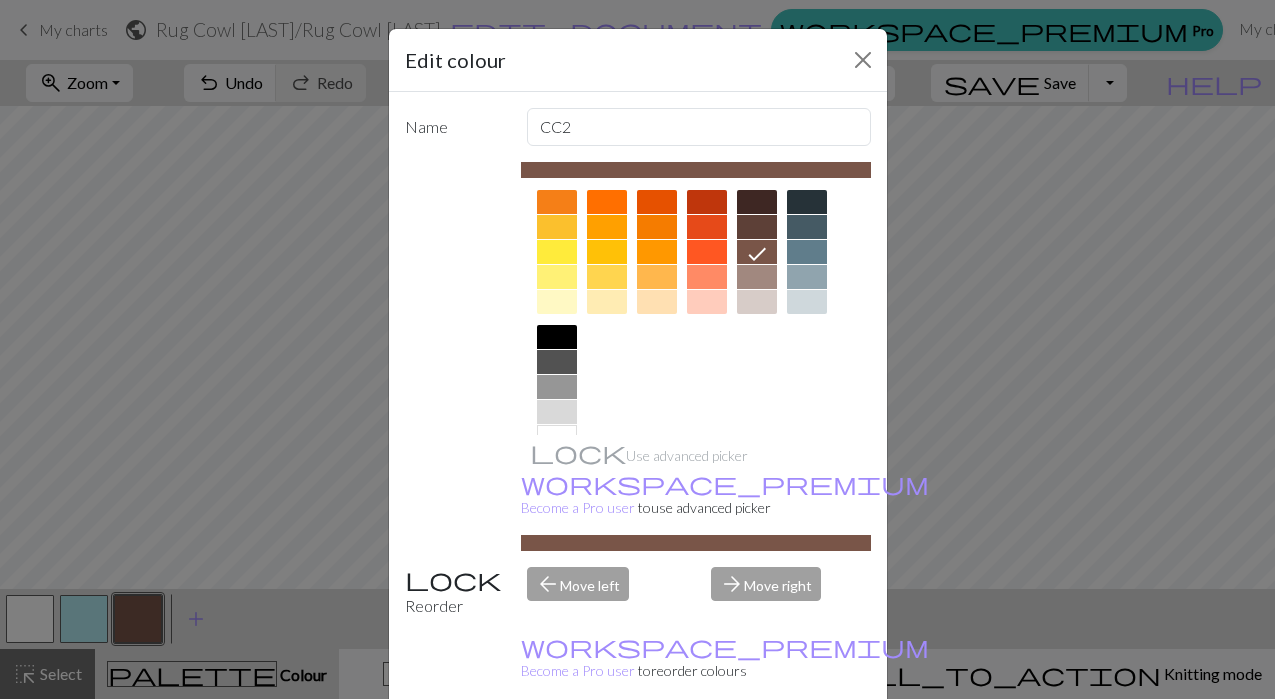 click on "Done" at bounding box center (758, 750) 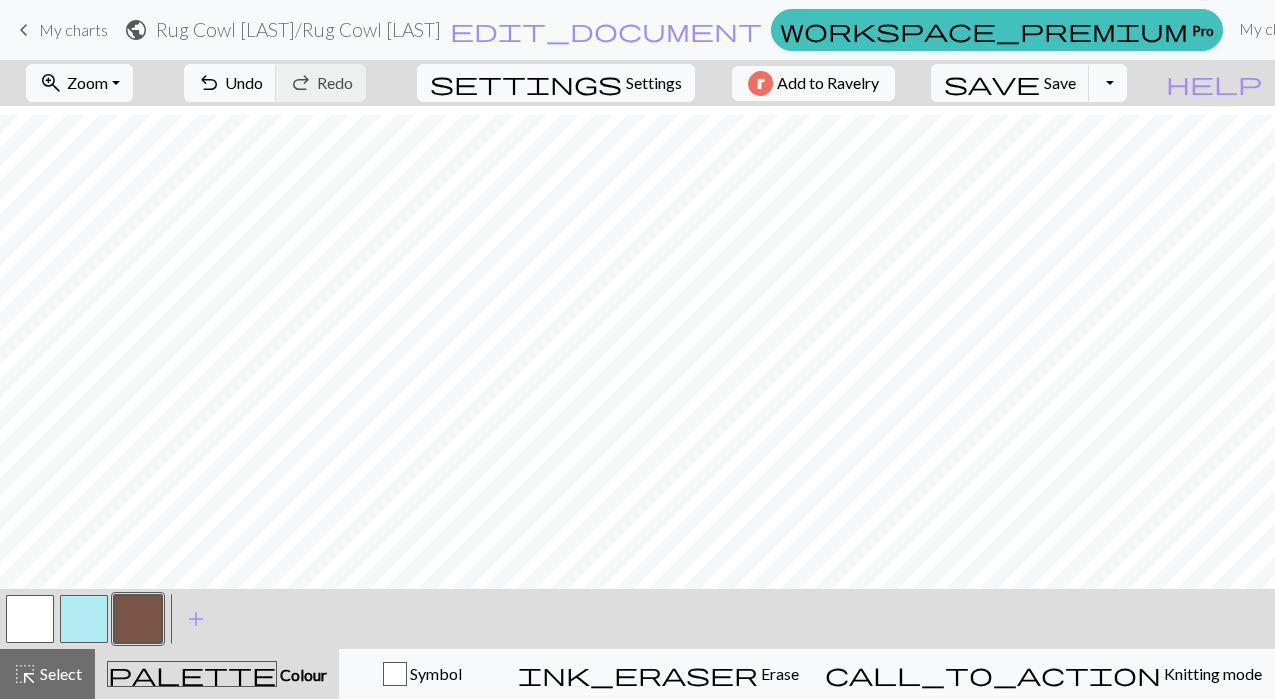 scroll, scrollTop: 70, scrollLeft: 0, axis: vertical 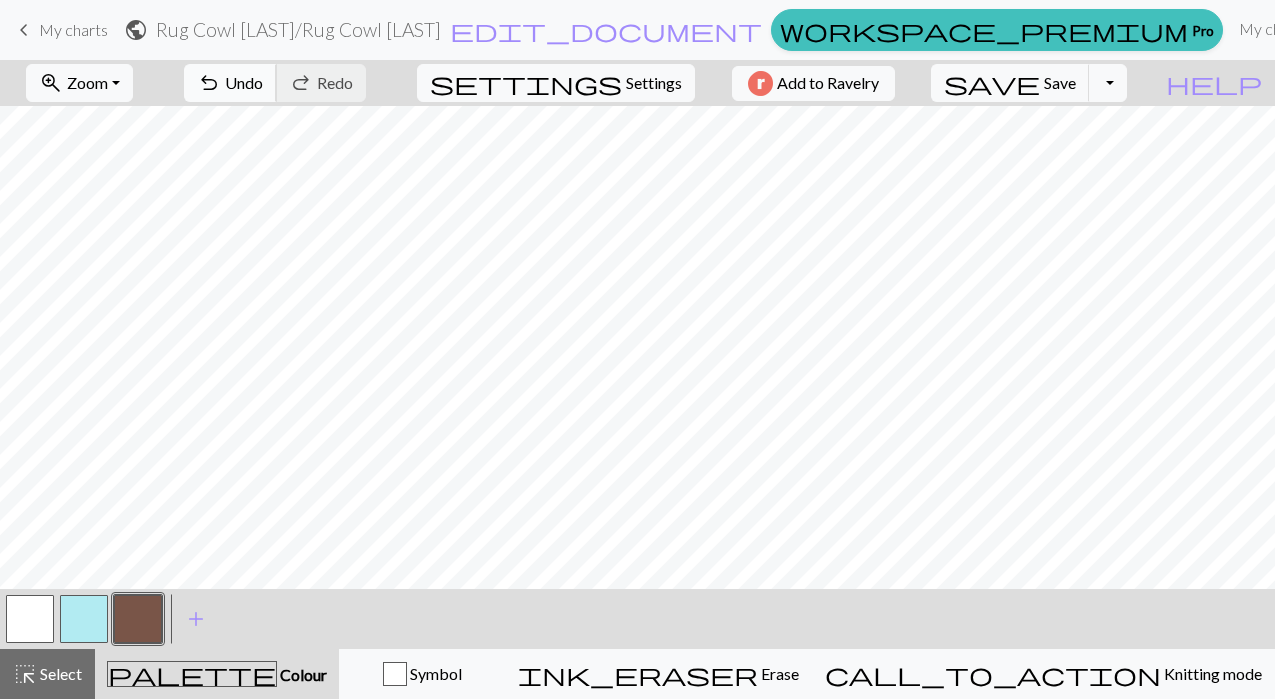 click on "Undo" at bounding box center (244, 82) 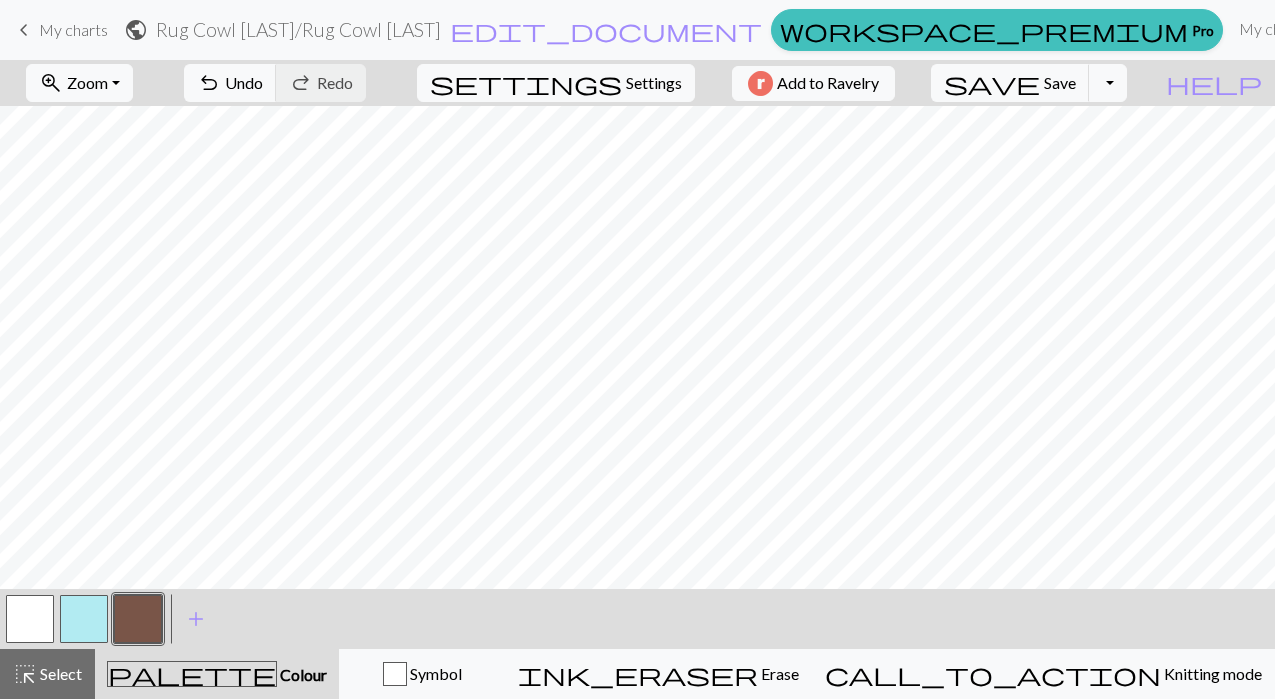 scroll, scrollTop: 0, scrollLeft: 0, axis: both 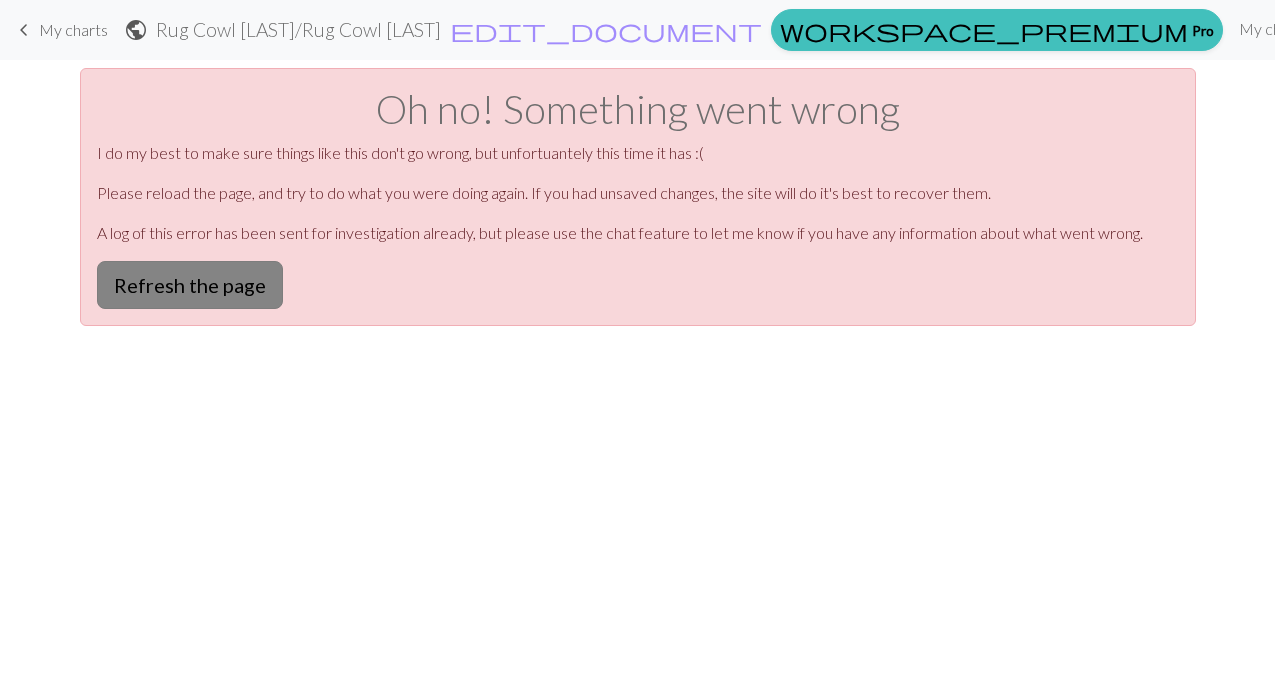 click on "Refresh the page" at bounding box center (190, 285) 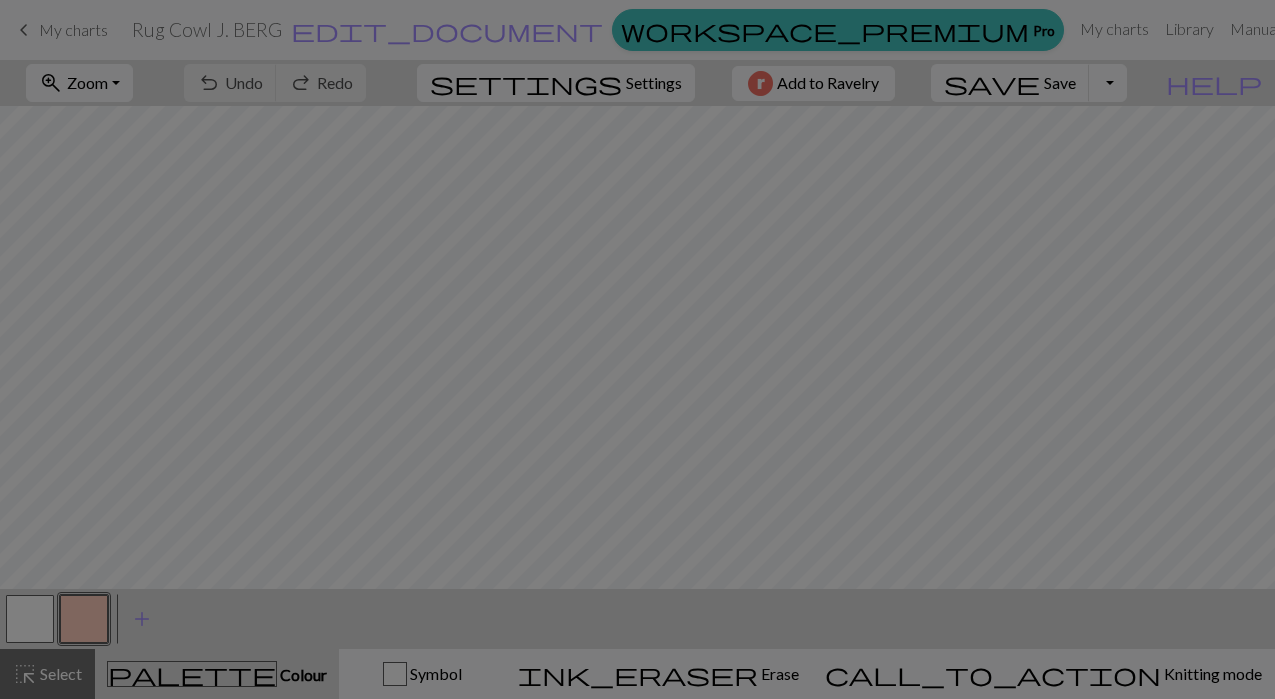 scroll, scrollTop: 0, scrollLeft: 0, axis: both 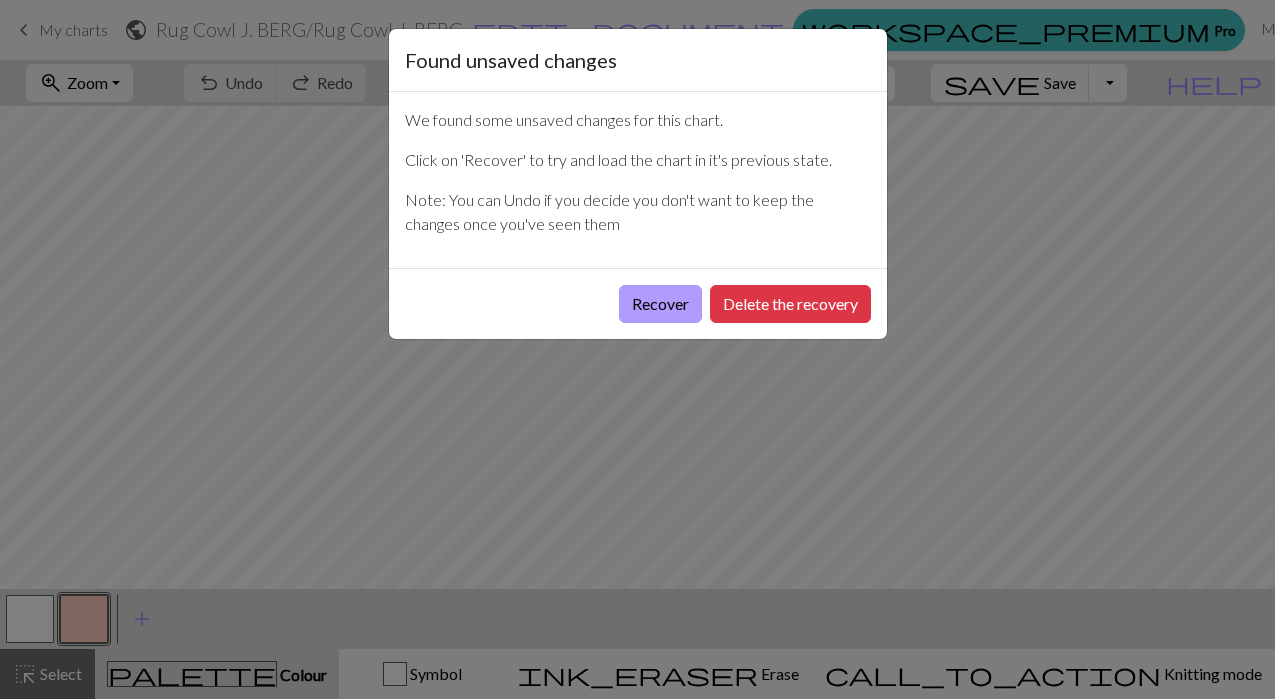 click on "Recover" at bounding box center [660, 304] 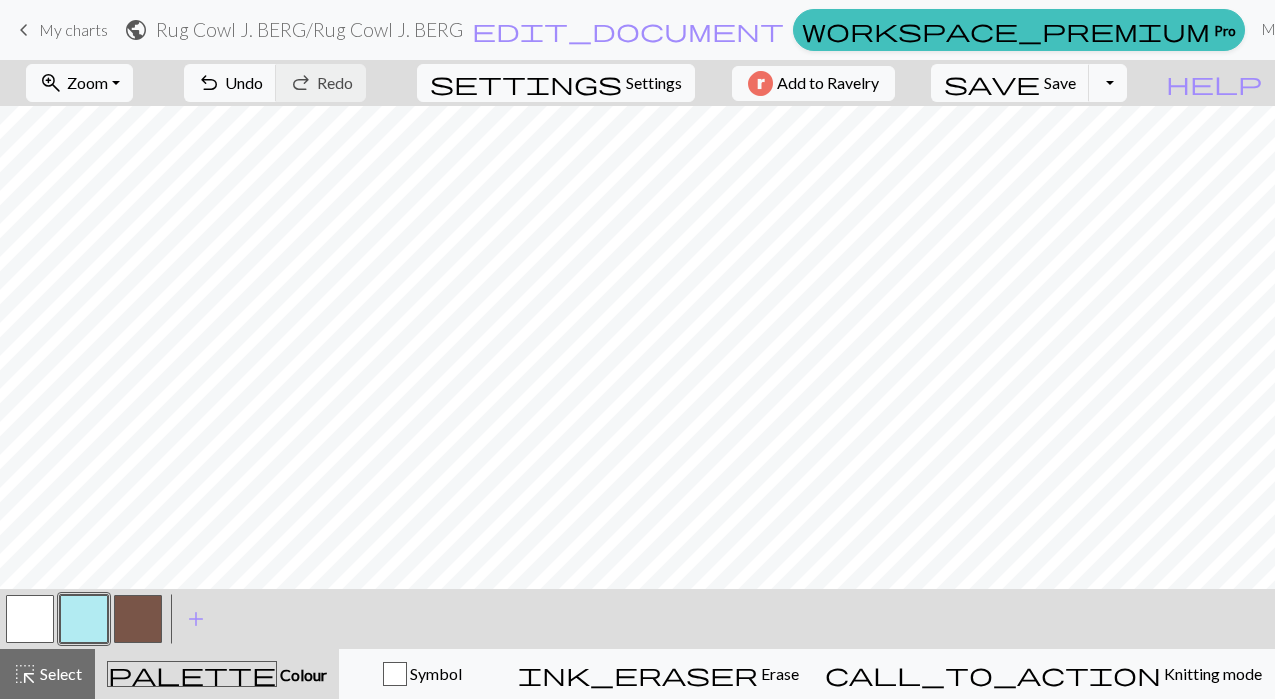 click at bounding box center [138, 619] 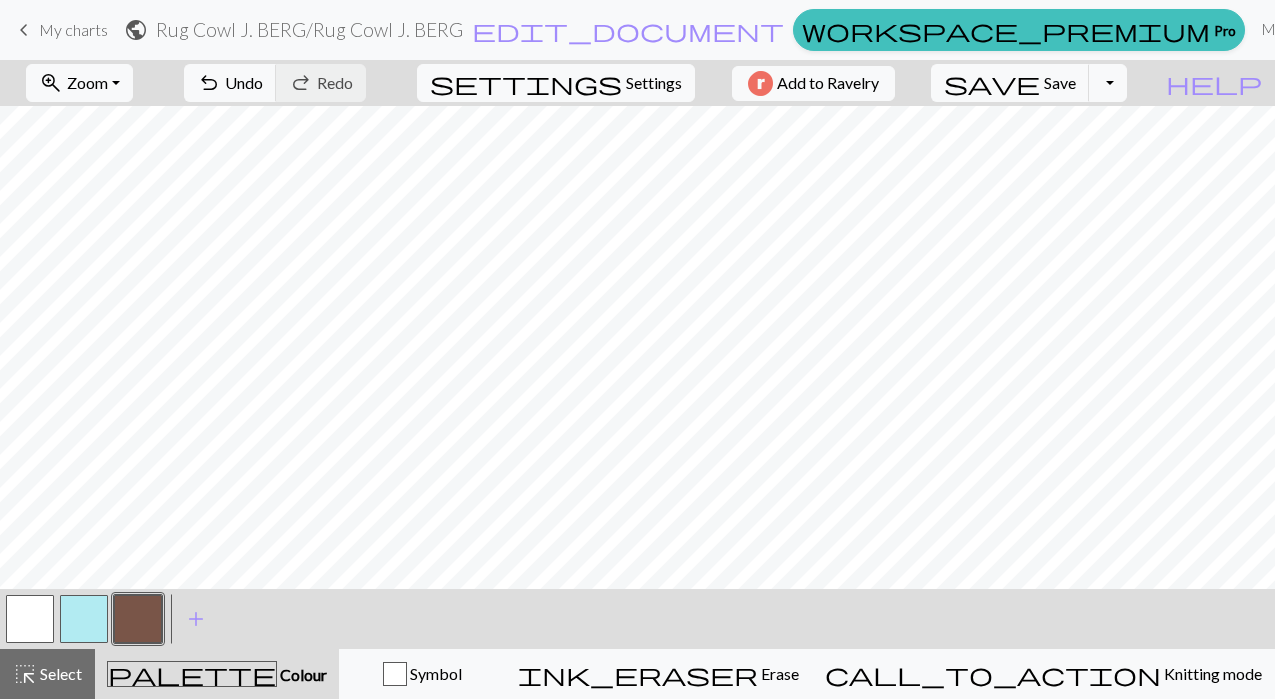 click at bounding box center [138, 619] 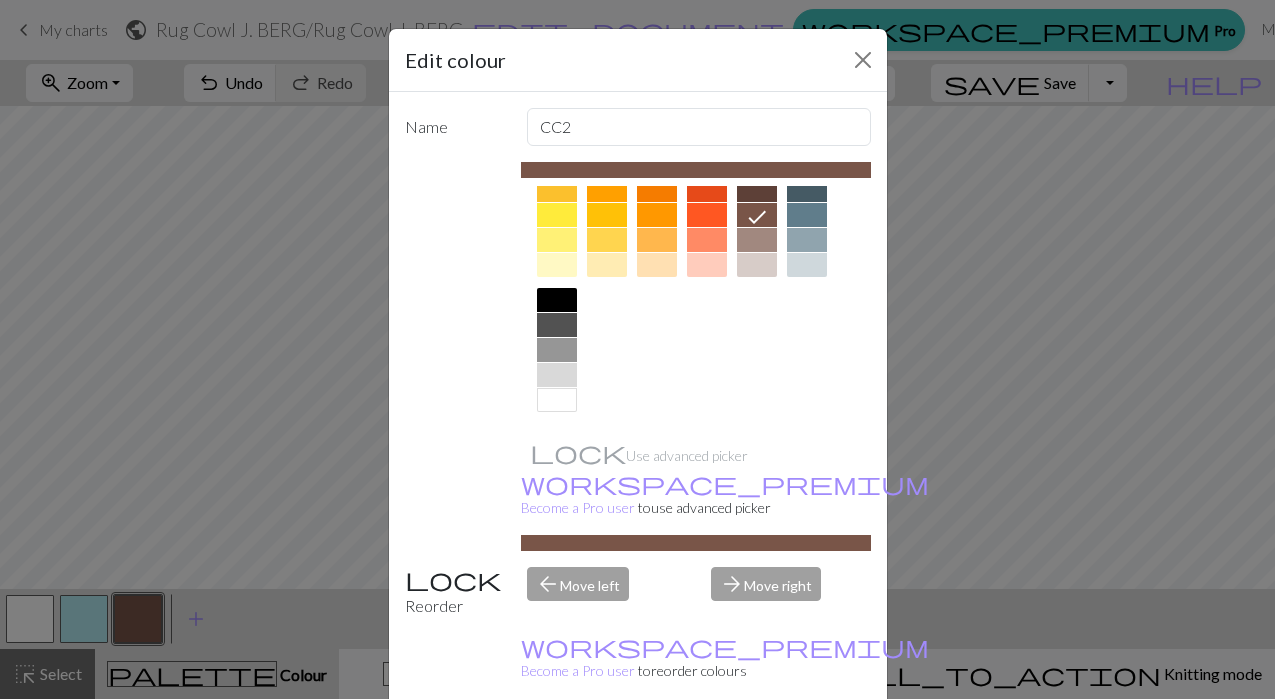 scroll, scrollTop: 319, scrollLeft: 0, axis: vertical 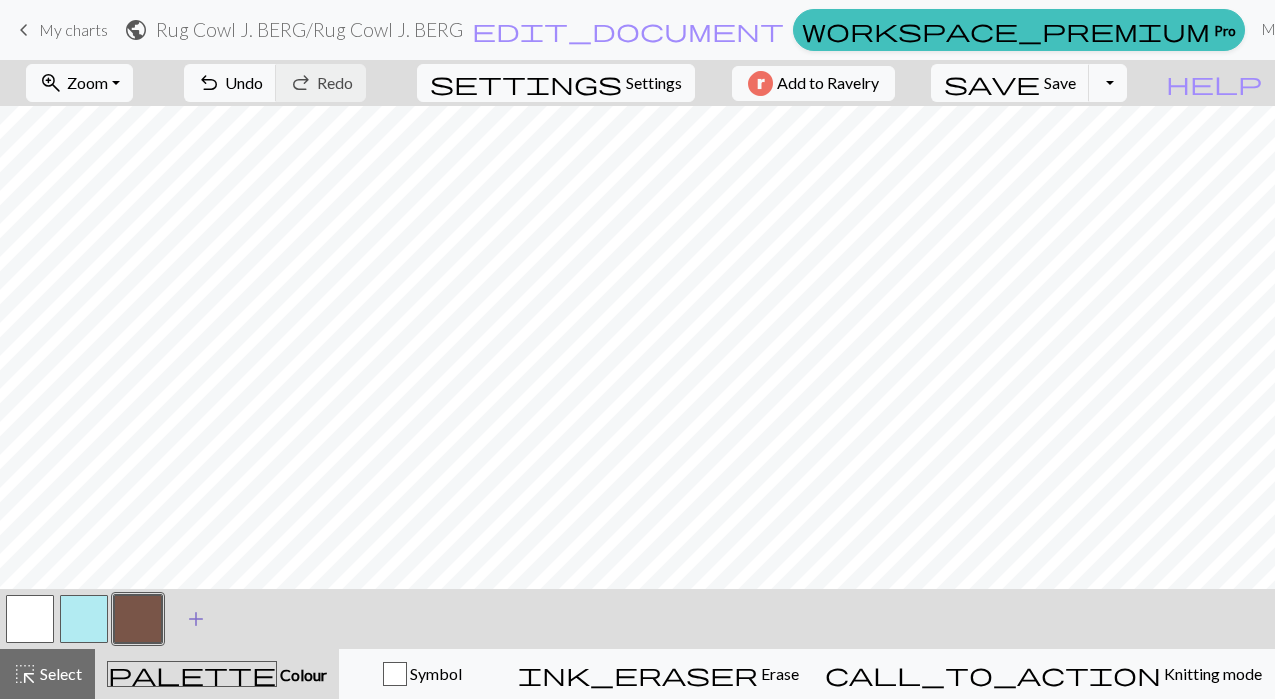 click on "add" at bounding box center [196, 619] 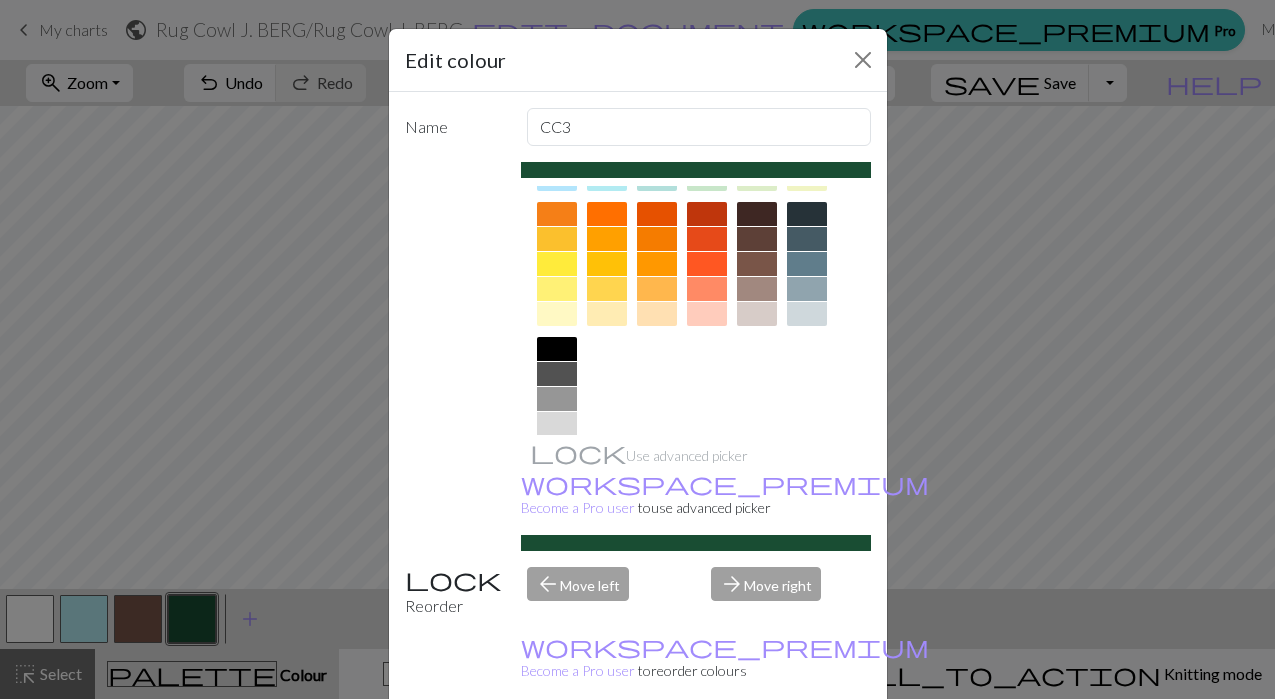 scroll, scrollTop: 263, scrollLeft: 0, axis: vertical 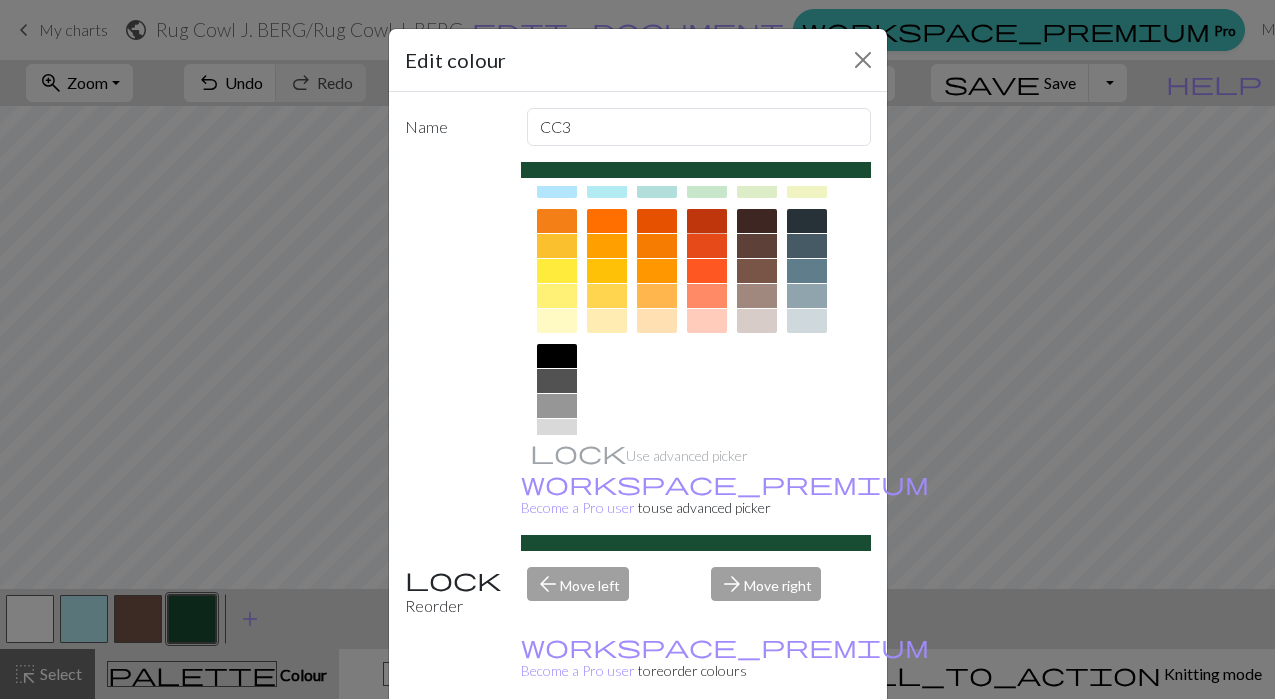 click at bounding box center [707, 221] 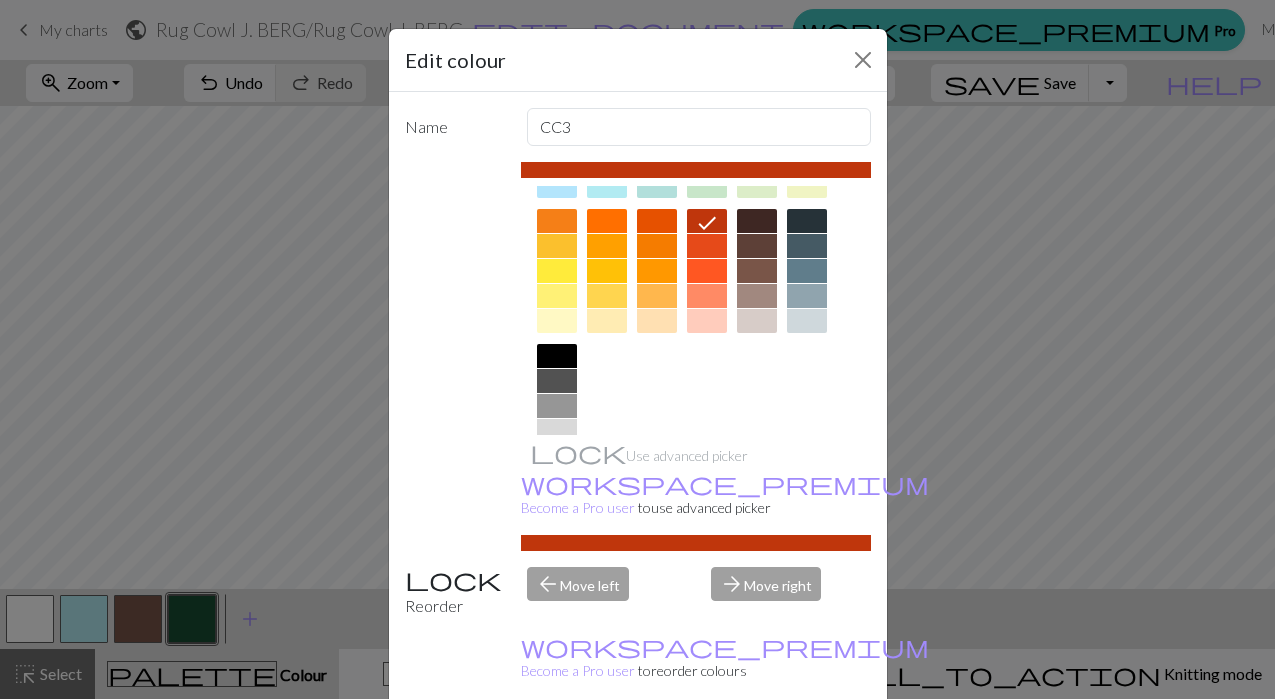 click on "Done" at bounding box center (758, 750) 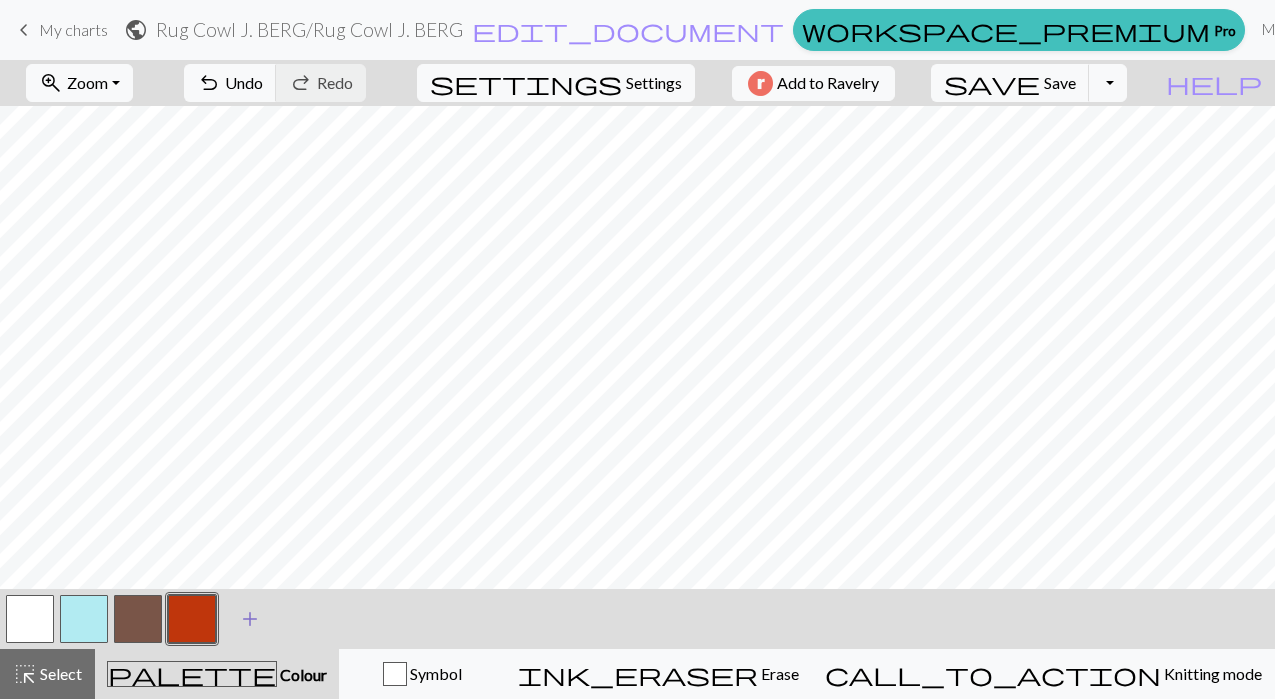 click on "add" at bounding box center [250, 619] 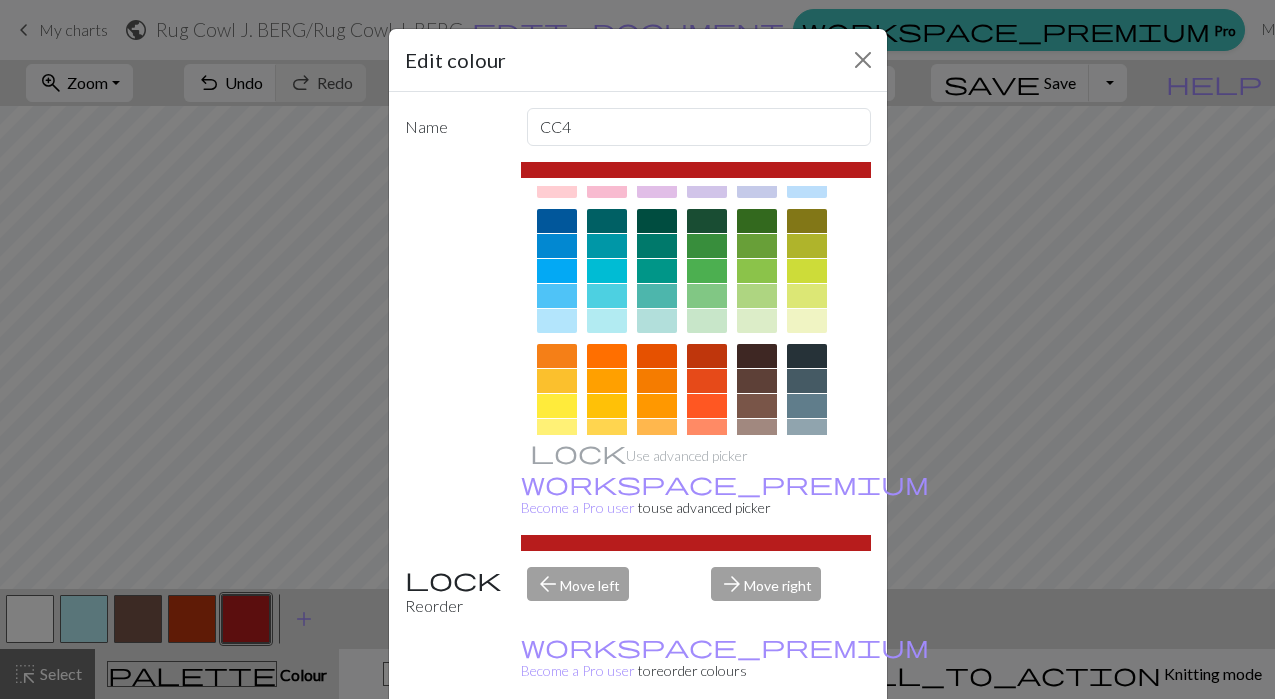 scroll, scrollTop: 148, scrollLeft: 0, axis: vertical 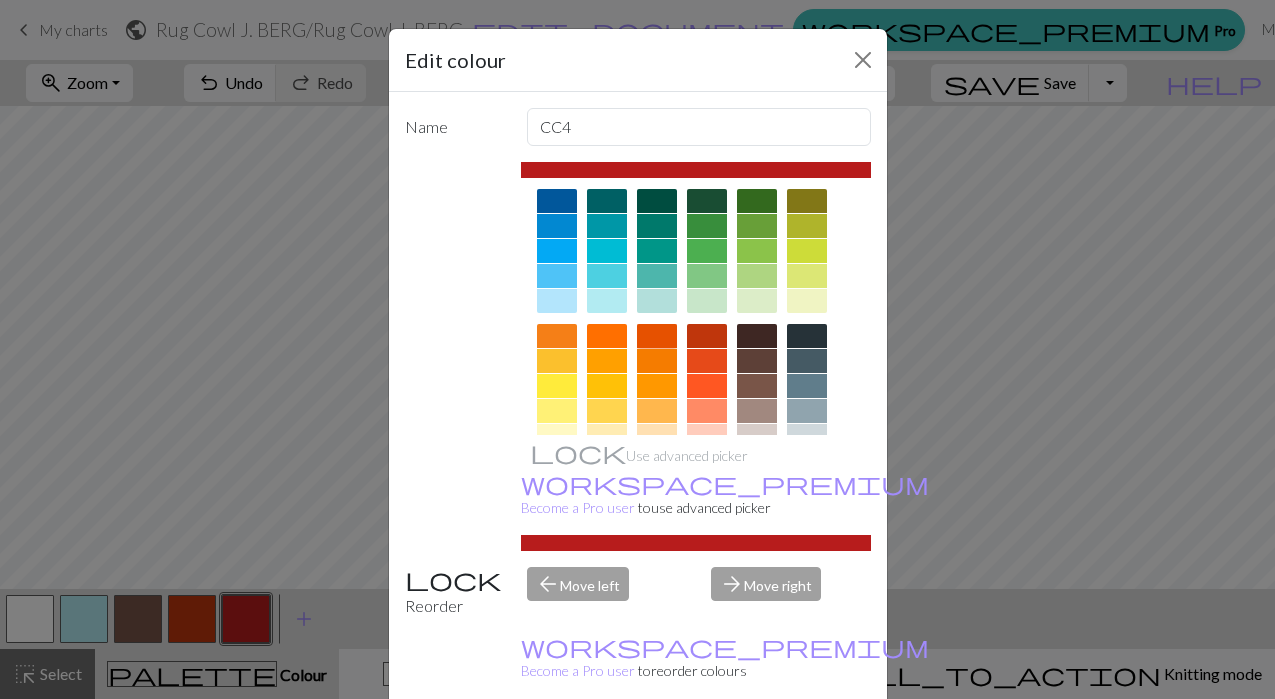 click at bounding box center [657, 336] 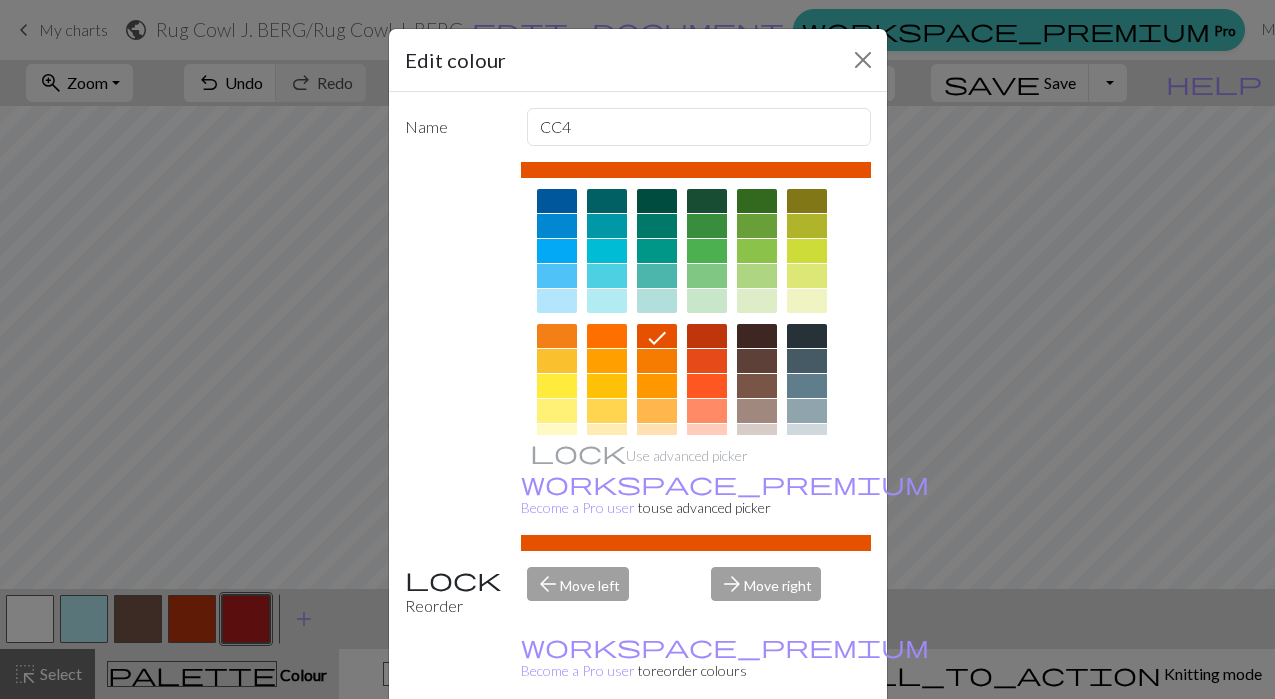 click on "Done" at bounding box center [758, 750] 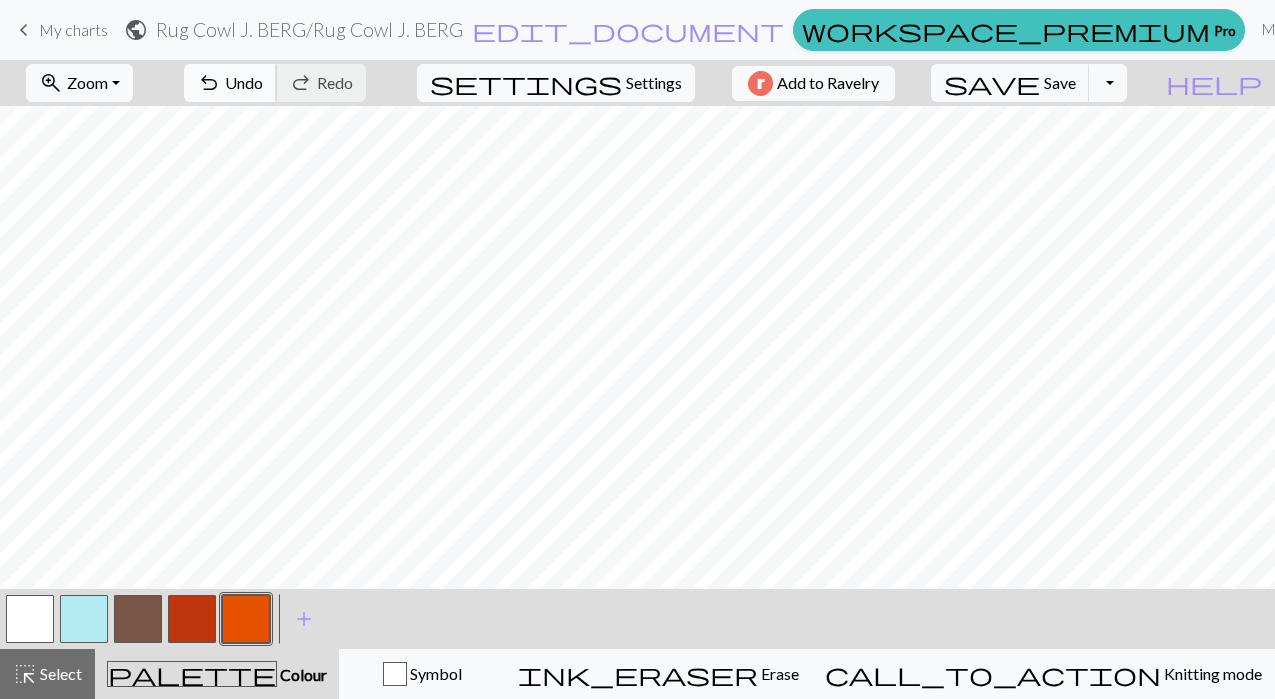 click on "Undo" at bounding box center (244, 82) 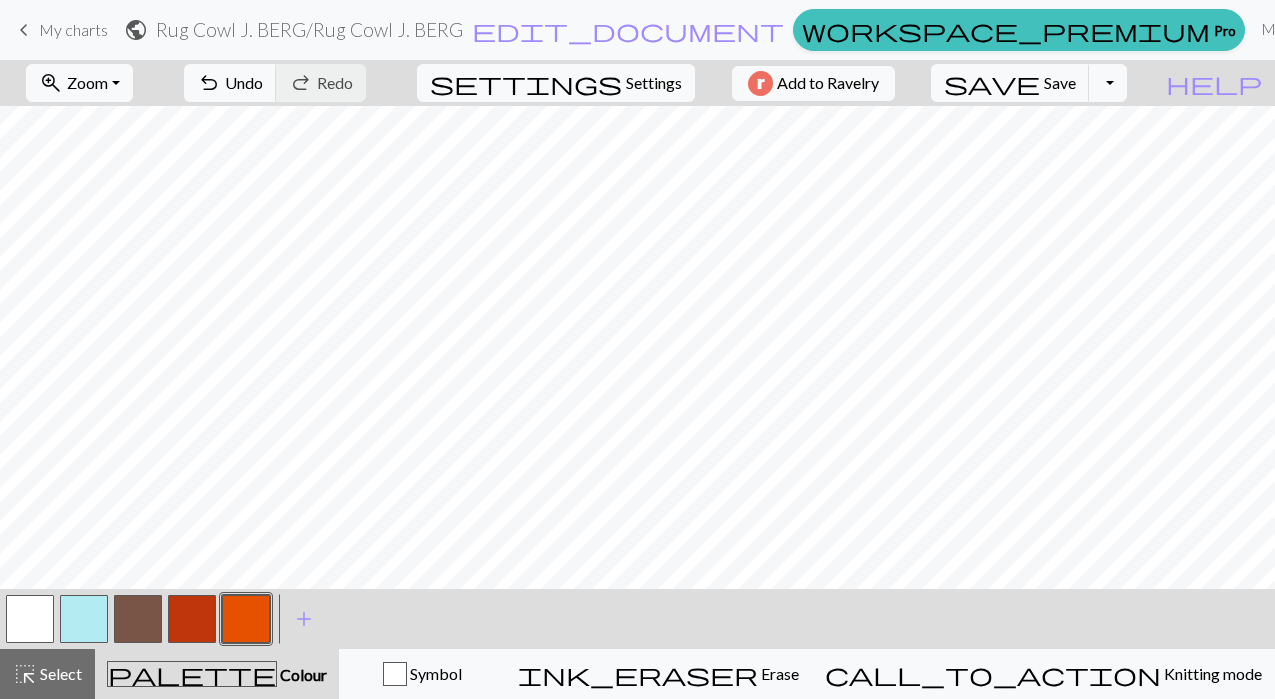 scroll, scrollTop: 0, scrollLeft: 0, axis: both 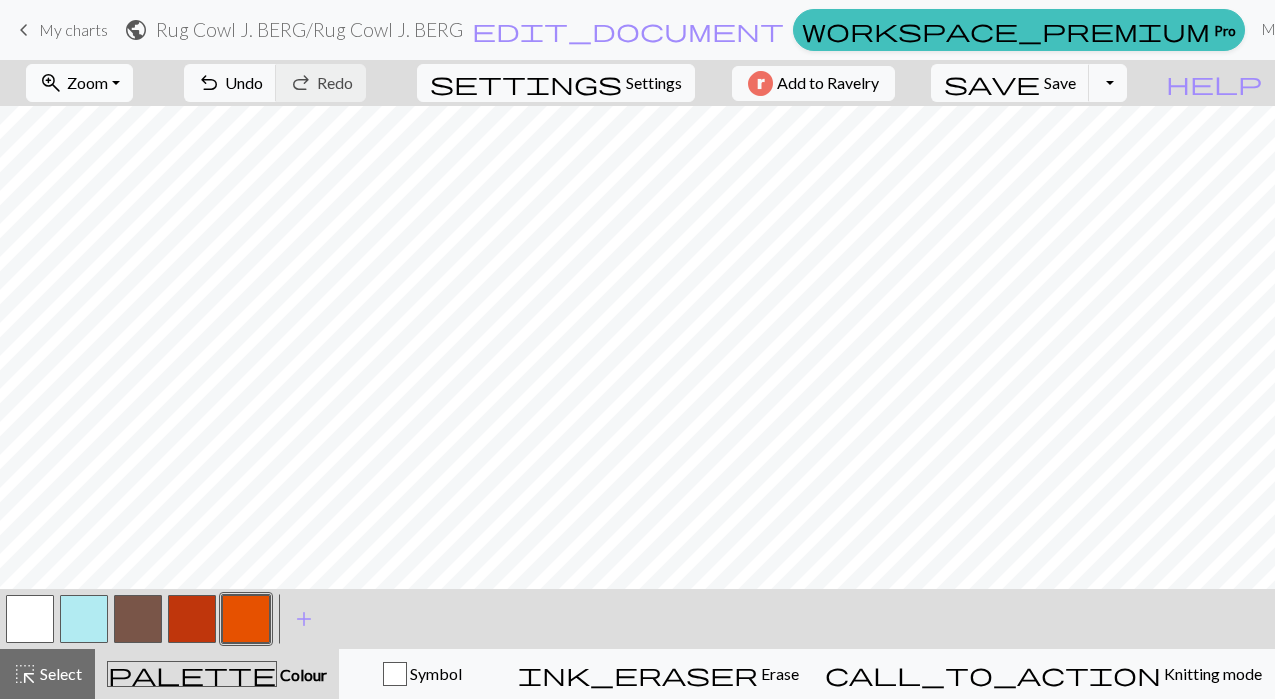 click on "zoom_in Zoom Zoom" at bounding box center (79, 83) 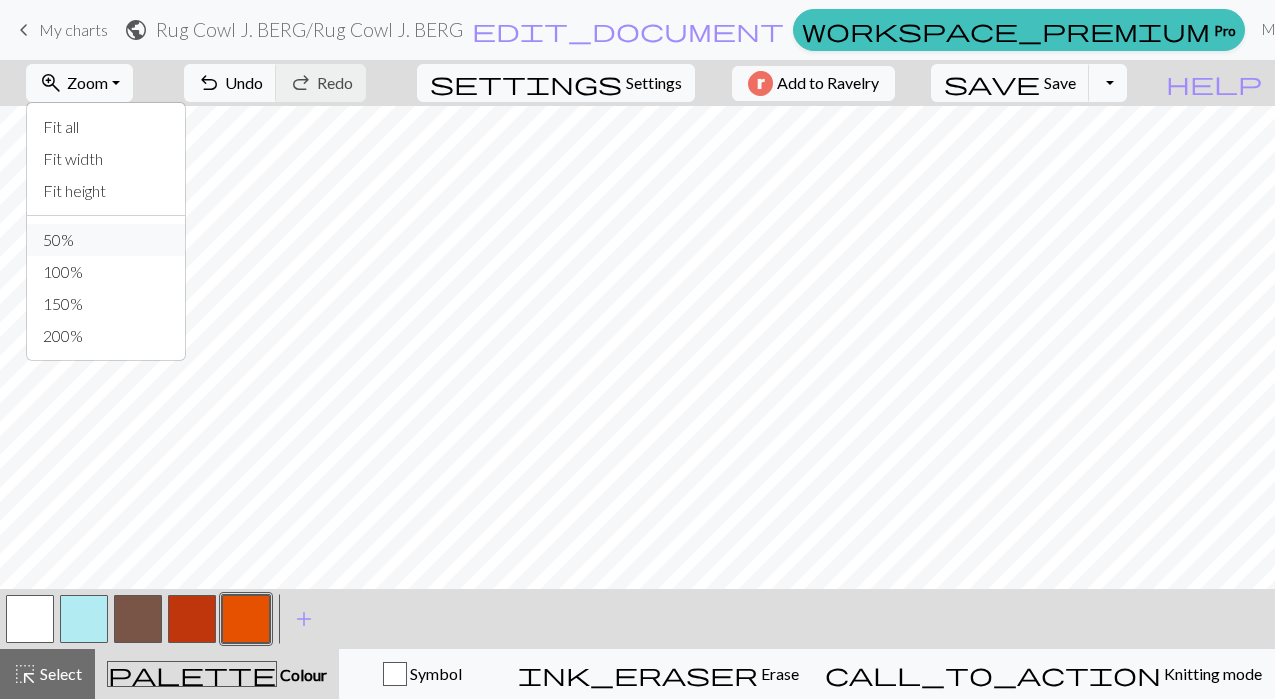 click on "50%" at bounding box center (106, 240) 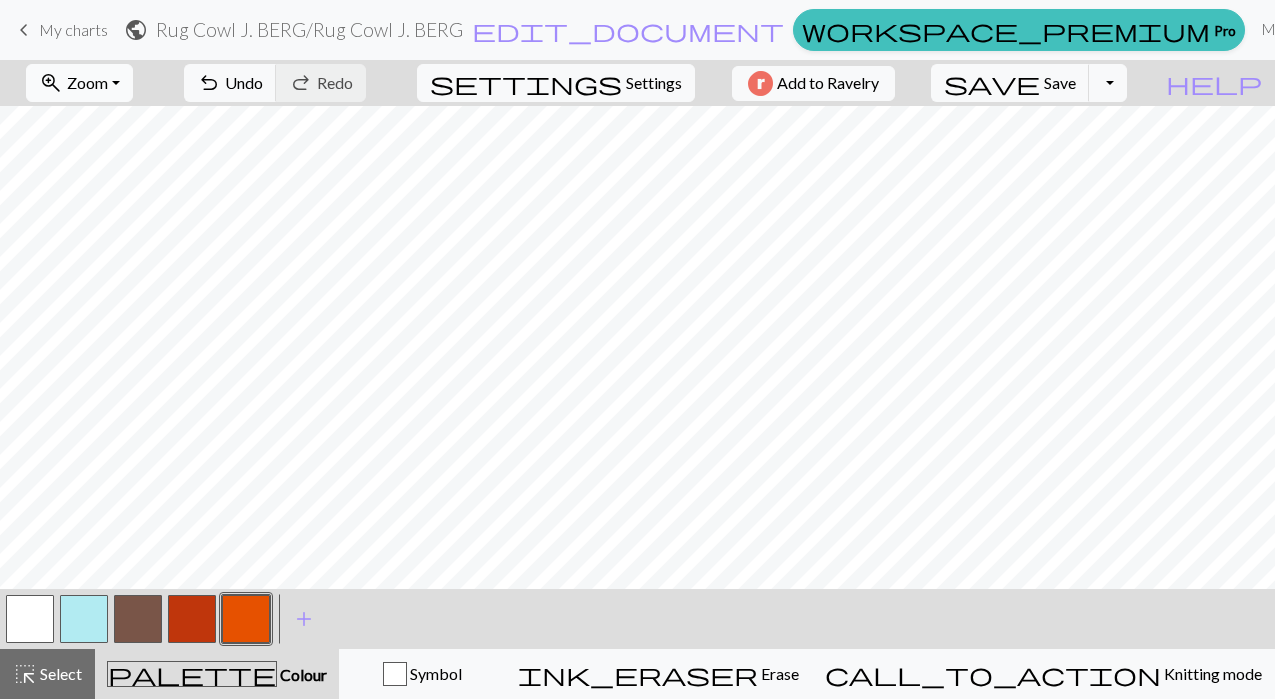 click on "zoom_in Zoom Zoom" at bounding box center [79, 83] 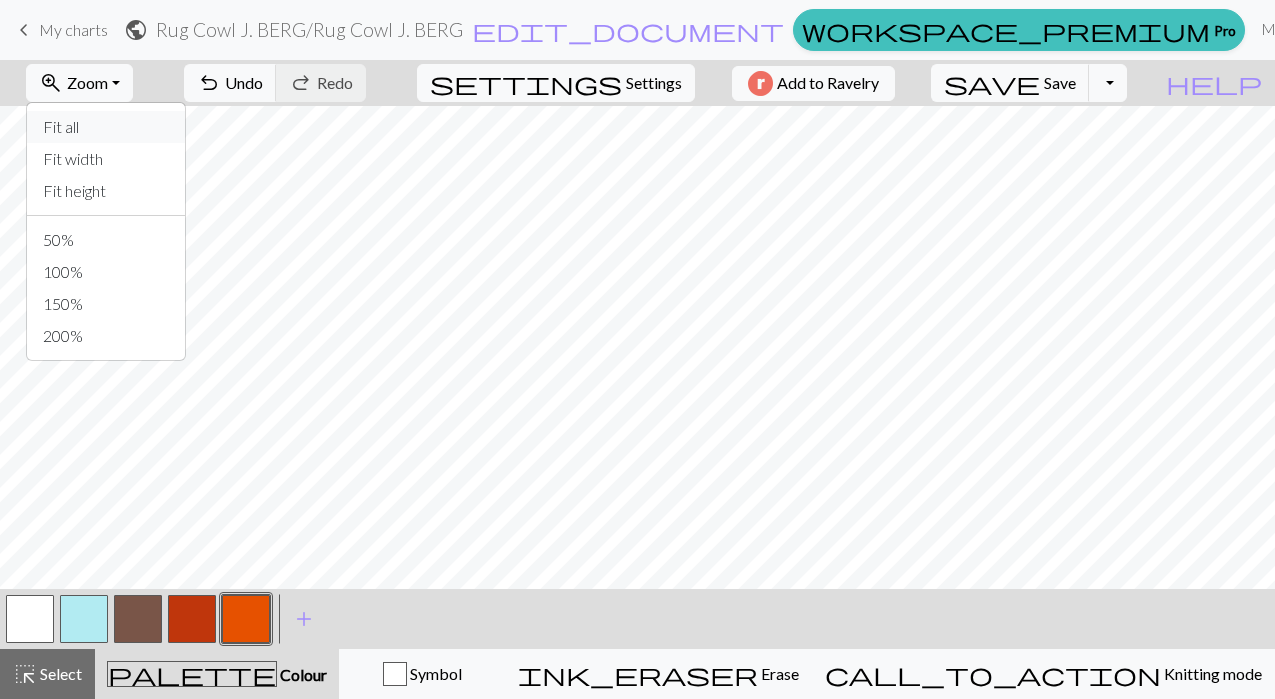 click on "Fit all" at bounding box center (106, 127) 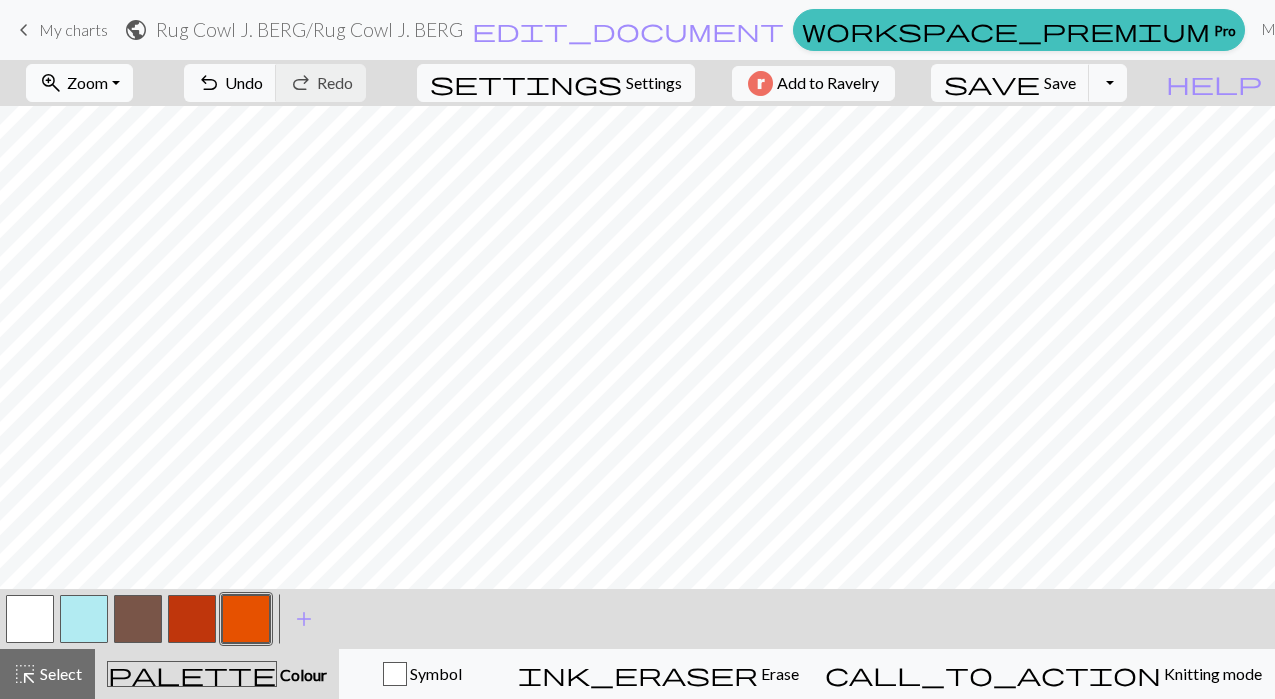 click on "zoom_in Zoom Zoom" at bounding box center (79, 83) 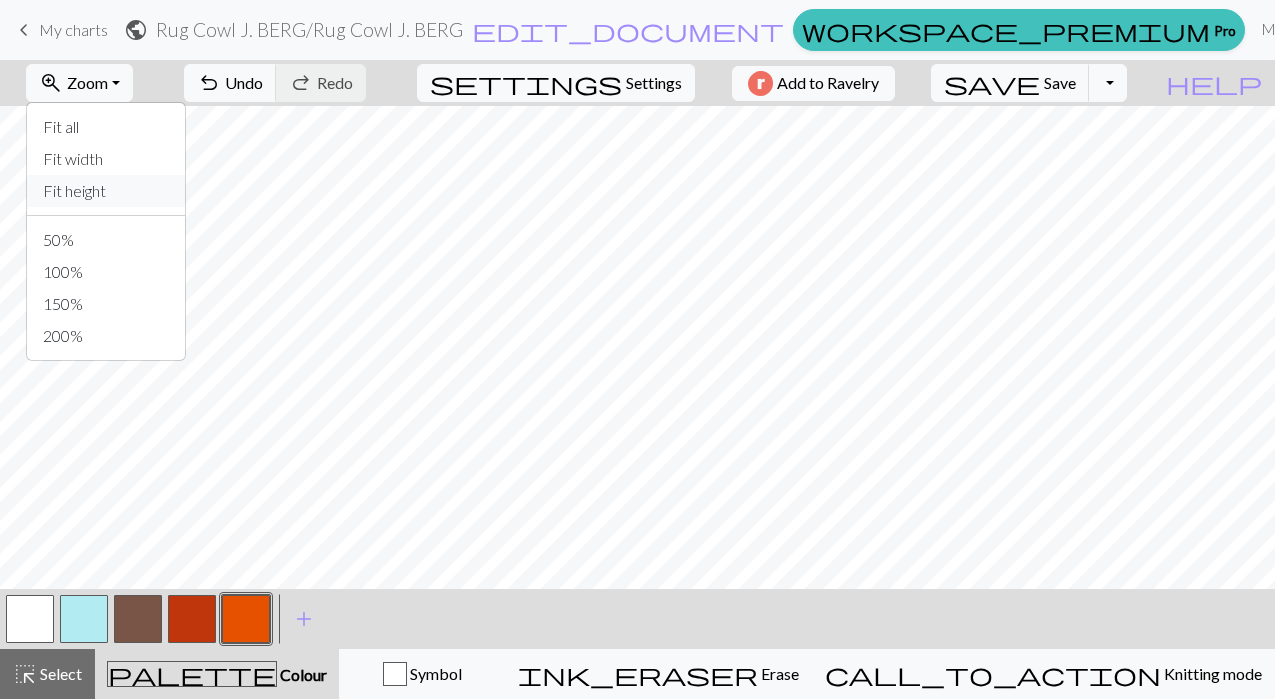 click on "Fit height" at bounding box center (106, 191) 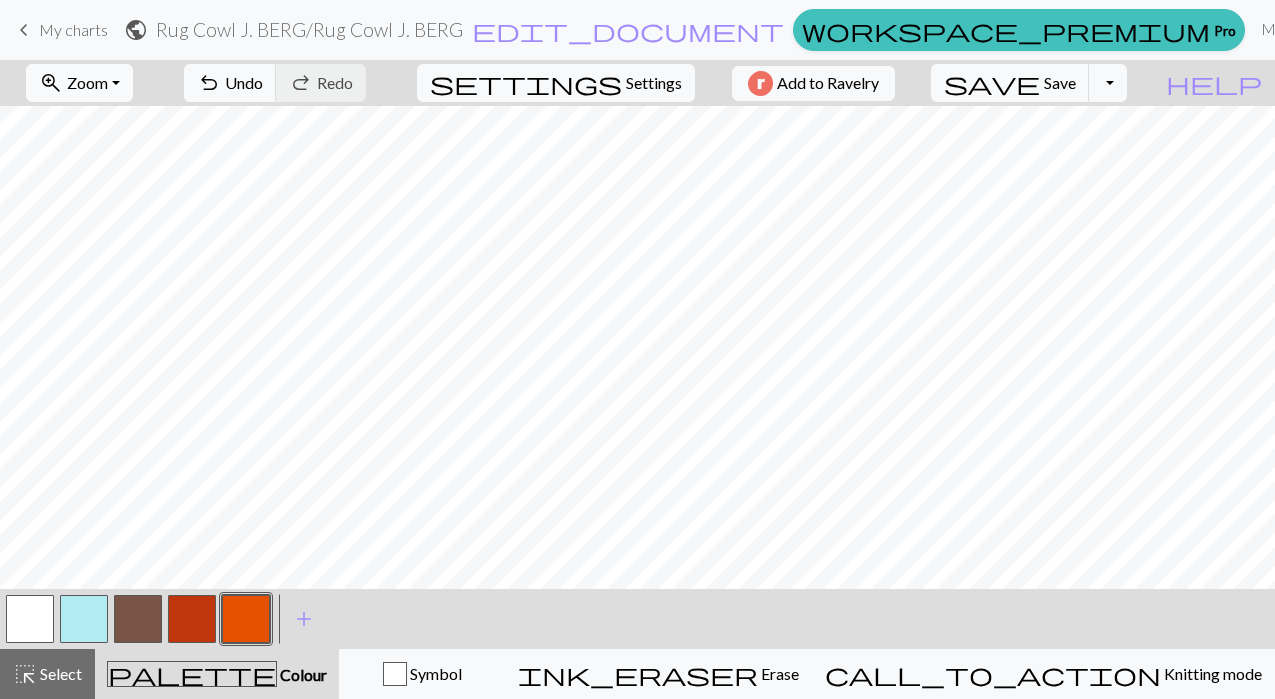 click on "zoom_in Zoom Zoom" at bounding box center [79, 83] 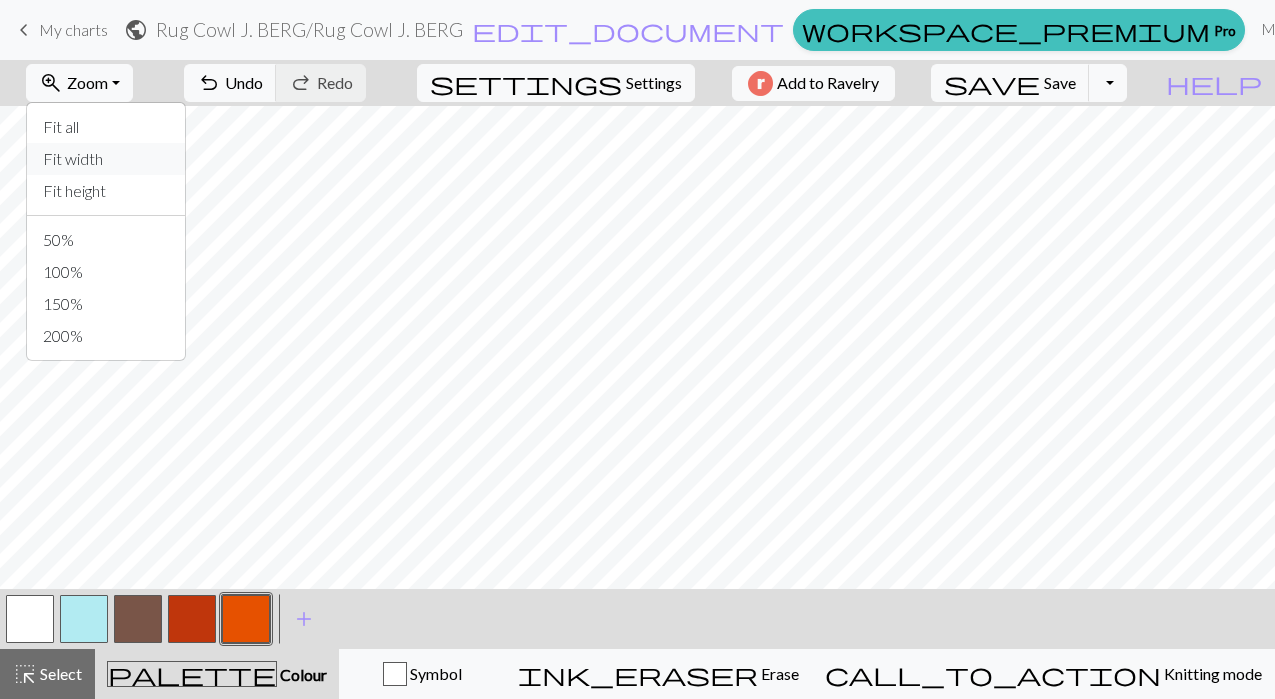 click on "Fit width" at bounding box center [106, 159] 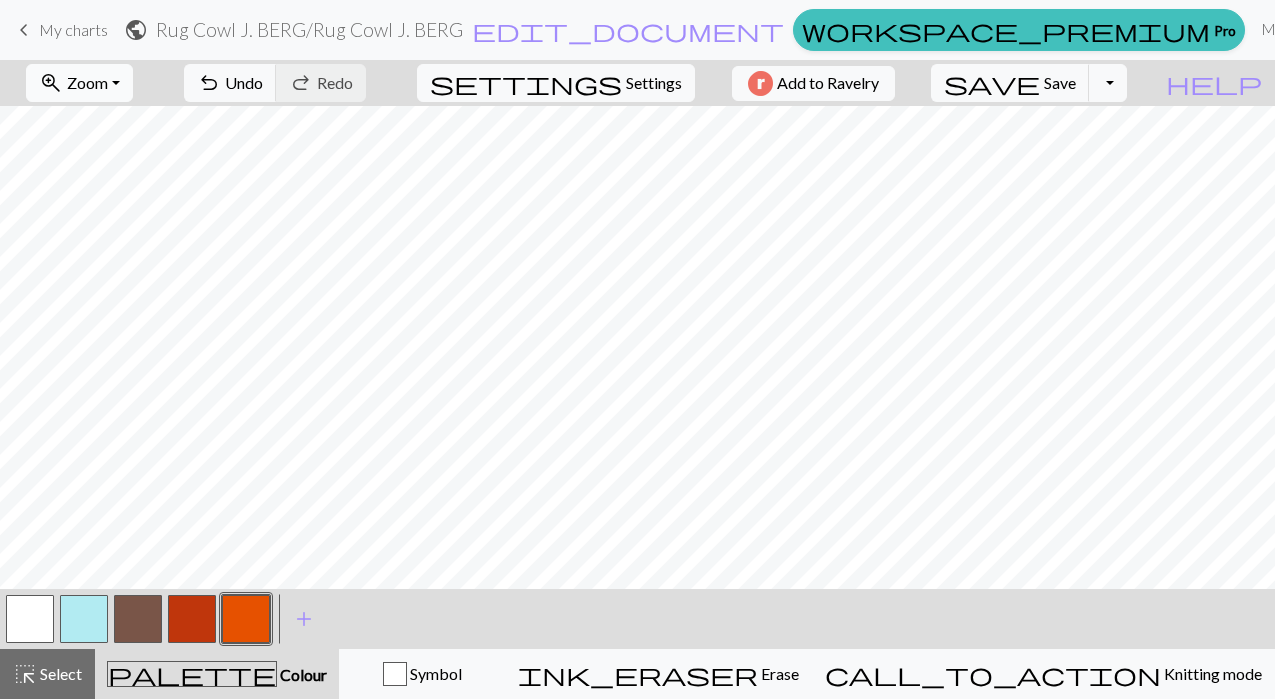 click on "zoom_in Zoom Zoom" at bounding box center [79, 83] 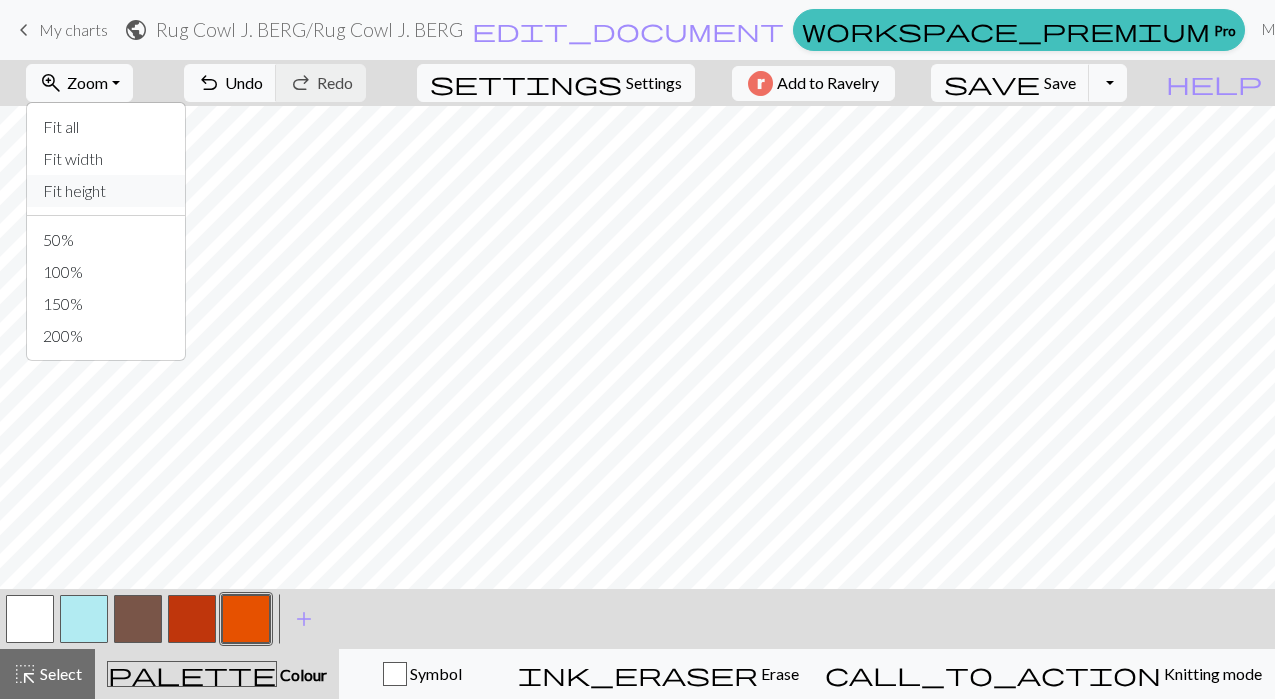 click on "Fit height" at bounding box center [106, 191] 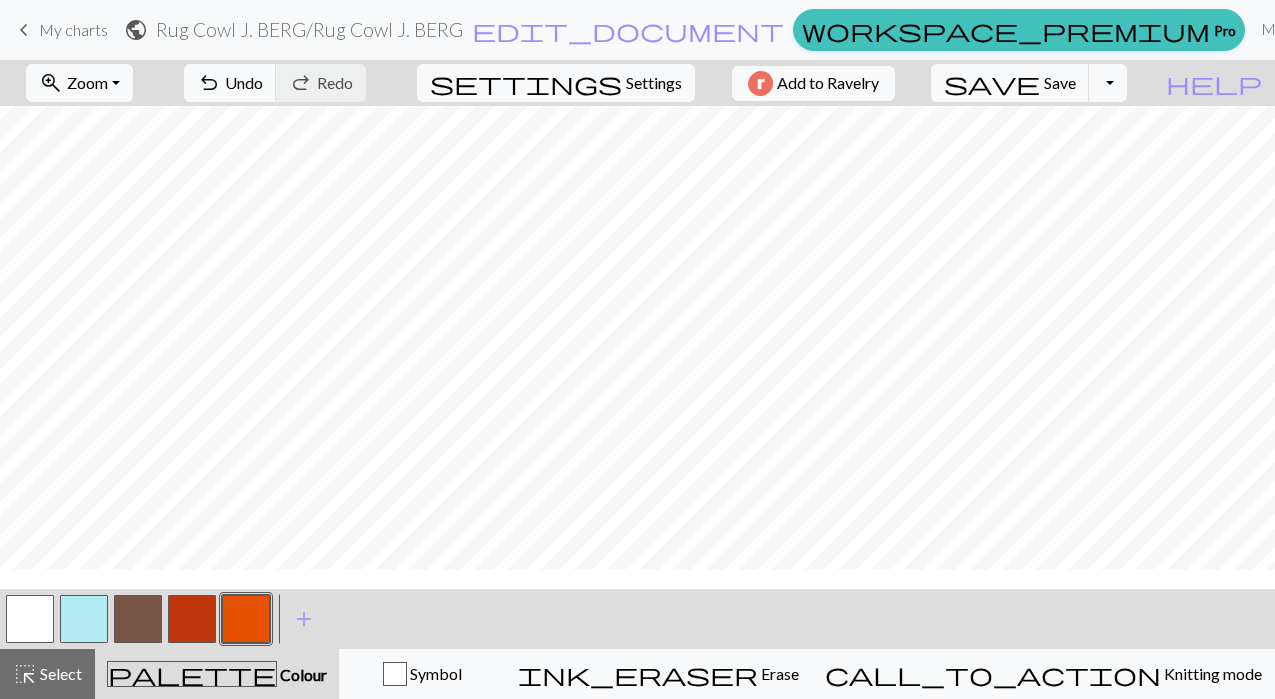 scroll, scrollTop: 0, scrollLeft: 0, axis: both 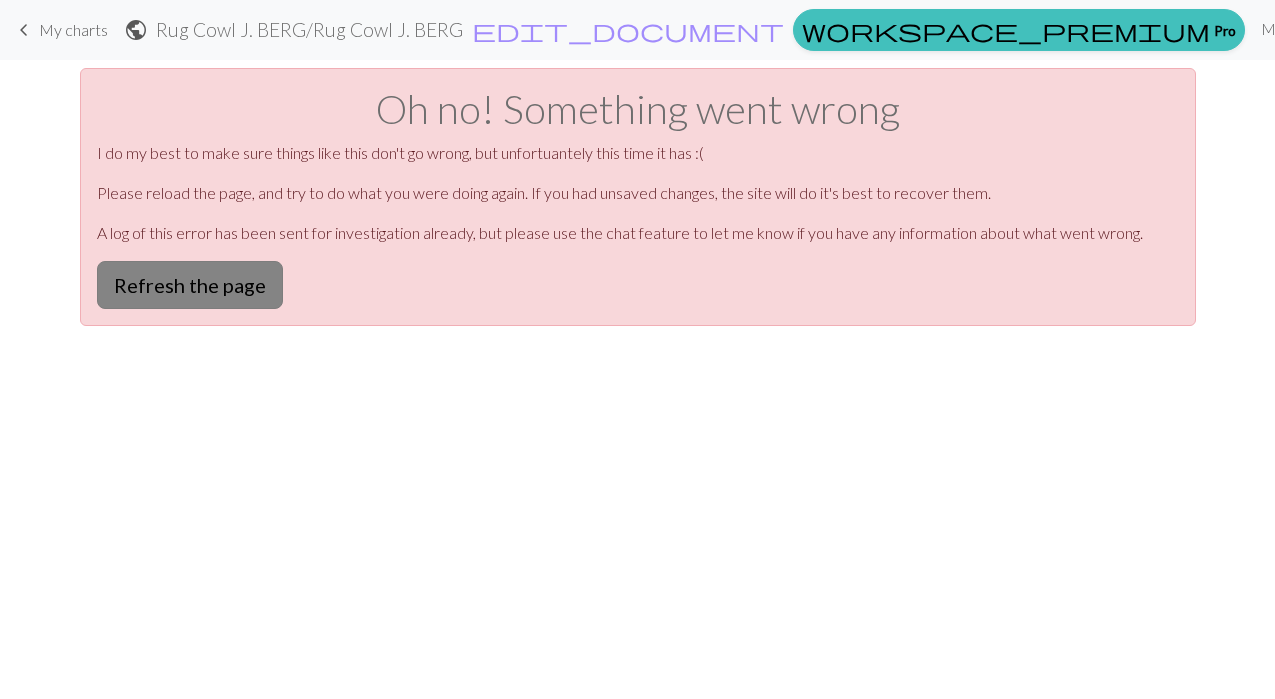 click on "Refresh the page" at bounding box center [190, 285] 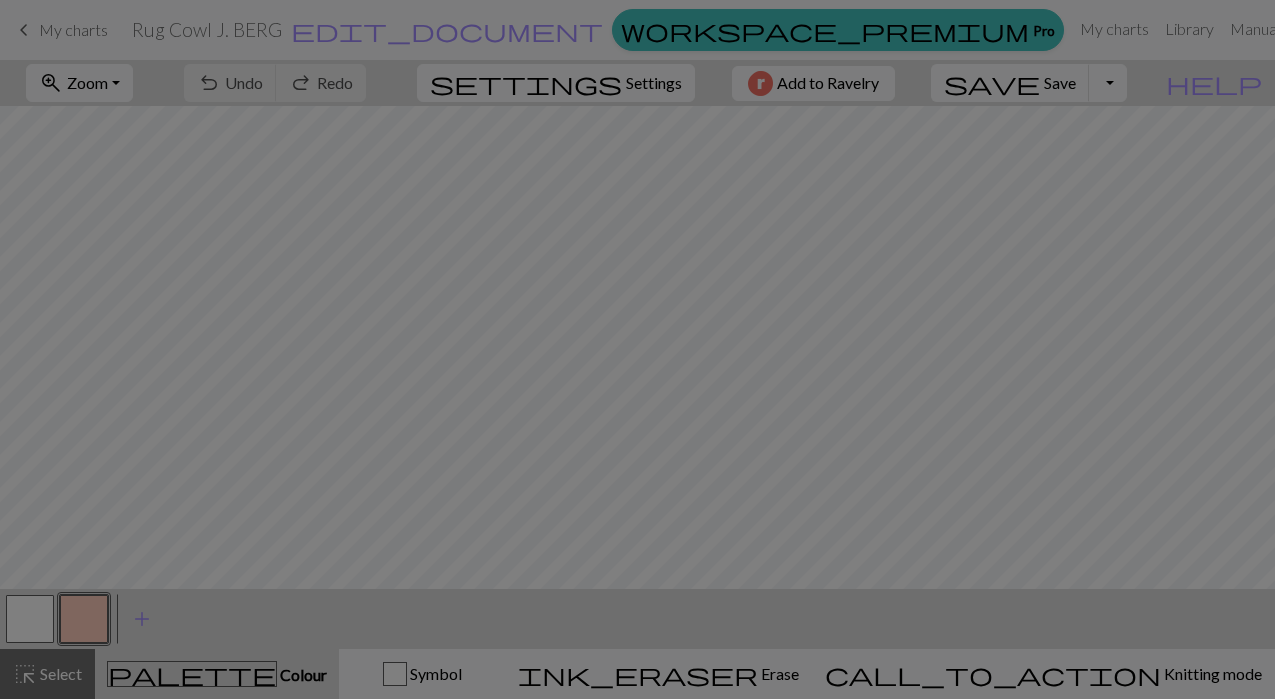 scroll, scrollTop: 0, scrollLeft: 0, axis: both 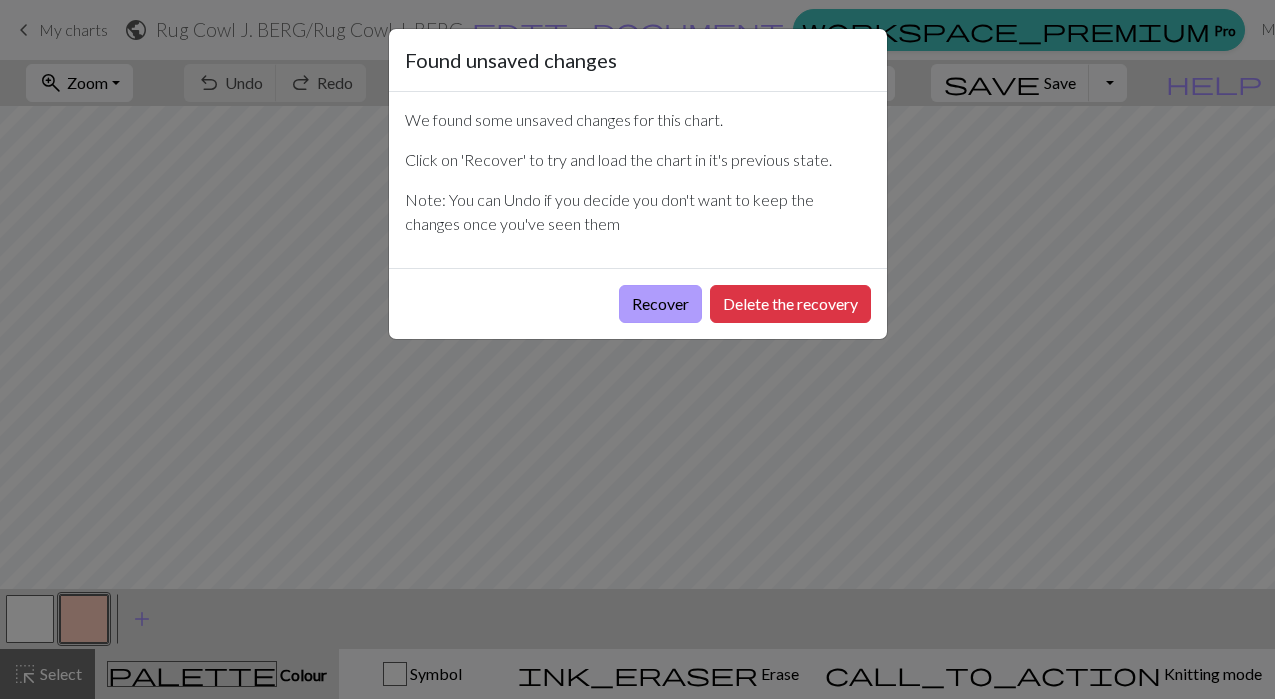 click on "Recover" at bounding box center [660, 304] 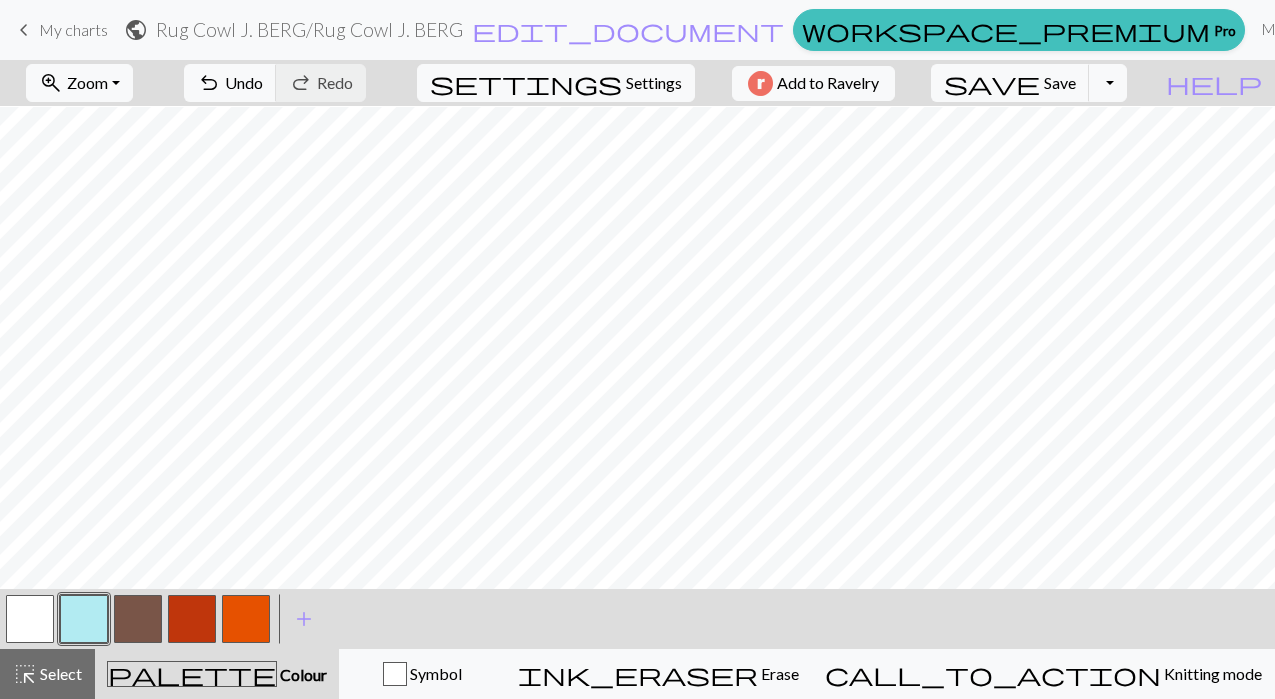 scroll, scrollTop: 827, scrollLeft: 0, axis: vertical 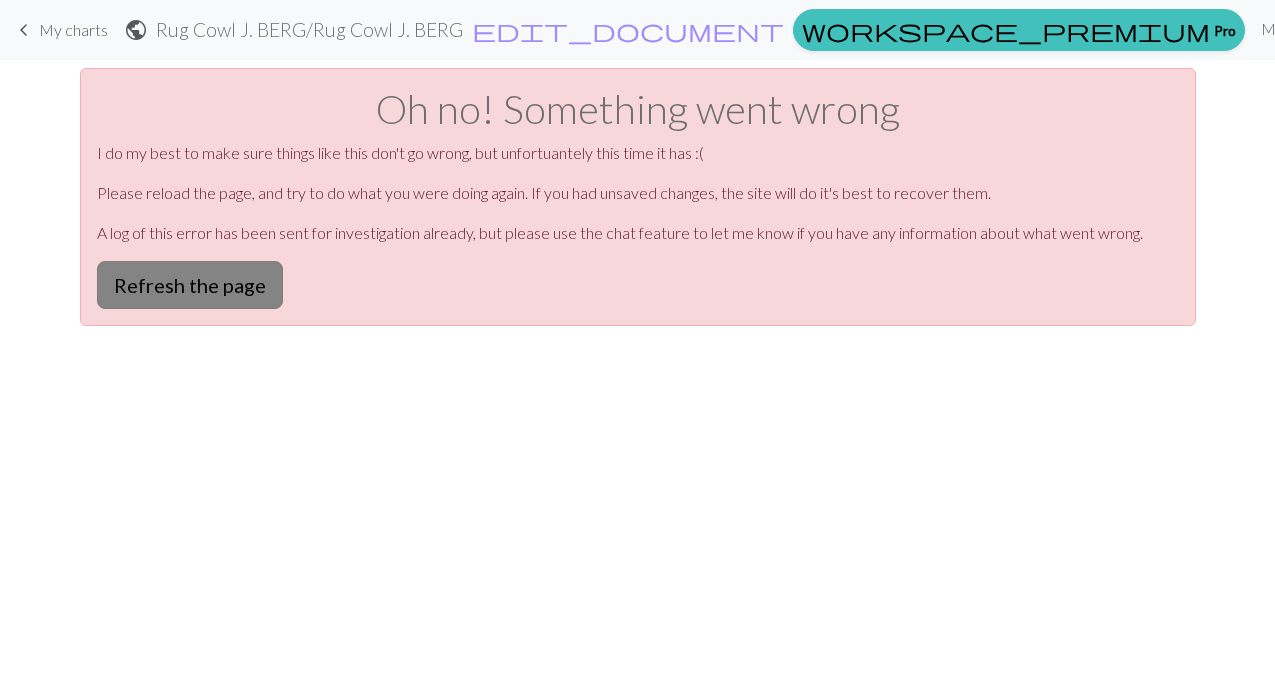 click on "Refresh the page" at bounding box center (190, 285) 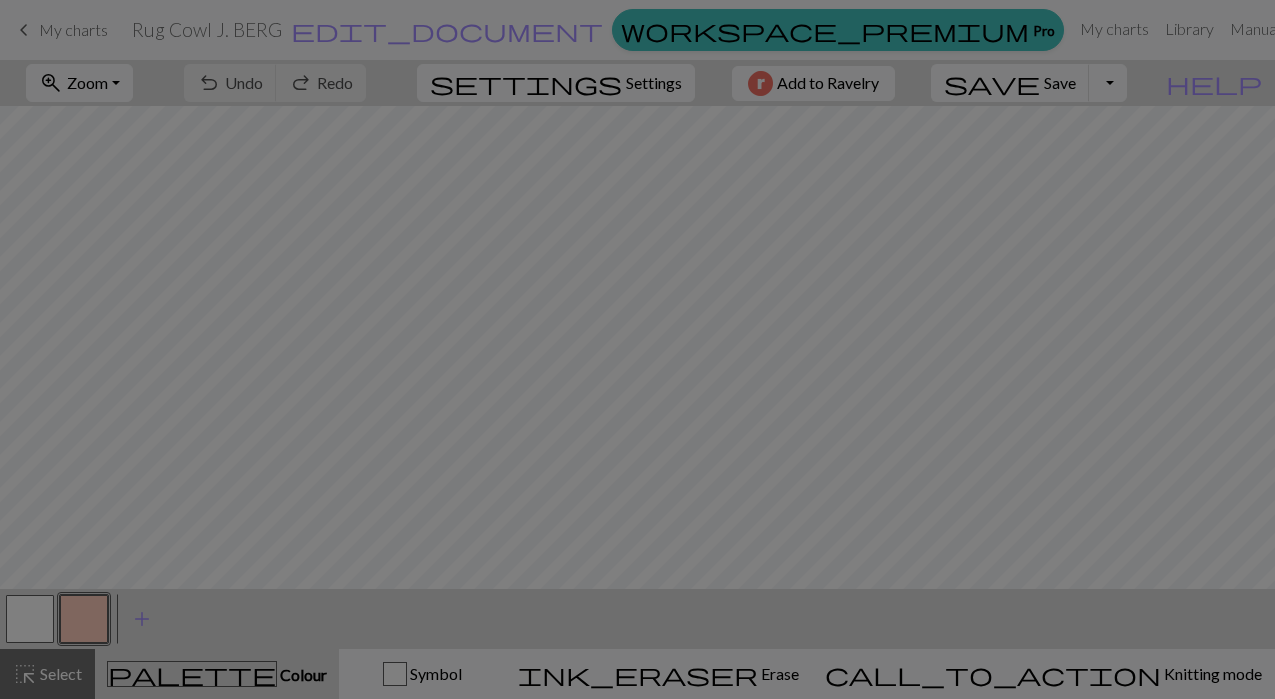 scroll, scrollTop: 0, scrollLeft: 0, axis: both 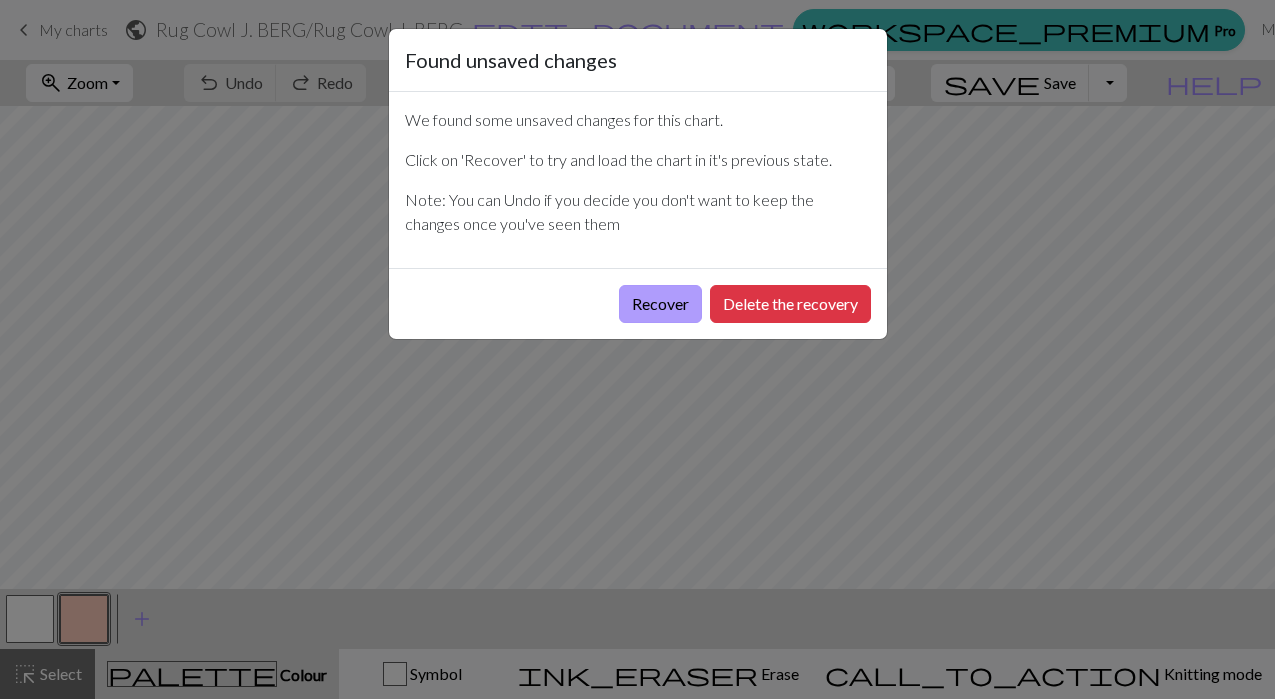 click on "Recover" at bounding box center [660, 304] 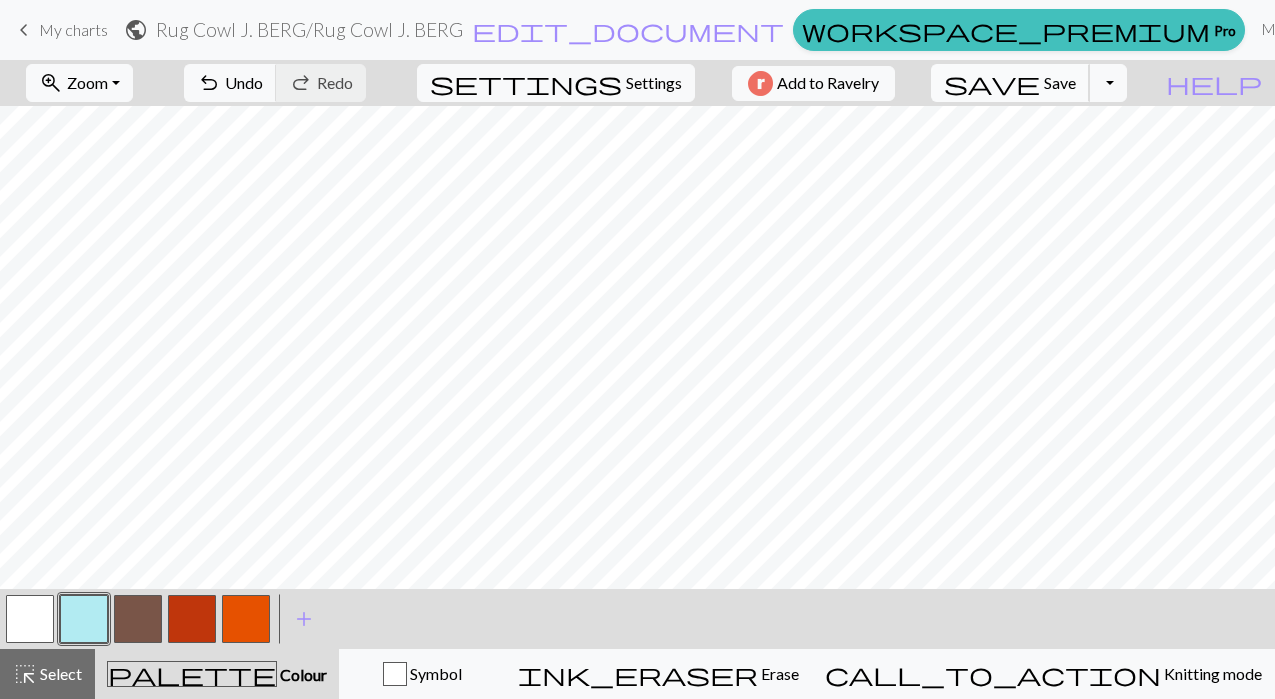 click on "Save" at bounding box center [1060, 82] 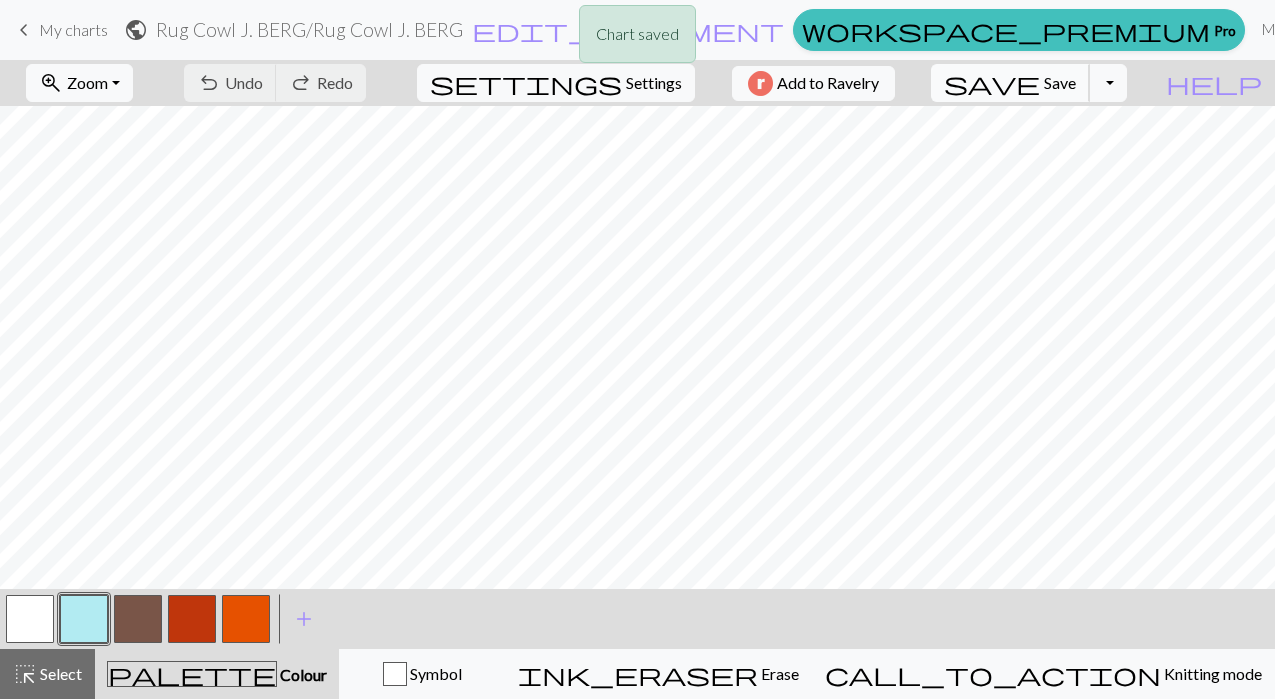 click on "Save" at bounding box center (1060, 82) 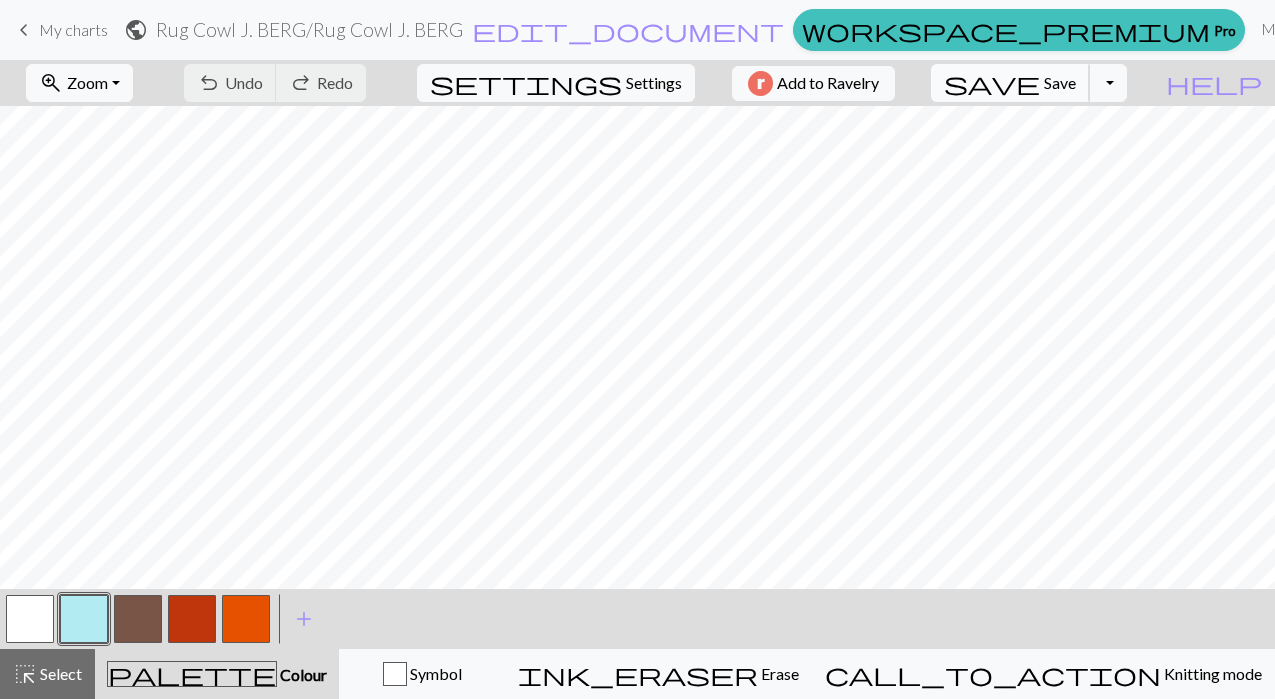 scroll, scrollTop: 0, scrollLeft: 0, axis: both 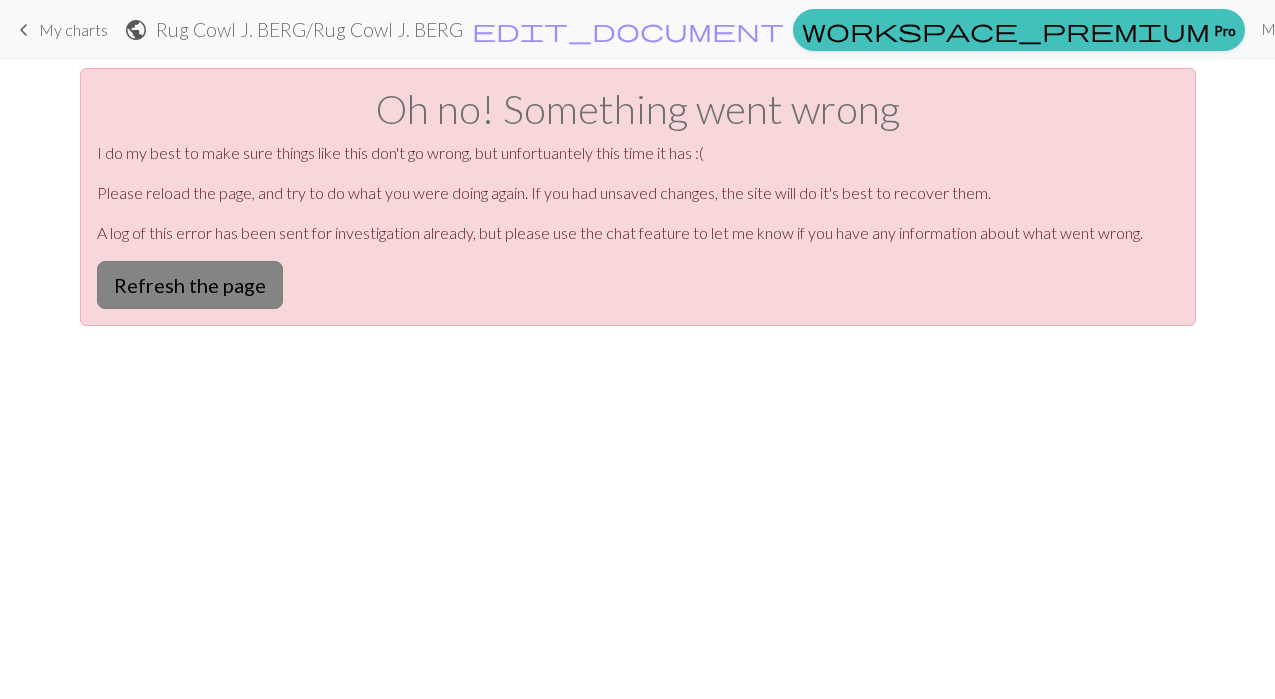 click on "Refresh the page" at bounding box center [190, 285] 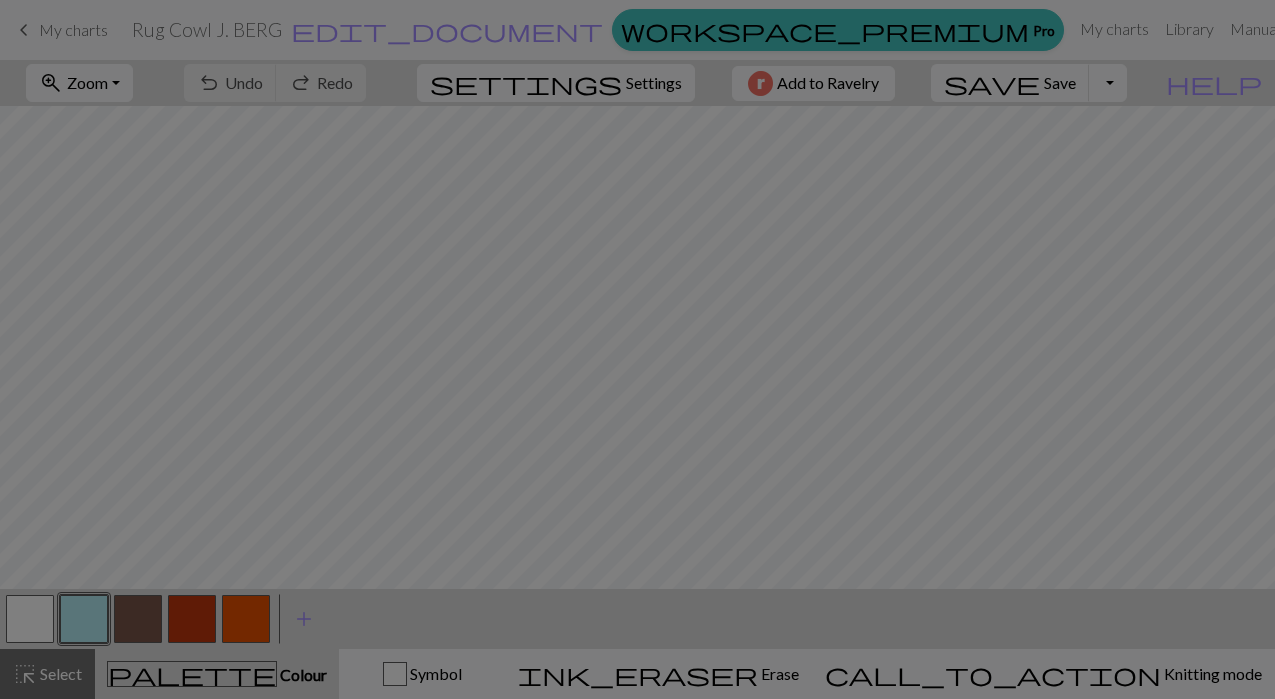 scroll, scrollTop: 0, scrollLeft: 0, axis: both 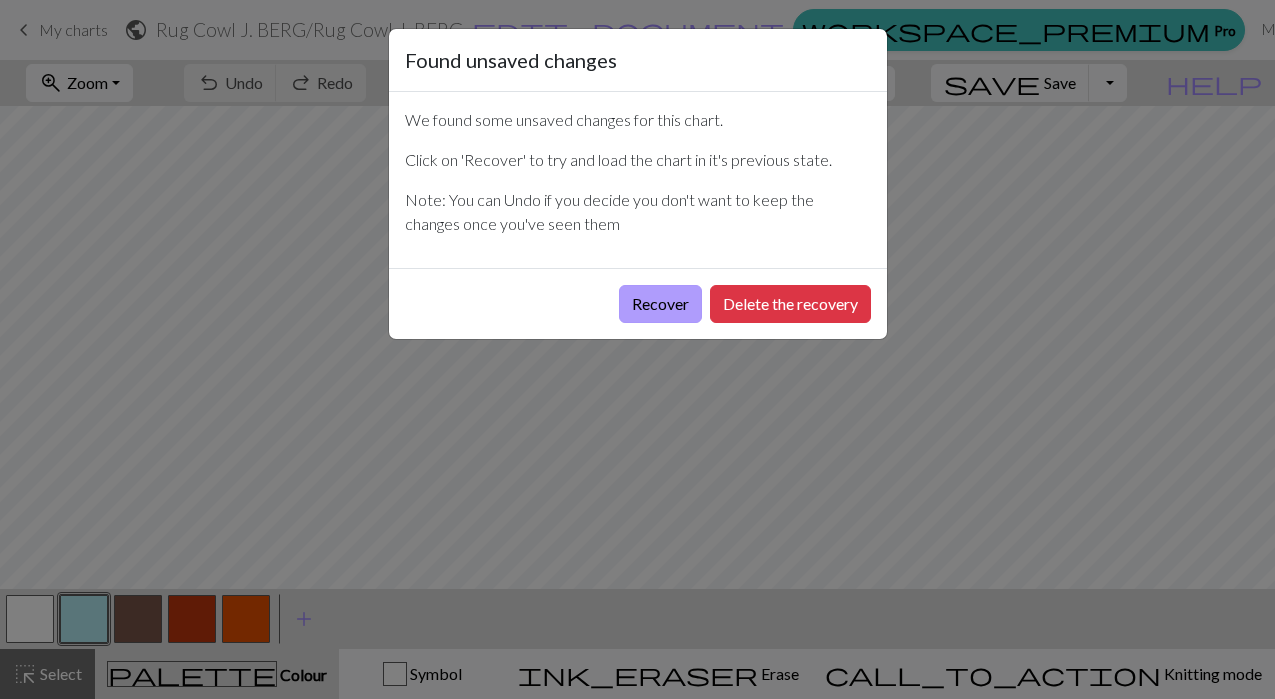 click on "Recover" at bounding box center (660, 304) 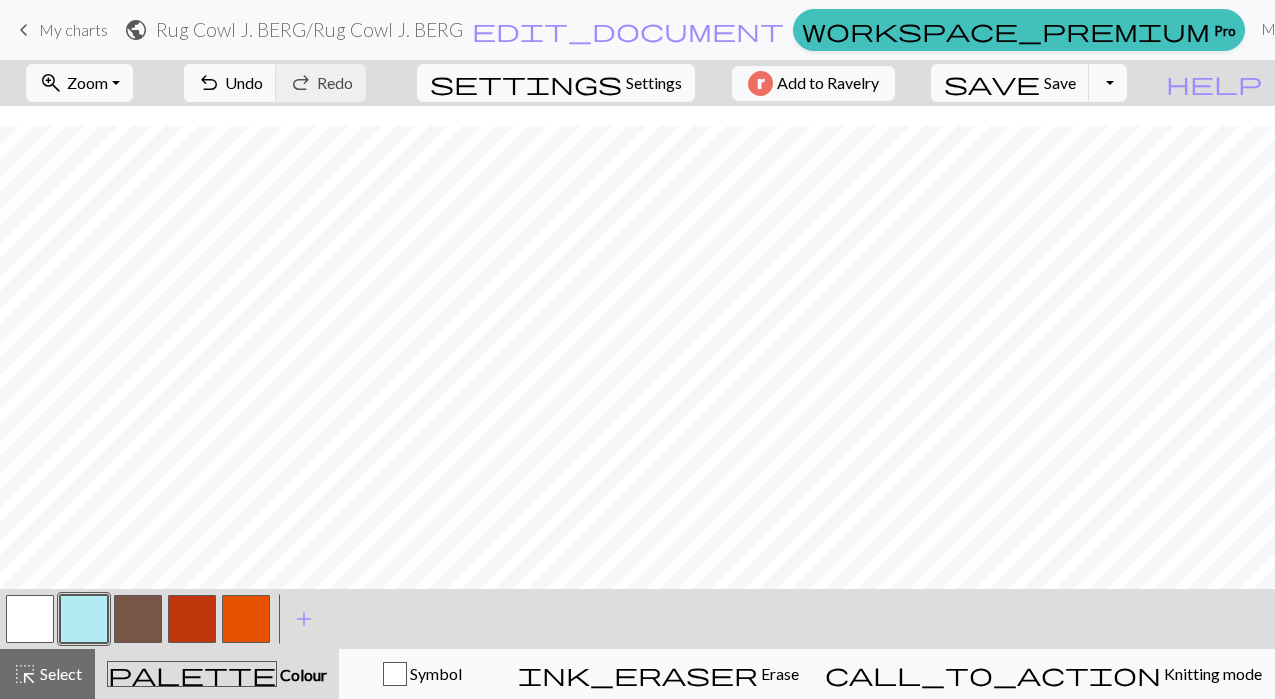 scroll, scrollTop: -3, scrollLeft: 0, axis: vertical 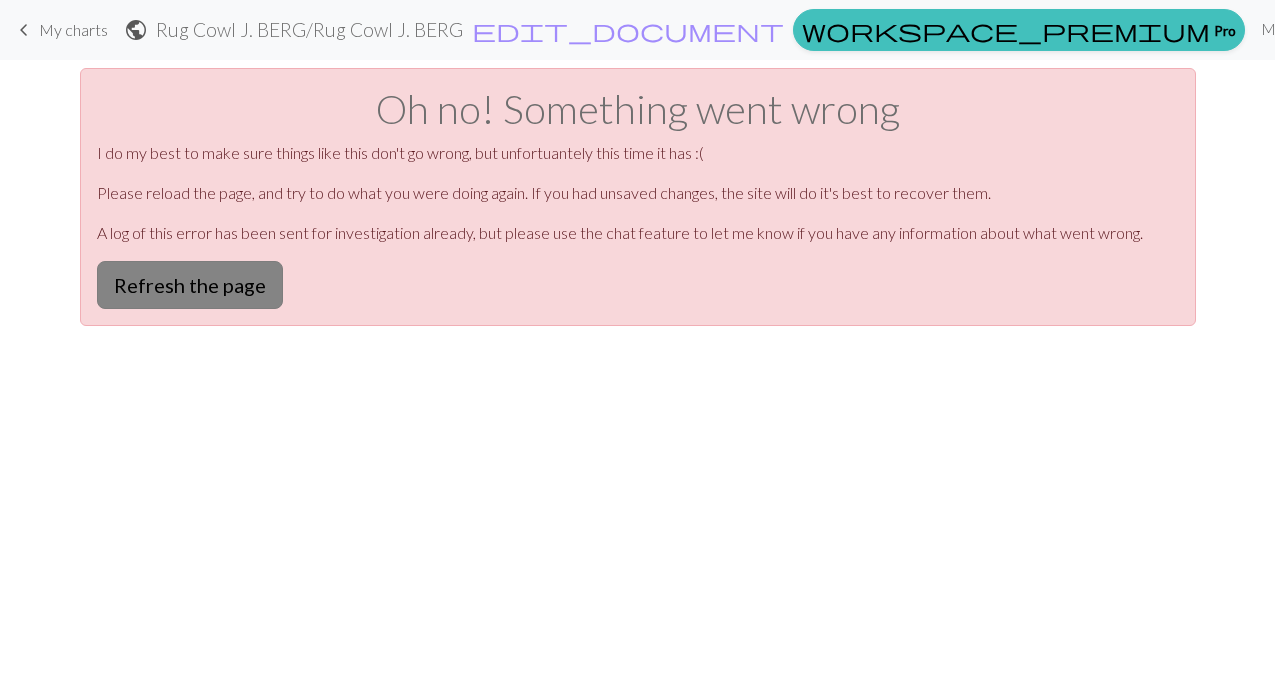 click on "Refresh the page" at bounding box center (190, 285) 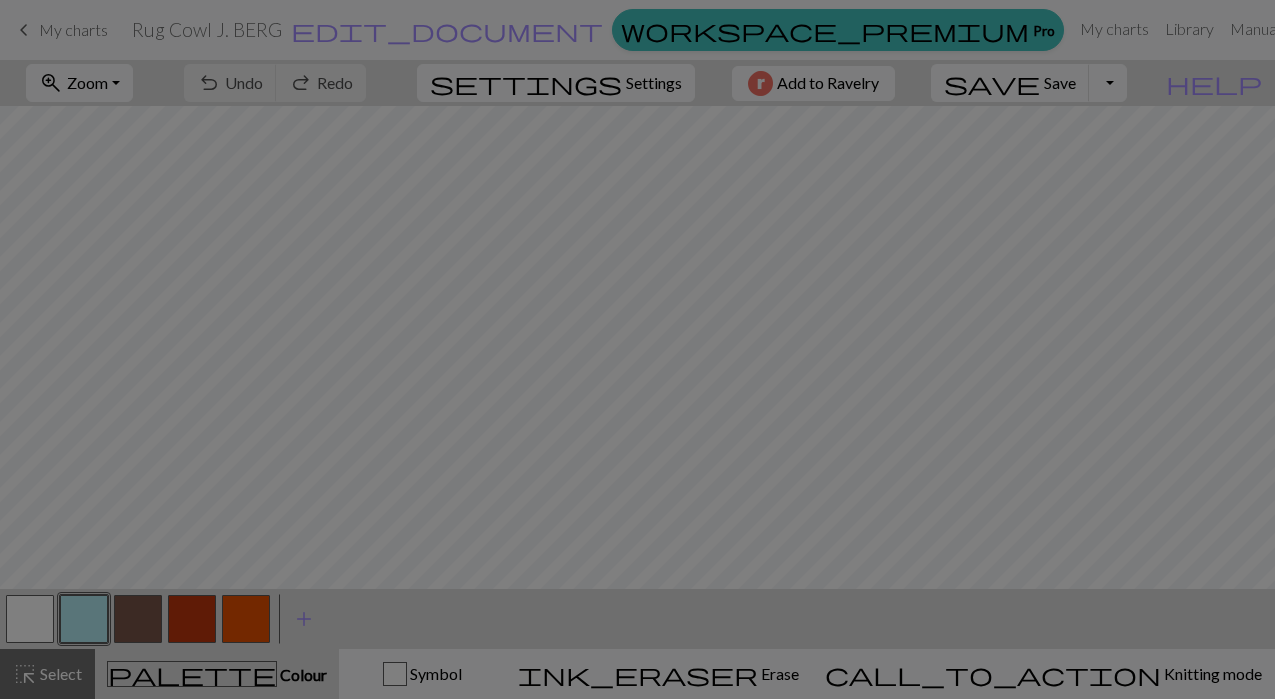 scroll, scrollTop: 0, scrollLeft: 0, axis: both 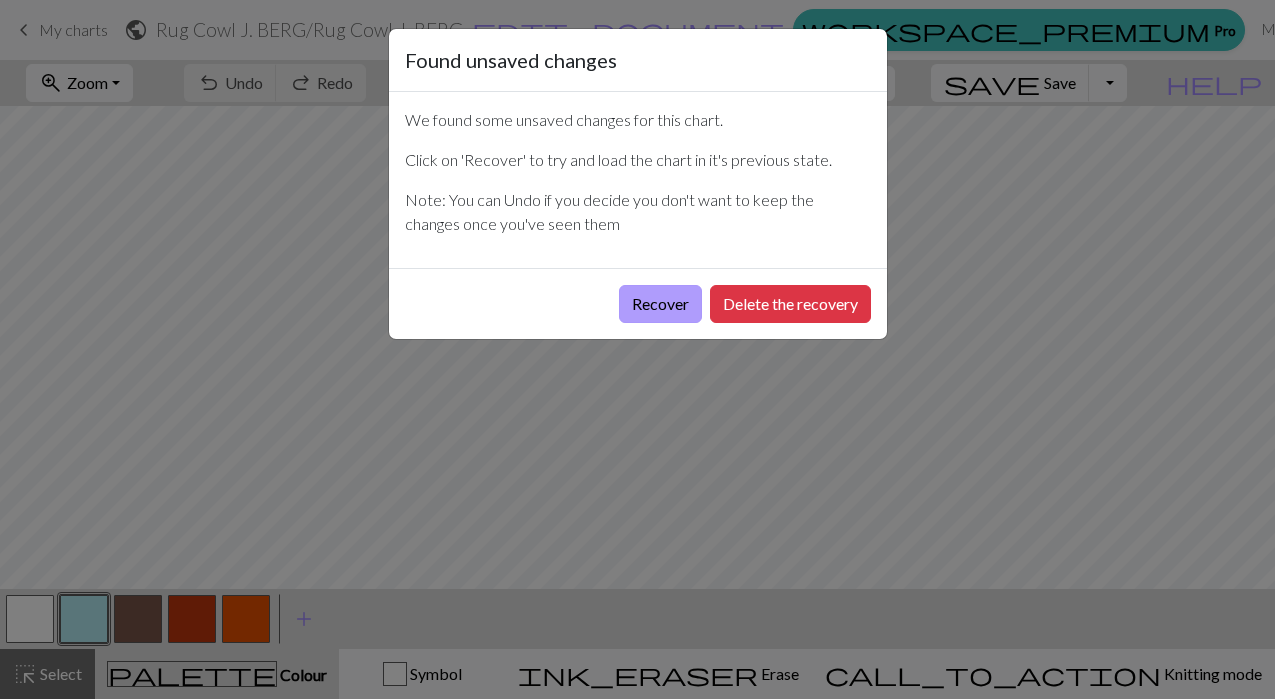 click on "Recover" at bounding box center [660, 304] 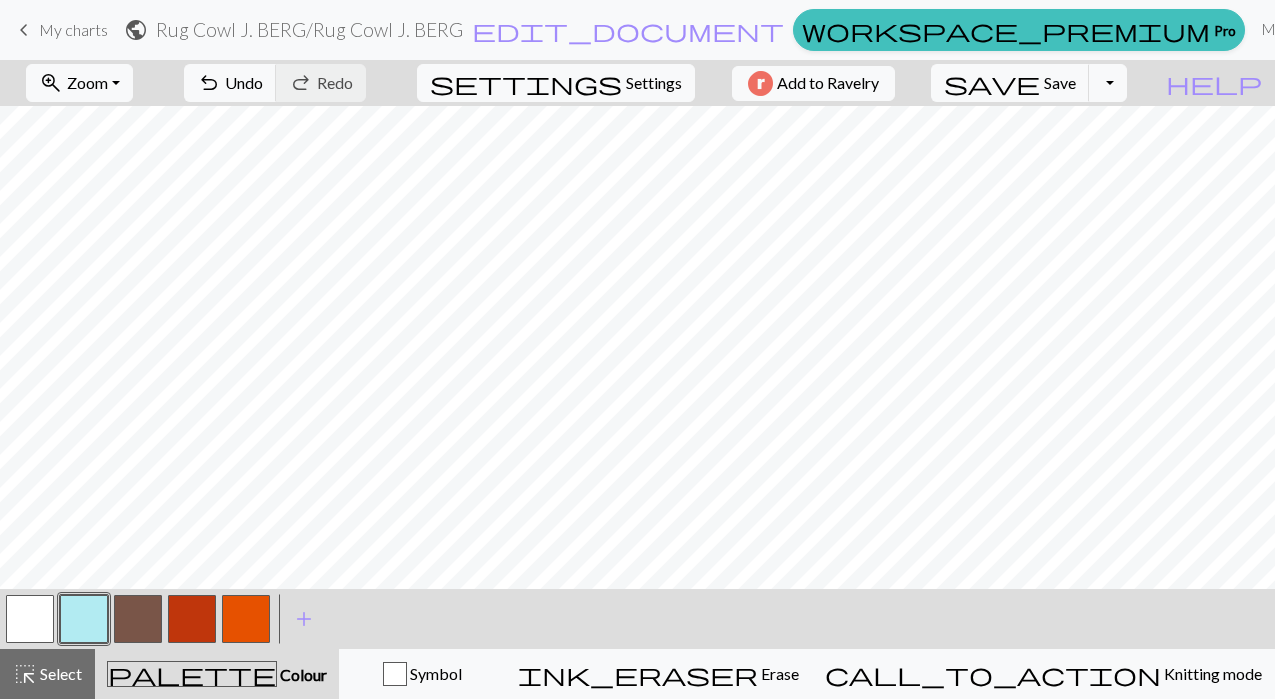 scroll, scrollTop: 827, scrollLeft: 0, axis: vertical 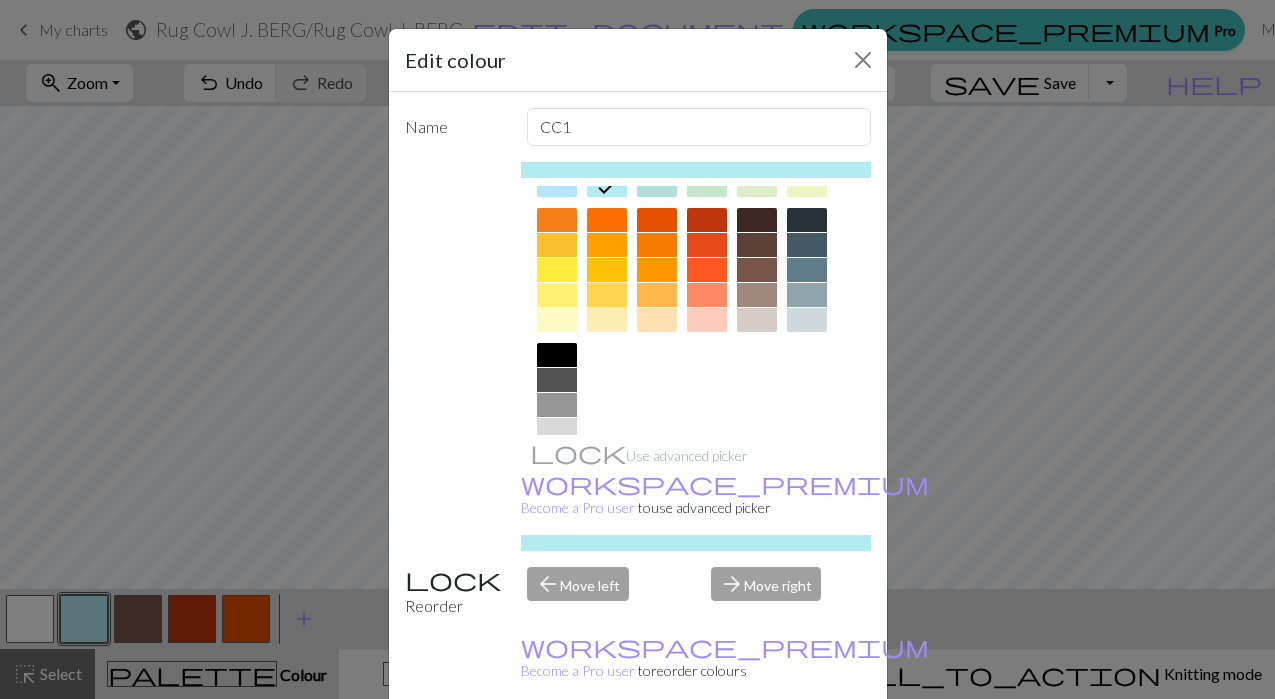 click at bounding box center (607, 295) 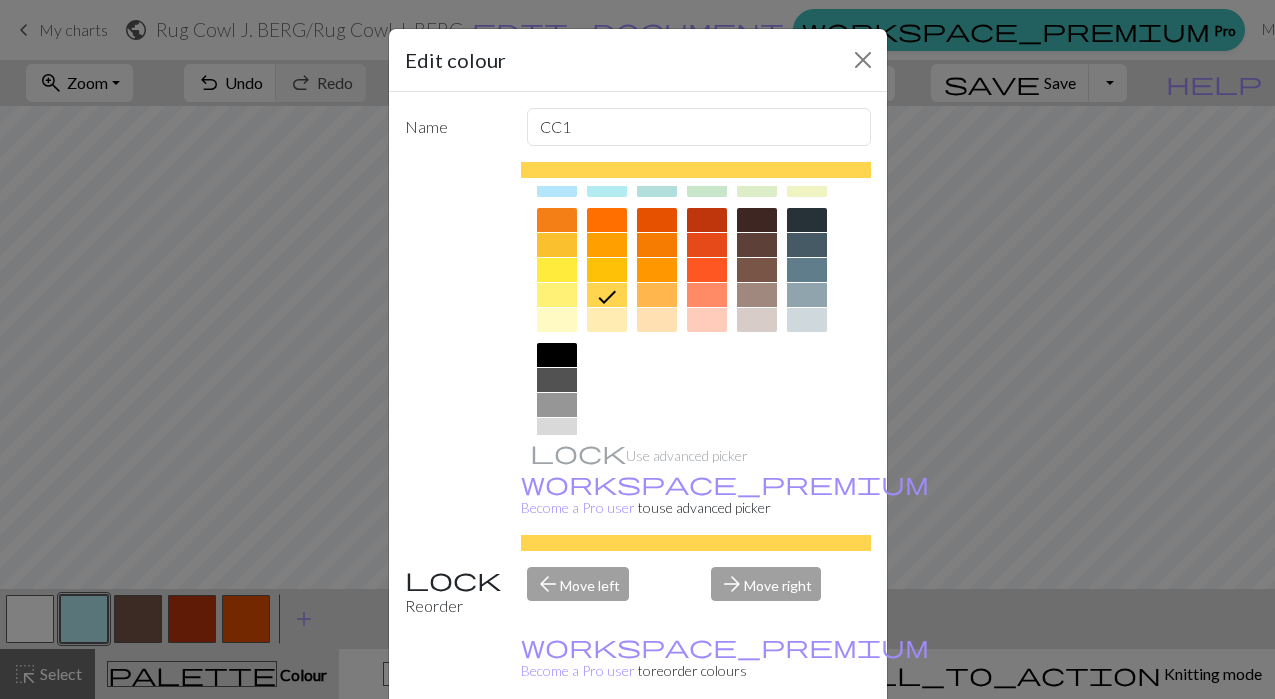 click on "Done" at bounding box center (758, 750) 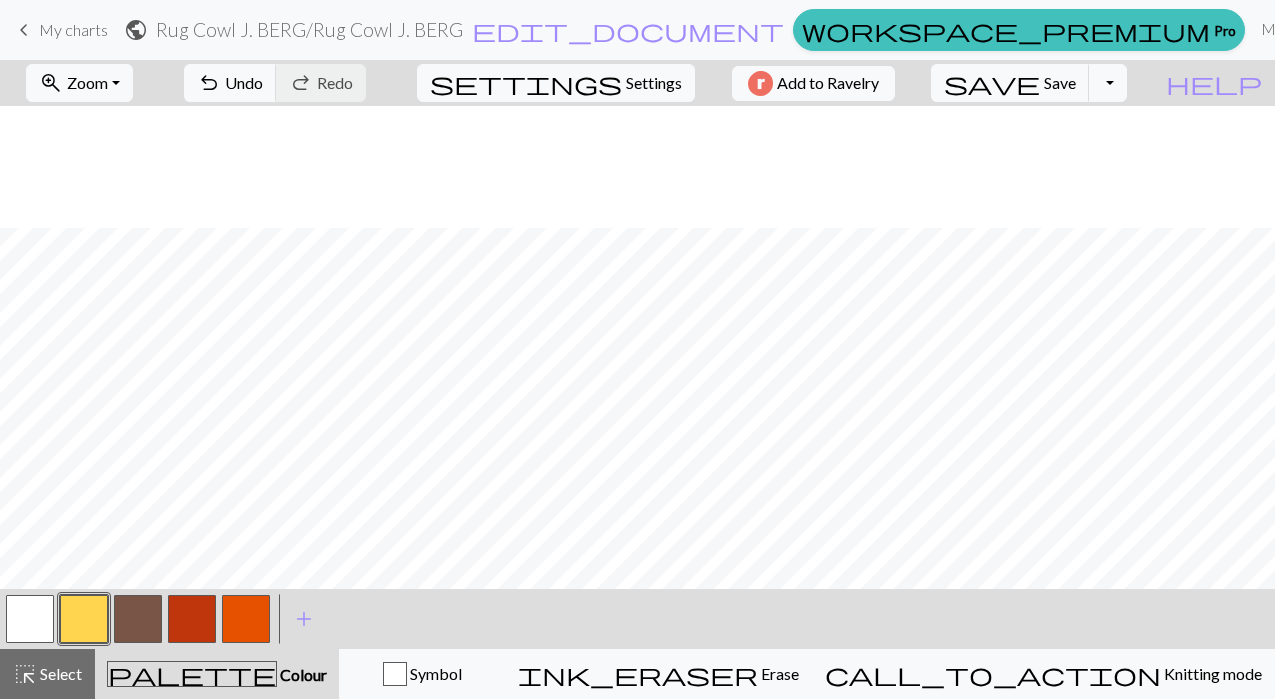 scroll, scrollTop: 0, scrollLeft: 0, axis: both 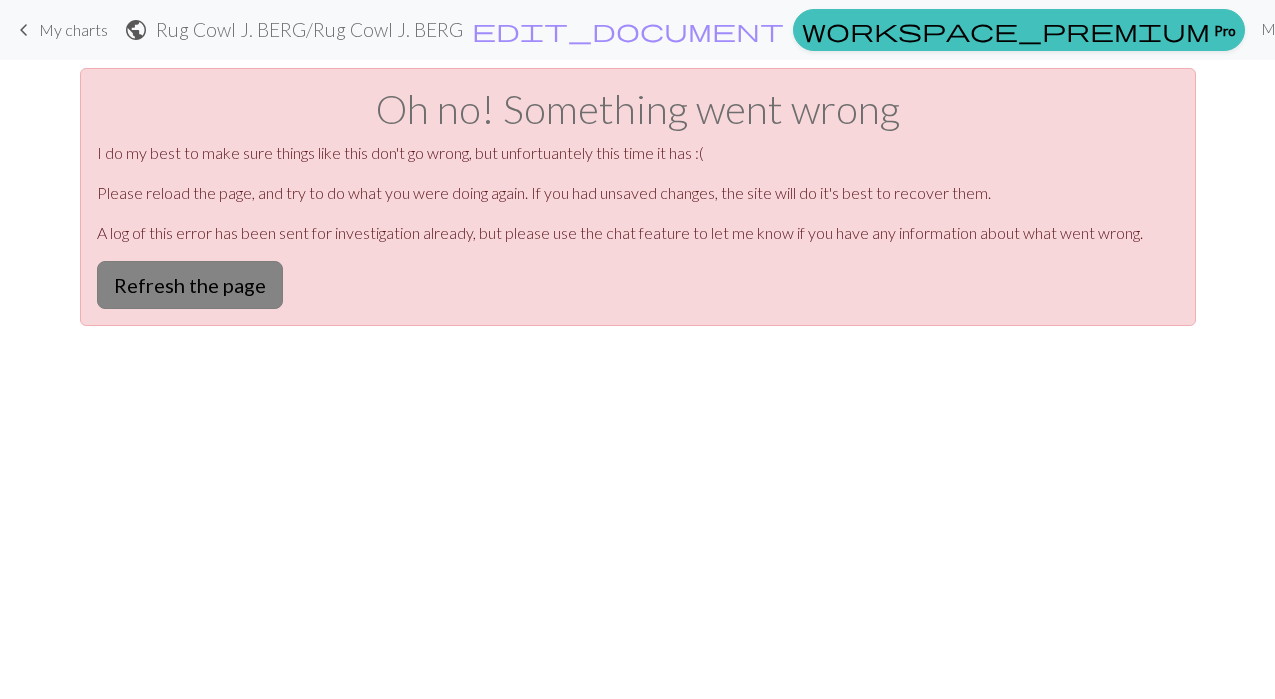 click on "Refresh the page" at bounding box center (190, 285) 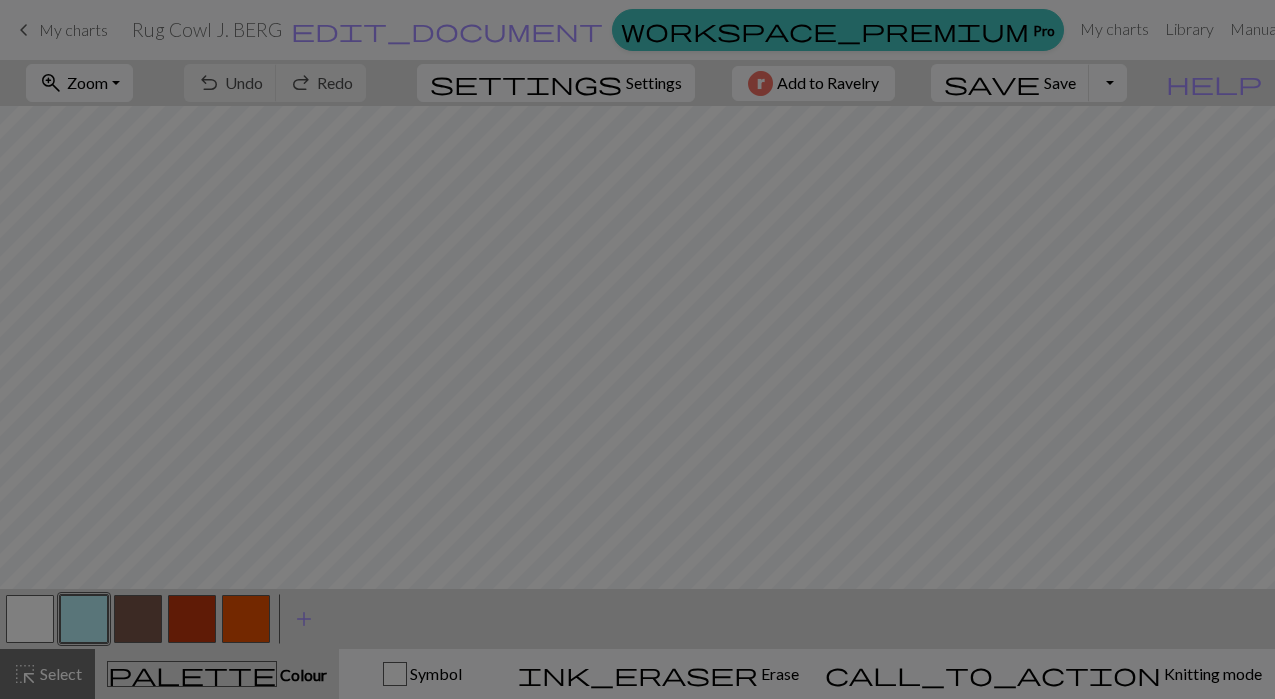 scroll, scrollTop: 0, scrollLeft: 0, axis: both 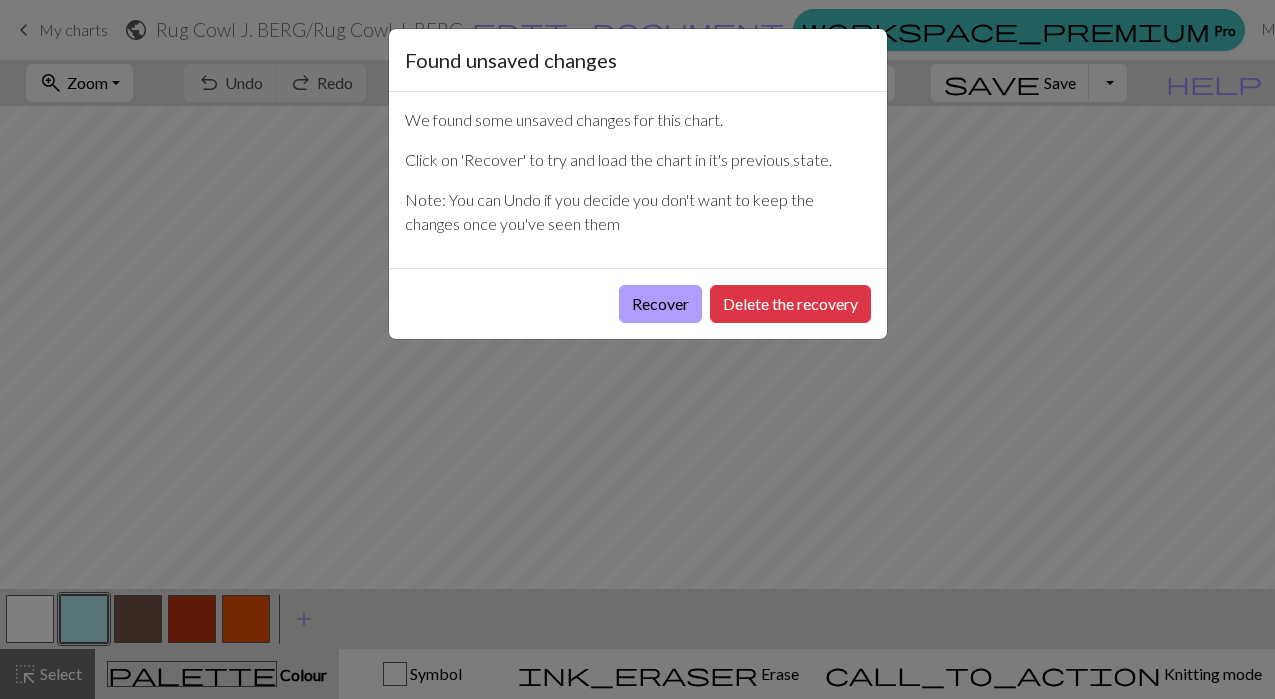click on "Recover" at bounding box center (660, 304) 